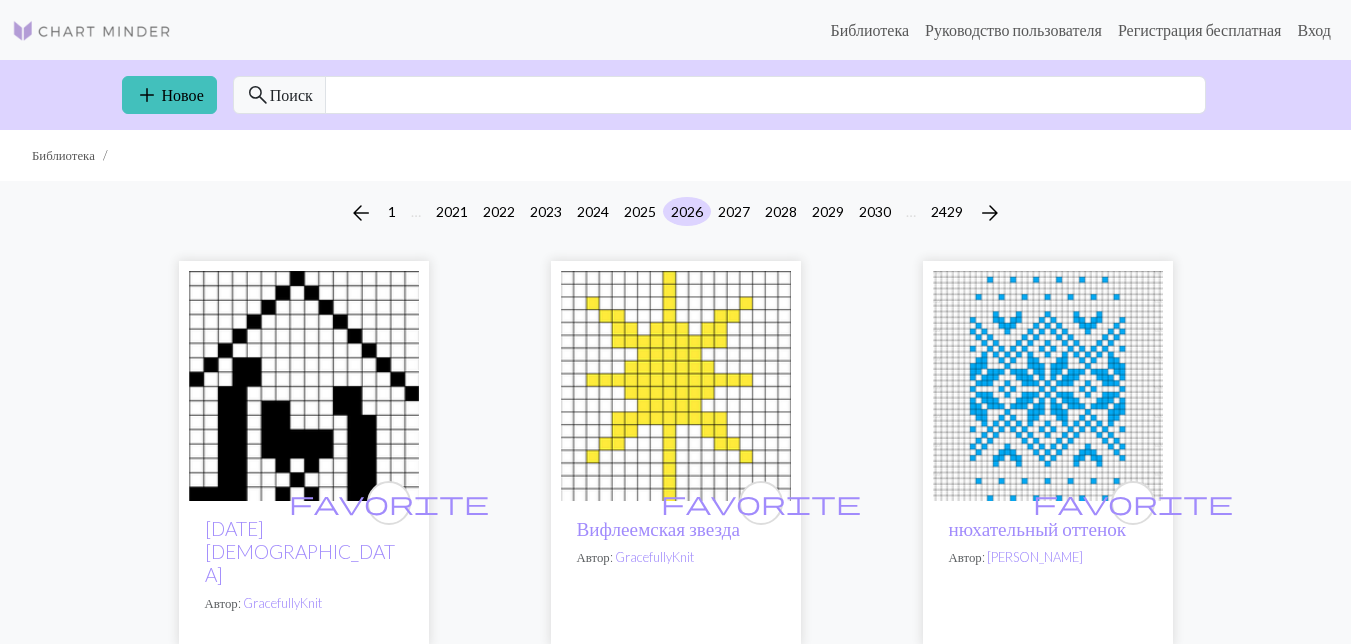 scroll, scrollTop: 0, scrollLeft: 0, axis: both 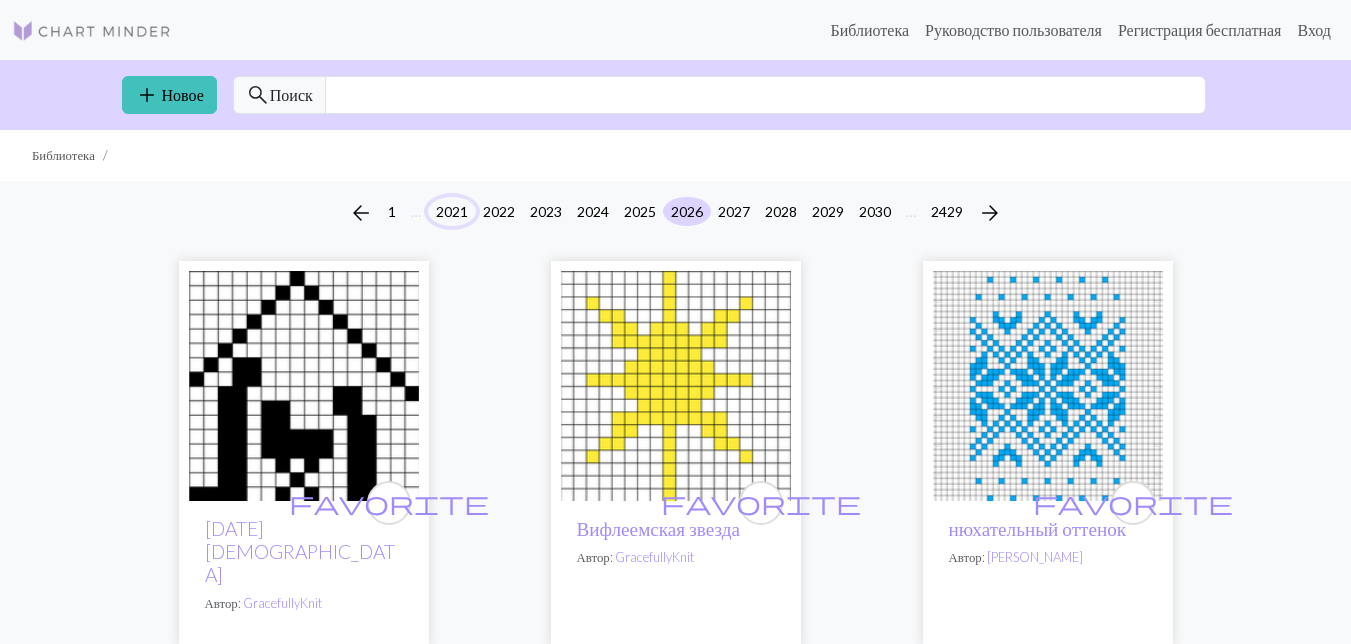 click on "2021" at bounding box center [452, 211] 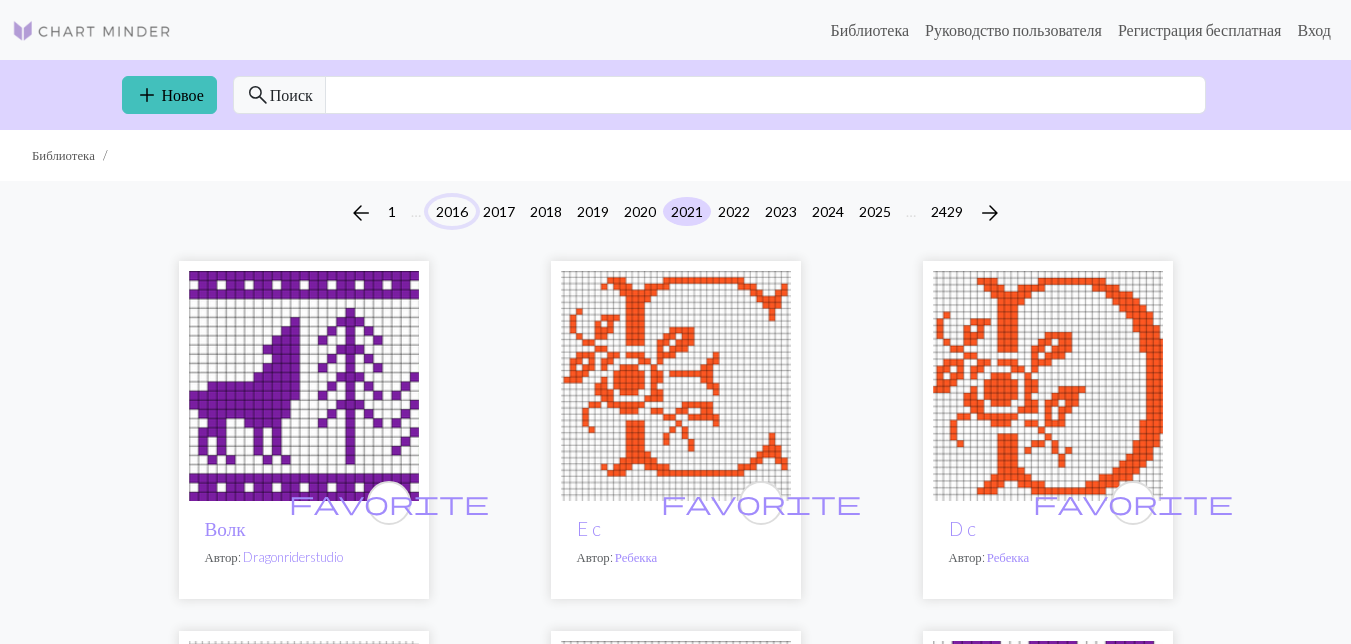 click on "2016" at bounding box center (452, 211) 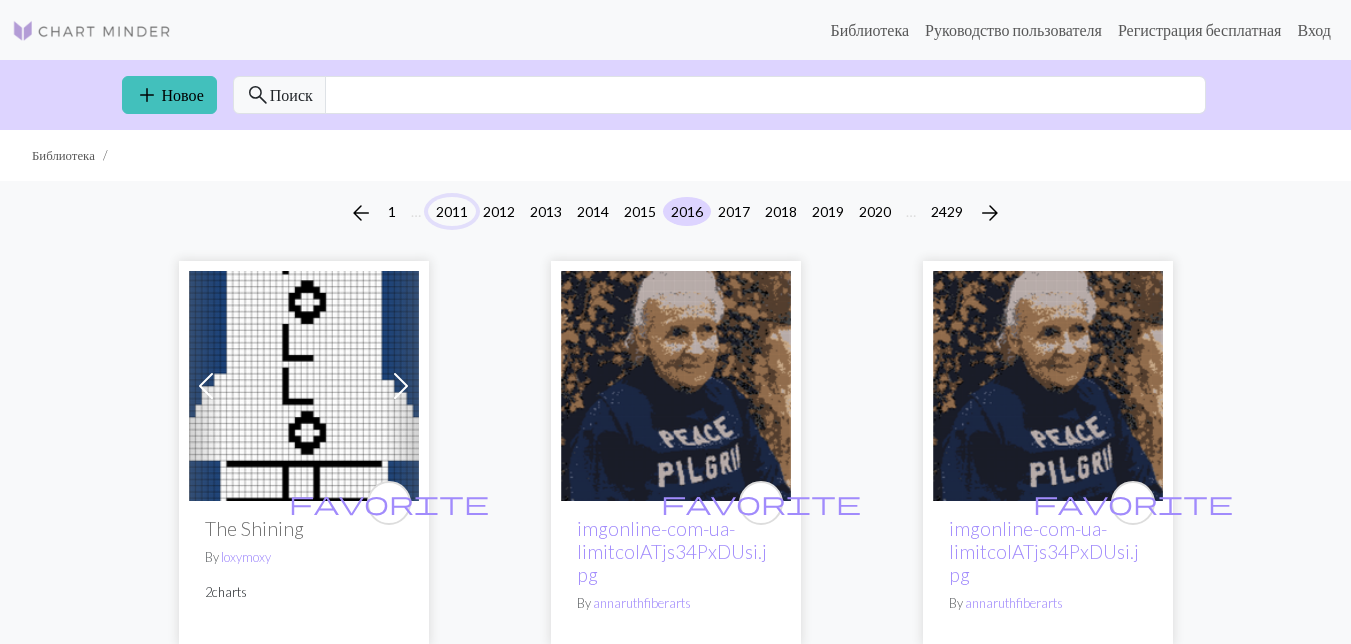 click on "2011" at bounding box center (452, 211) 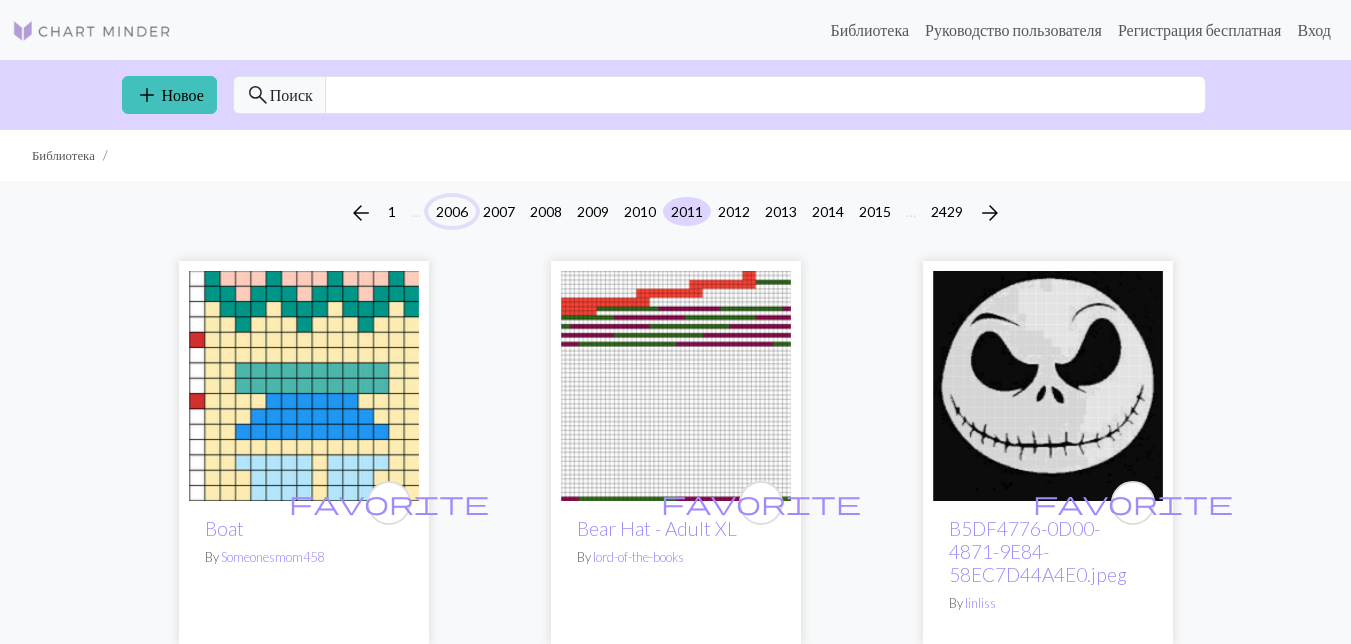 click on "2006" at bounding box center (452, 211) 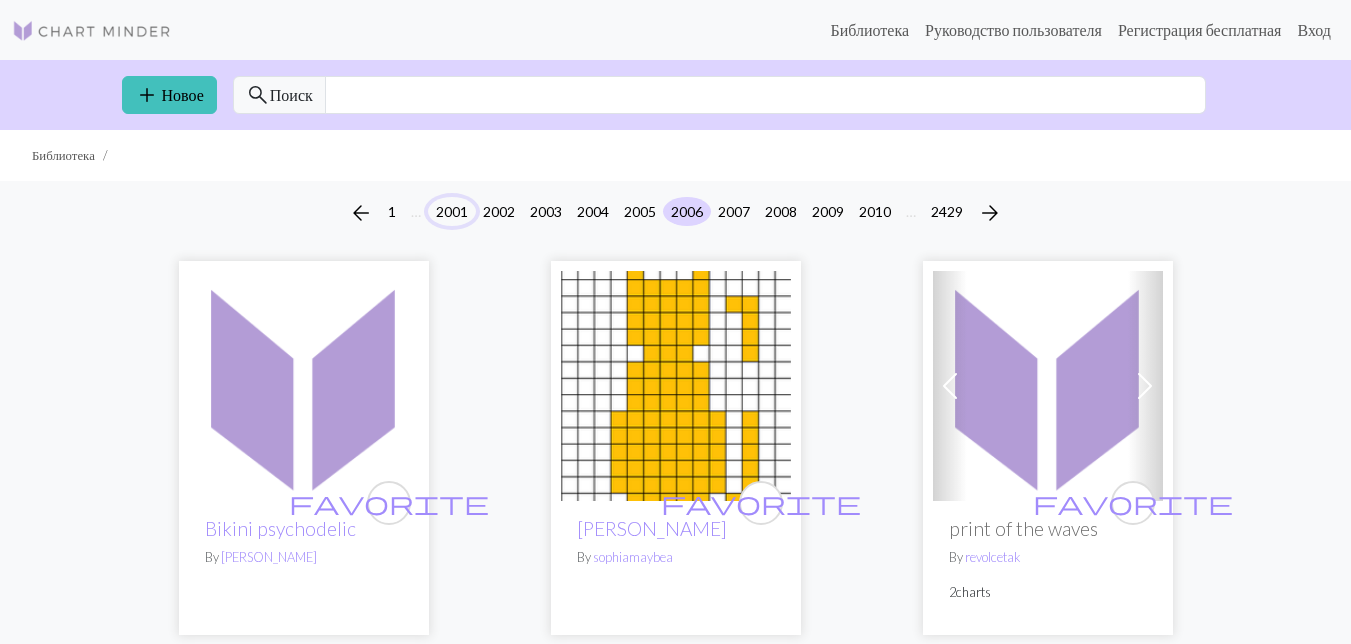 click on "2001" at bounding box center (452, 211) 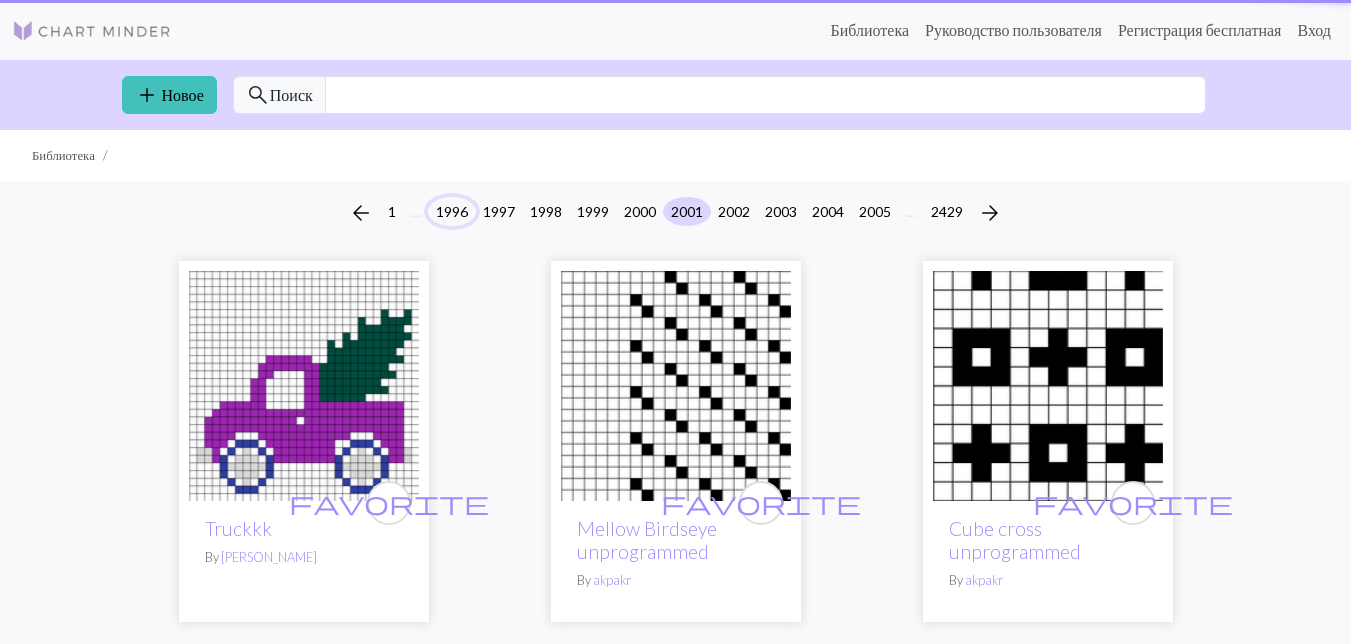 click on "1996" at bounding box center (452, 211) 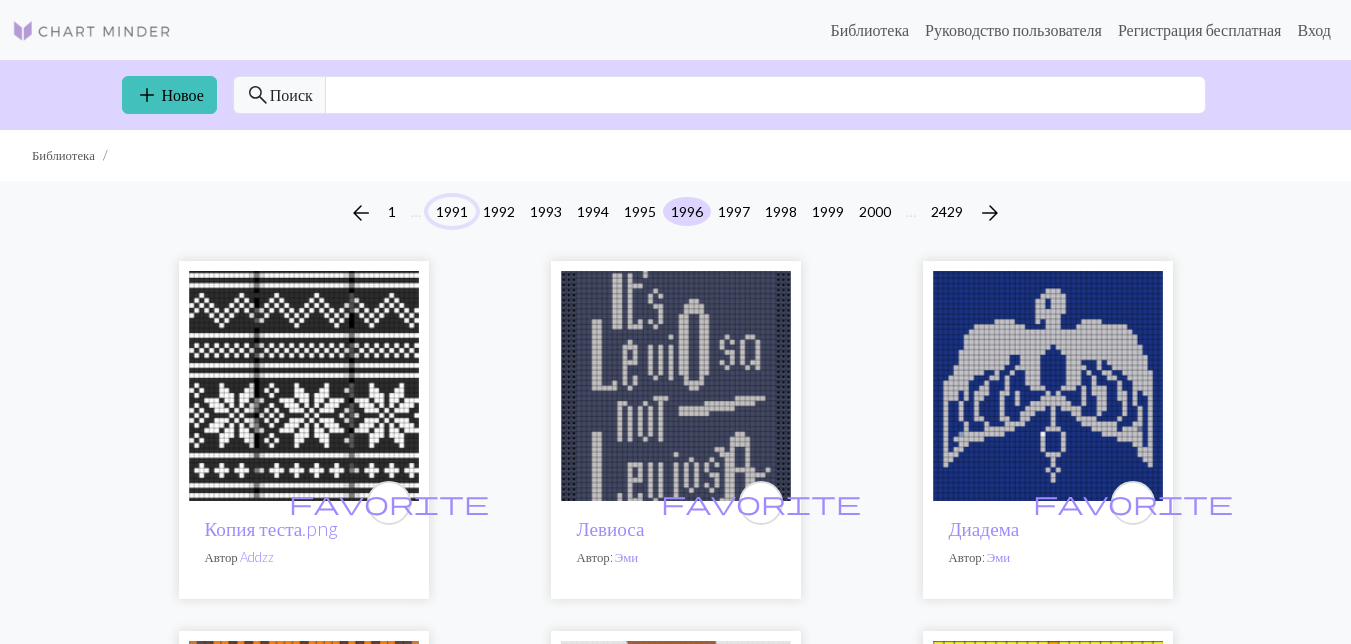 click on "1991" at bounding box center (452, 211) 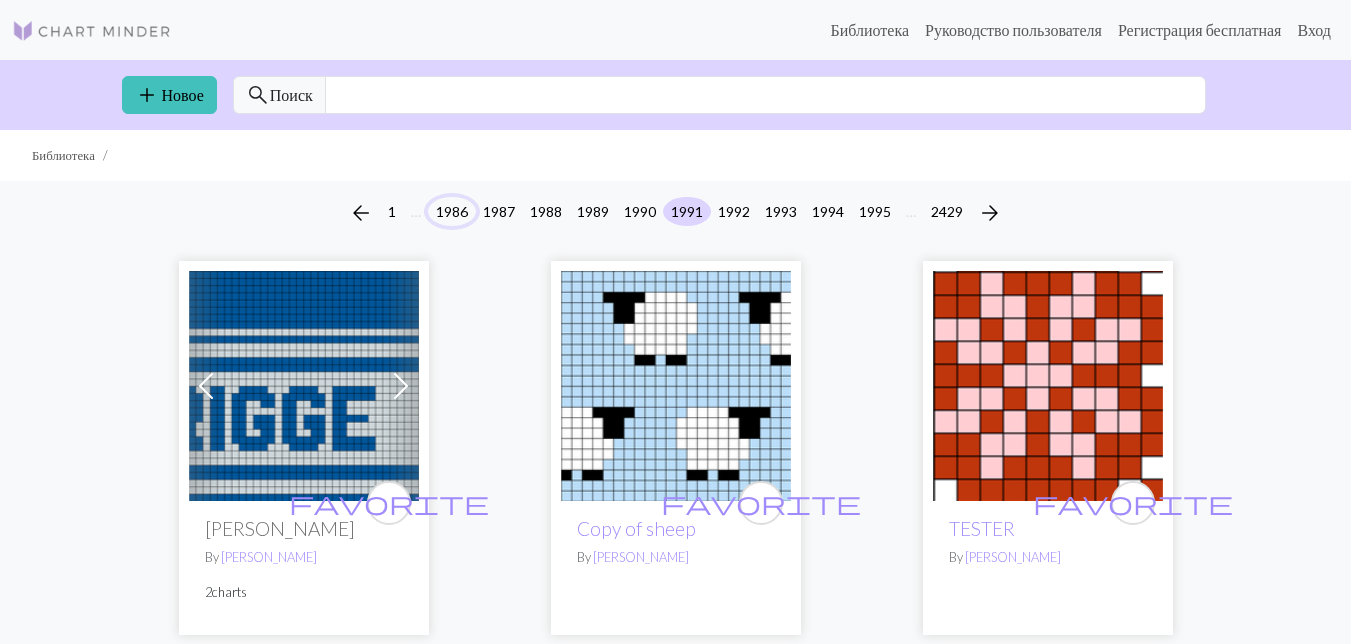 click on "1986" at bounding box center (452, 211) 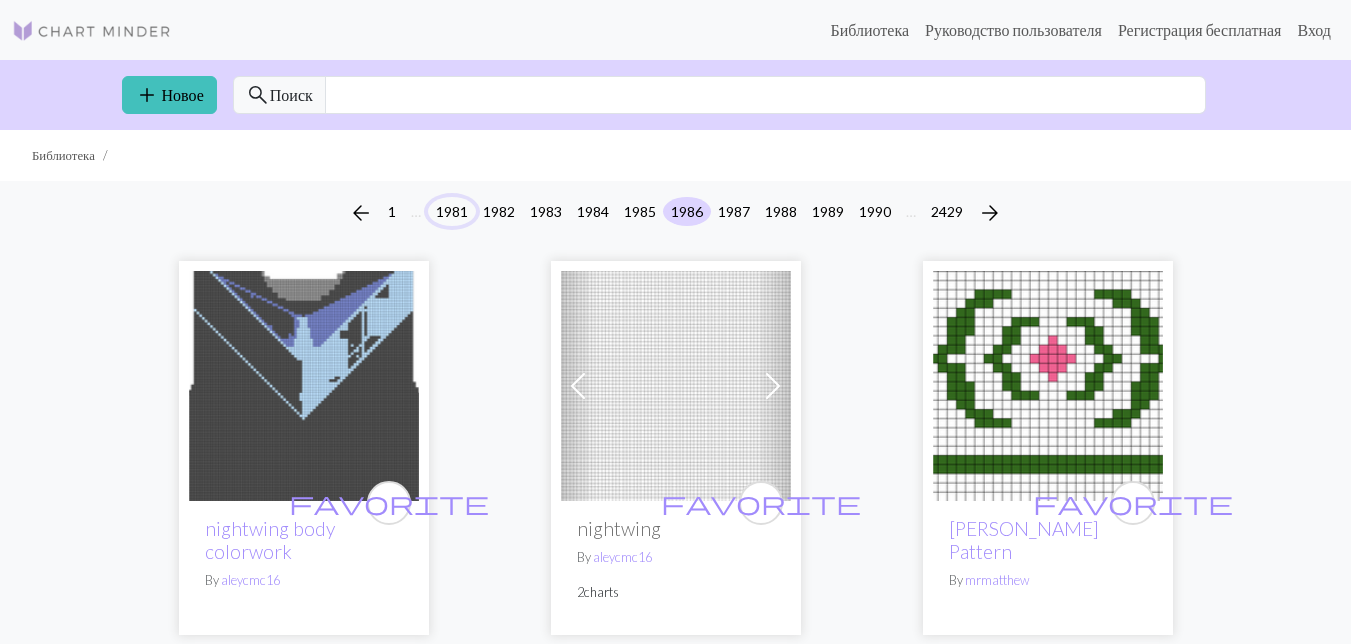 click on "1981" at bounding box center [452, 211] 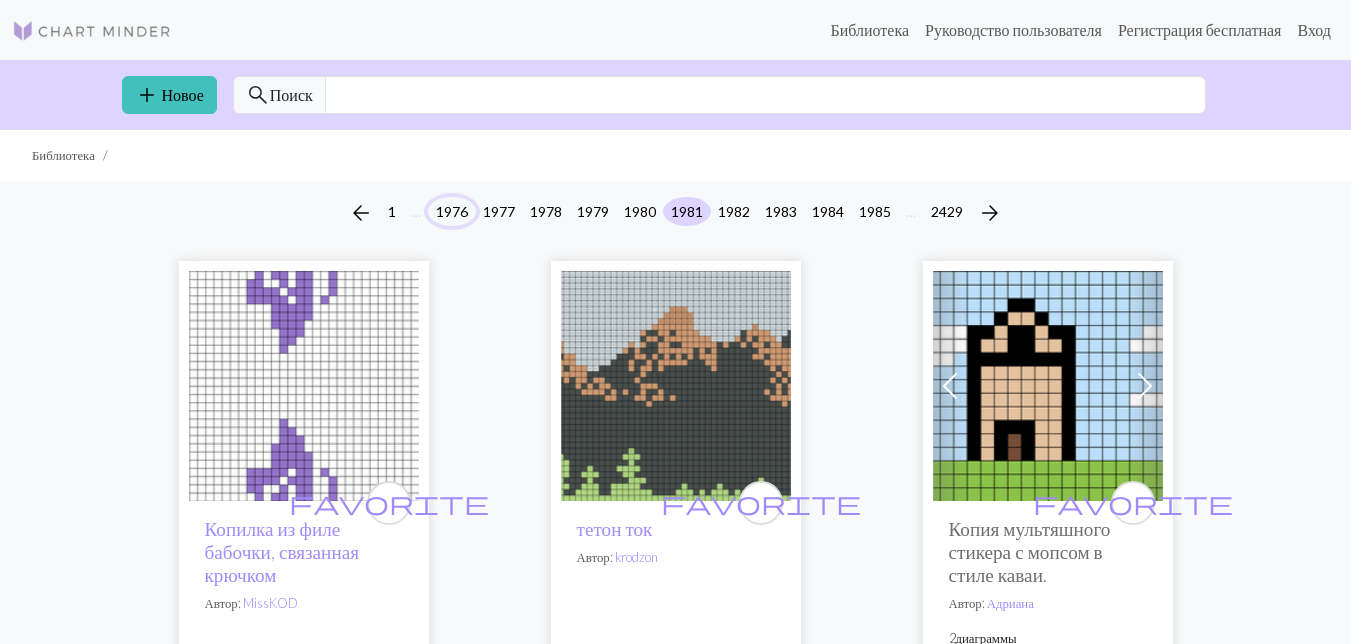 click on "1976" at bounding box center (452, 211) 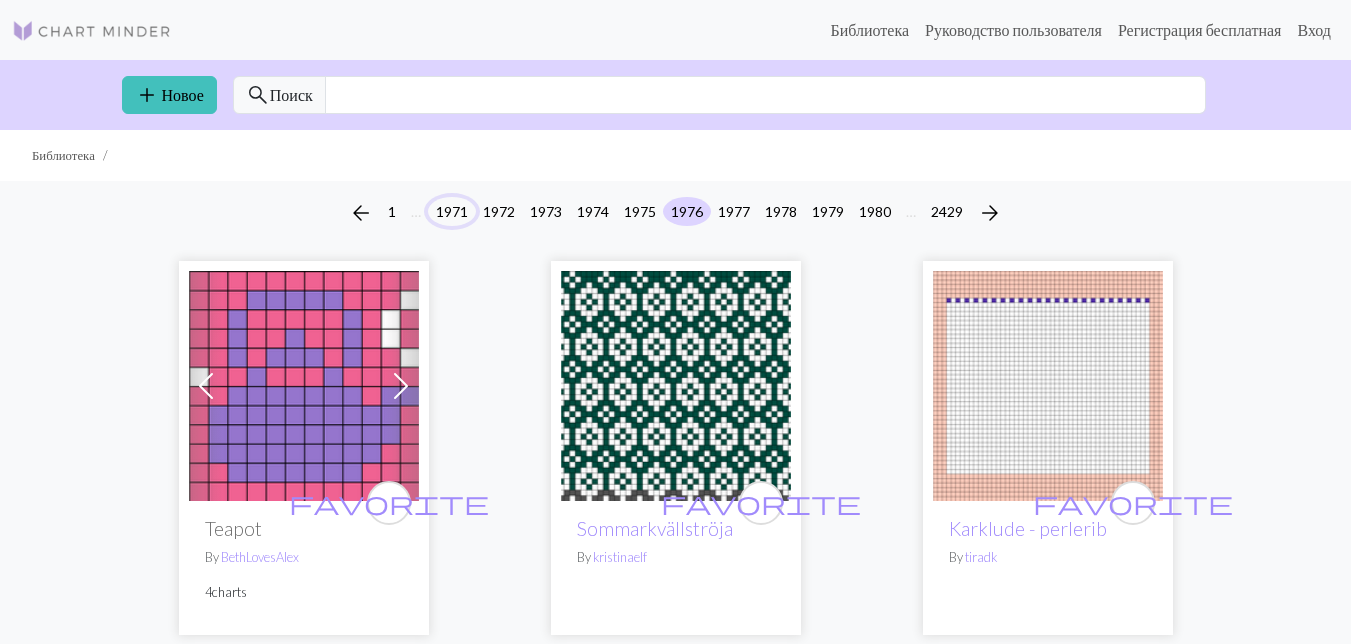click on "1971" at bounding box center [452, 211] 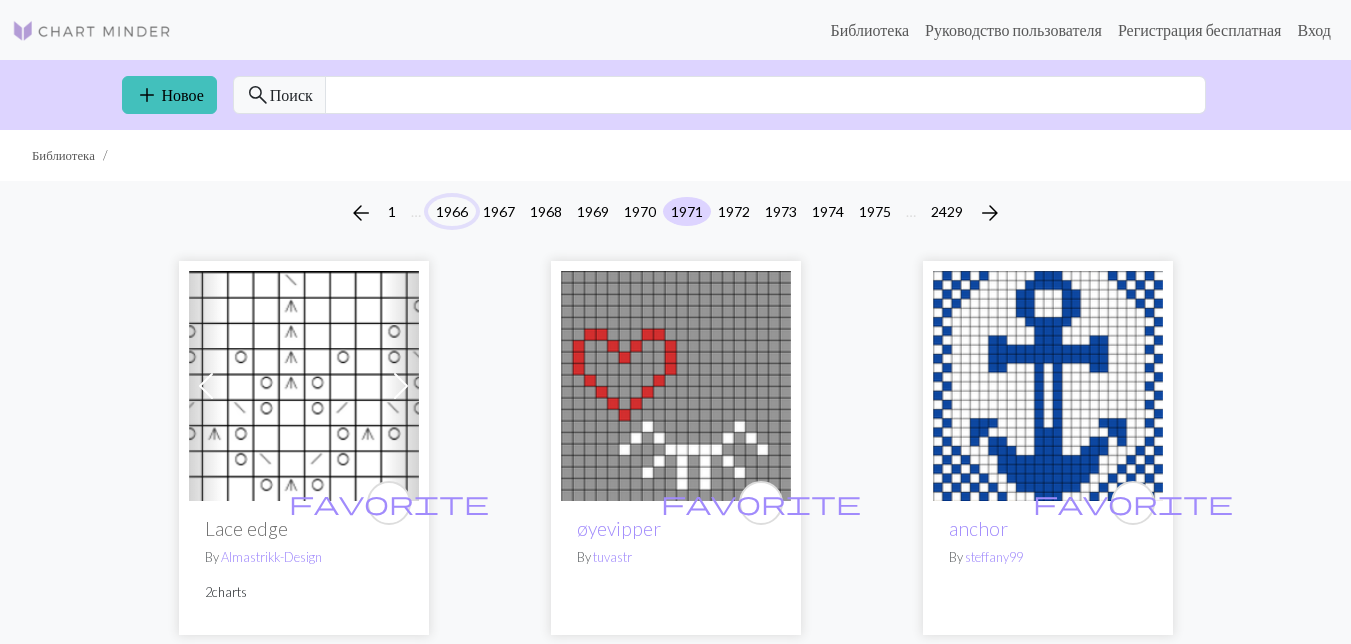 click on "1966" at bounding box center (452, 211) 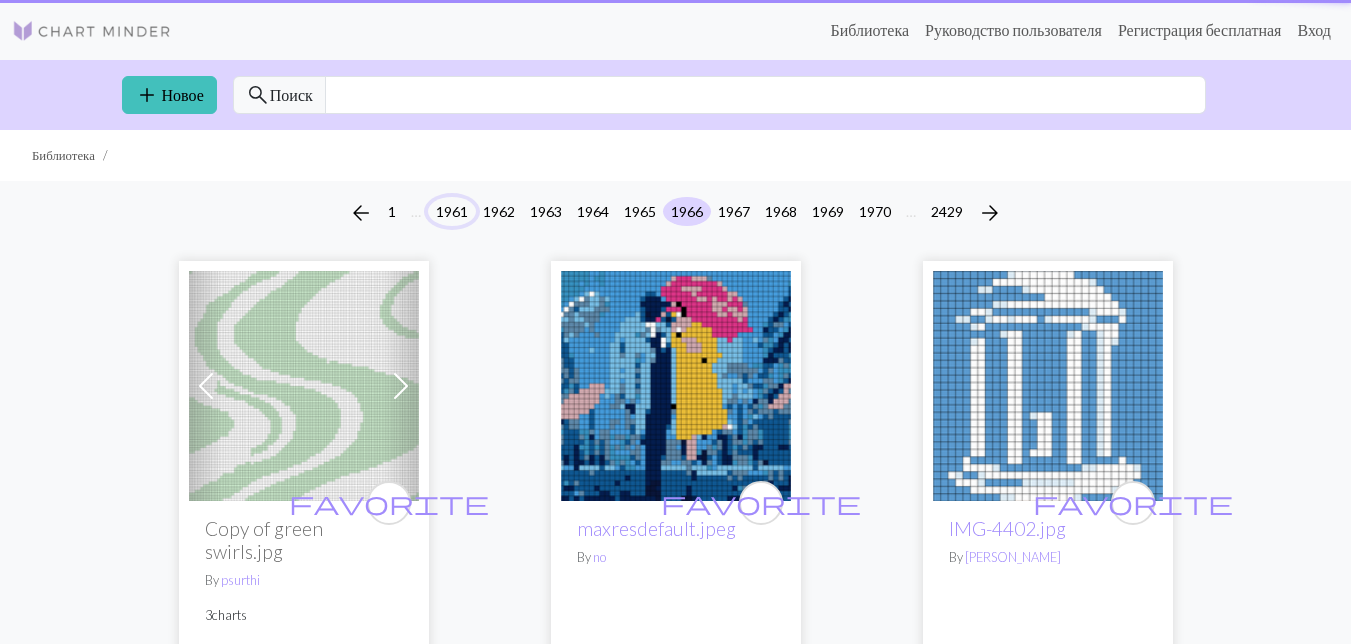 click on "1961" at bounding box center (452, 211) 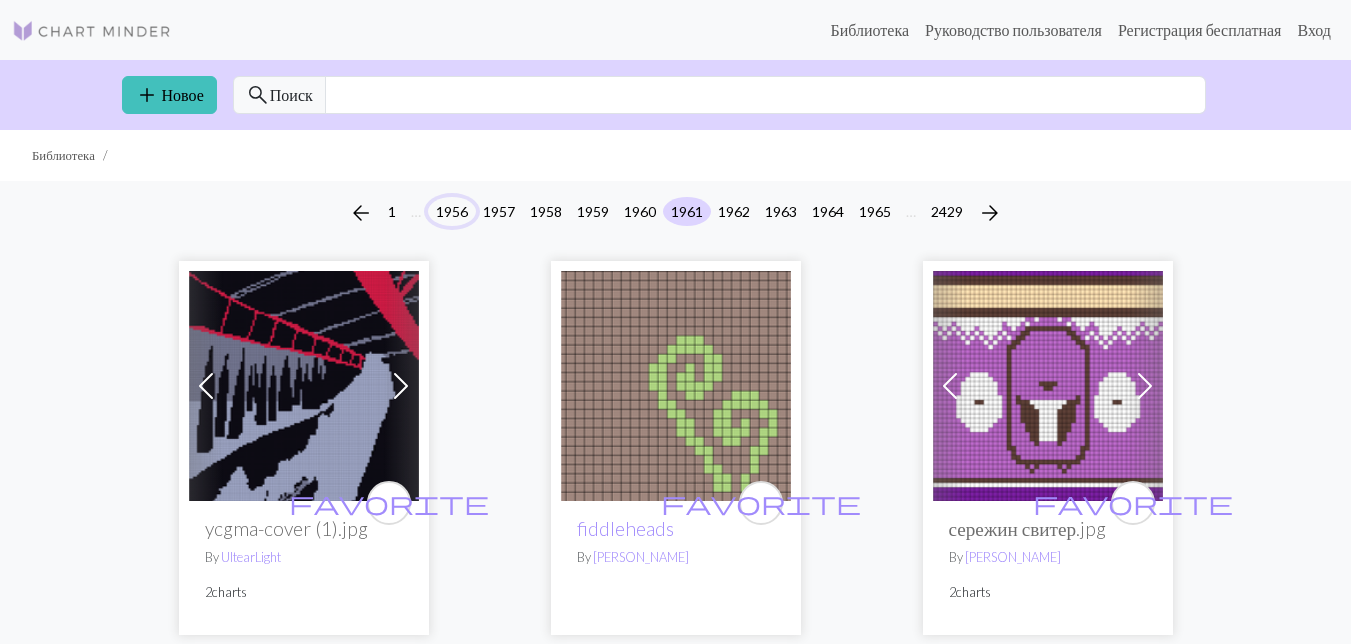 click on "1956" at bounding box center (452, 211) 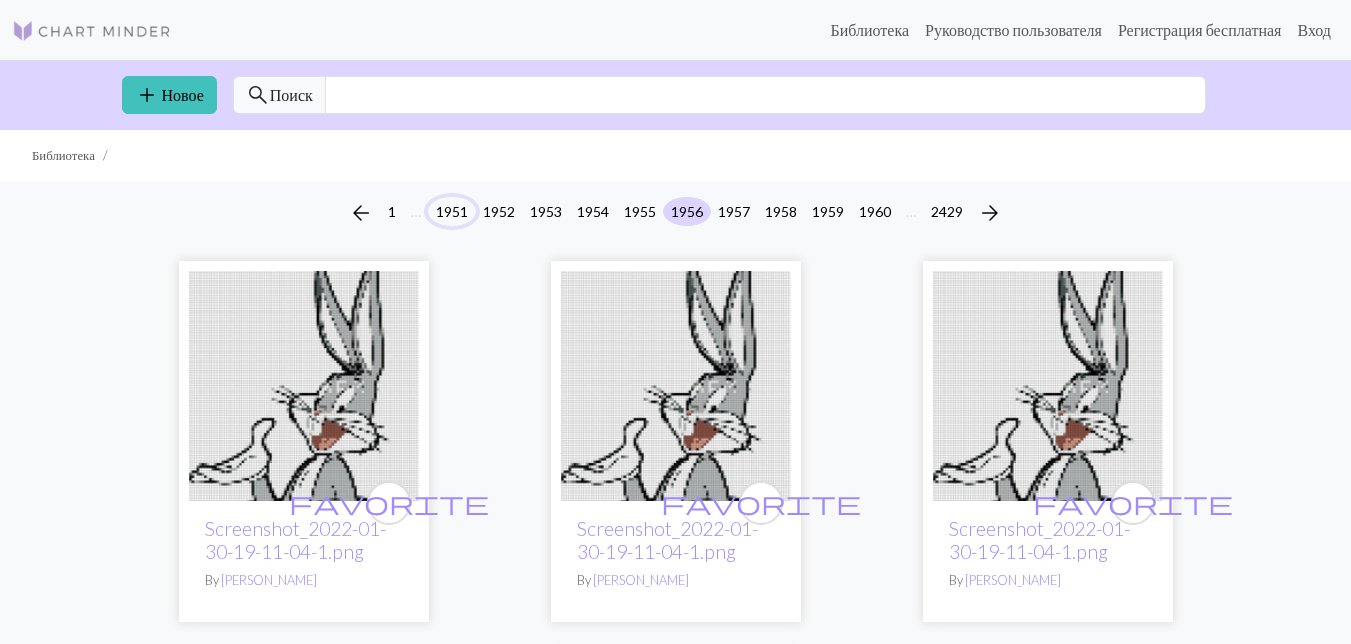 click on "1951" at bounding box center [452, 211] 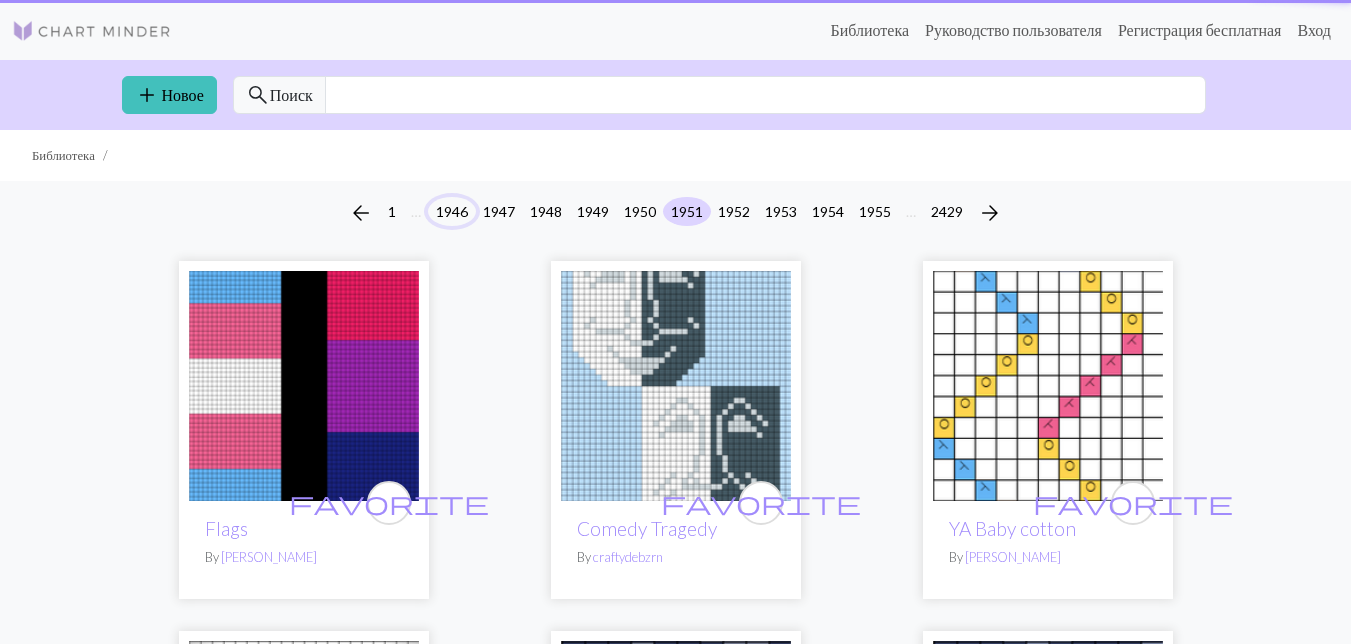 click on "1946" at bounding box center (452, 211) 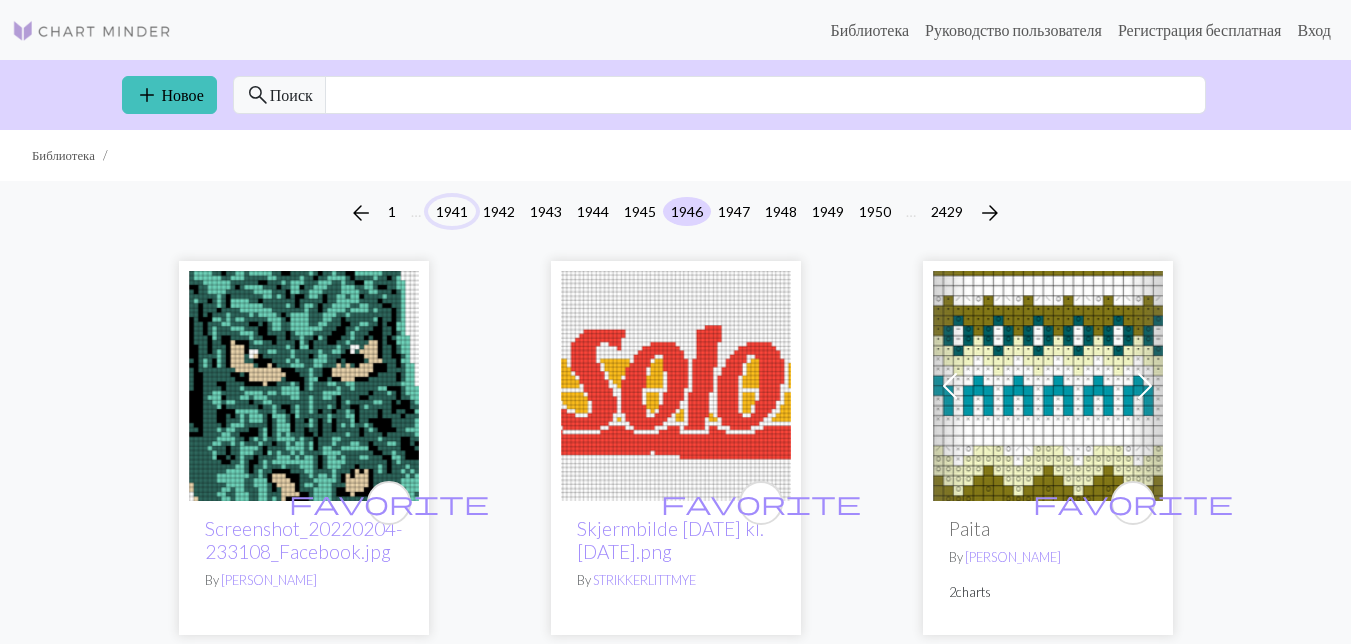 click on "1941" at bounding box center [452, 211] 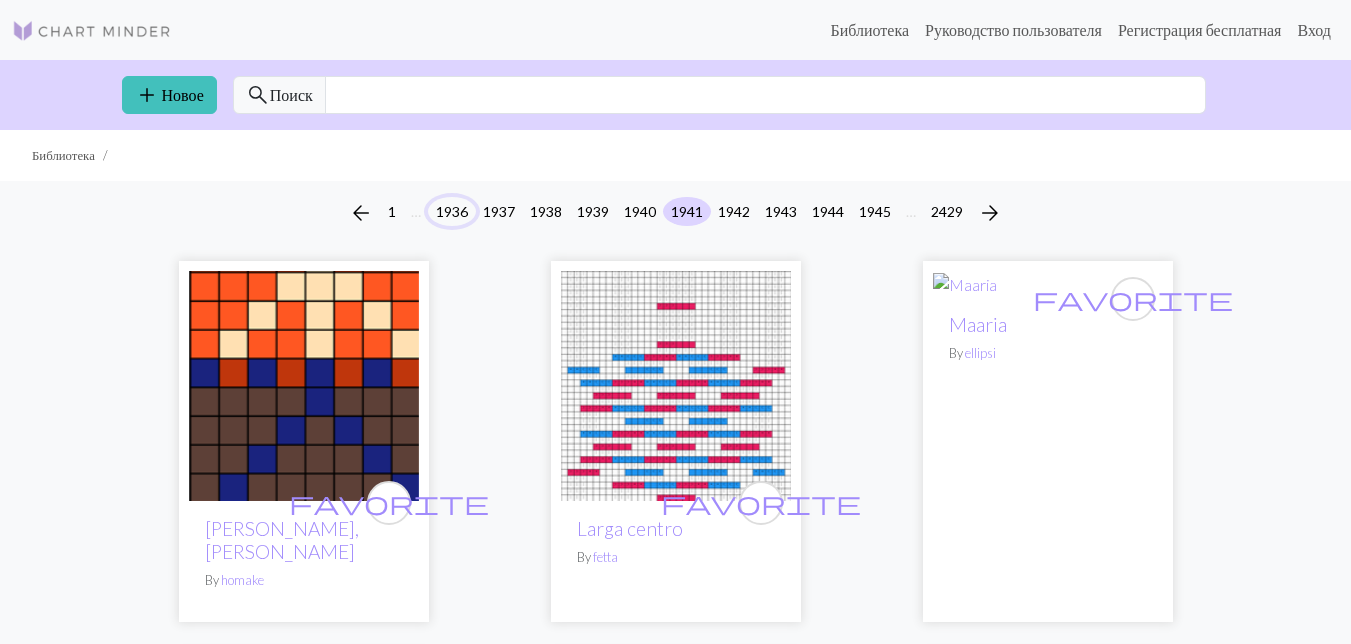 click on "1936" at bounding box center [452, 211] 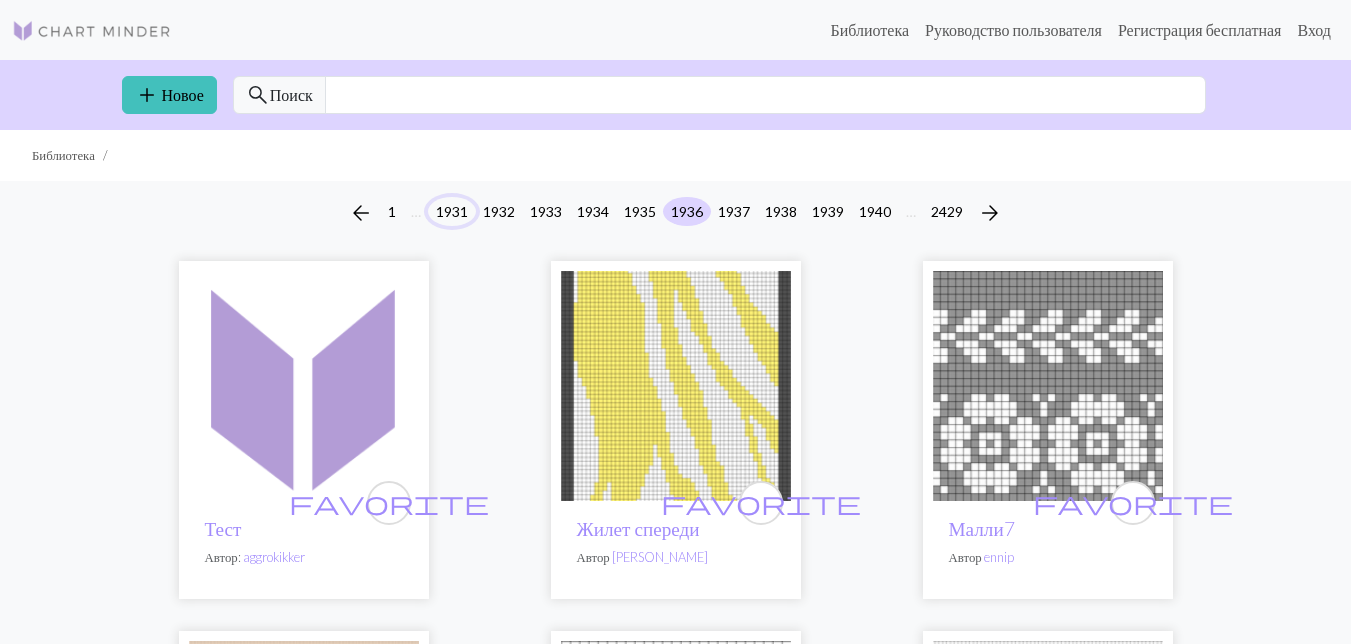 click on "1931" at bounding box center [452, 211] 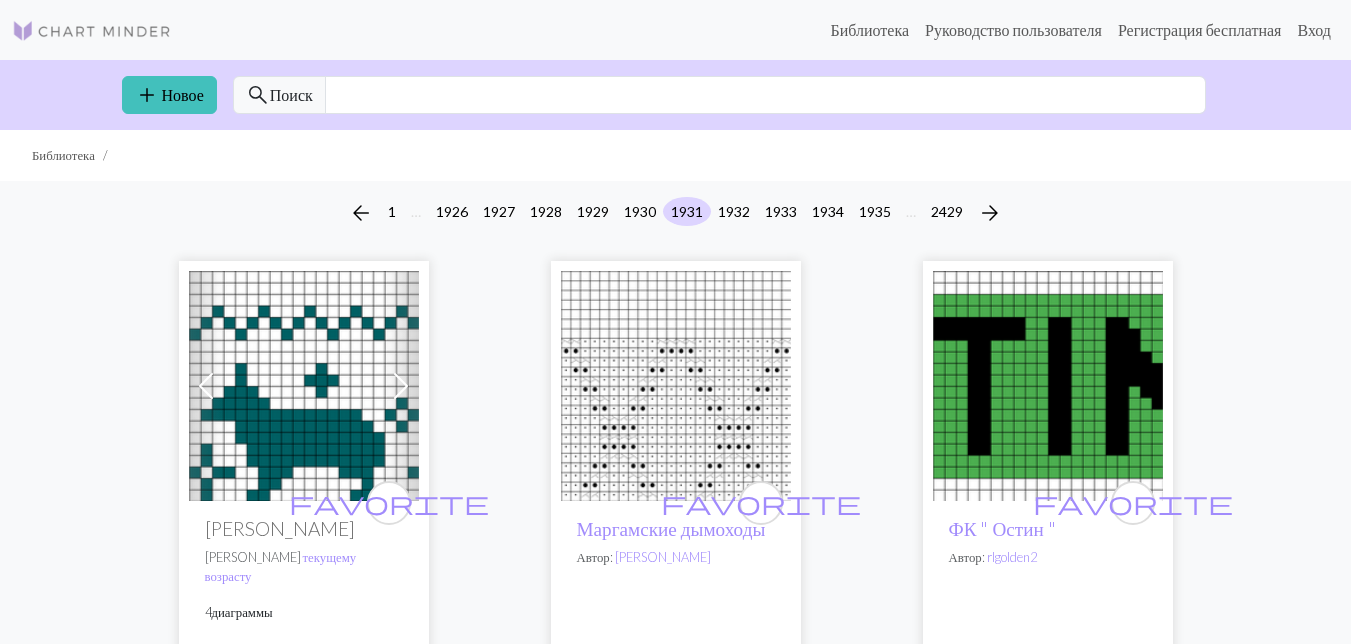 click on "1926" at bounding box center (452, 211) 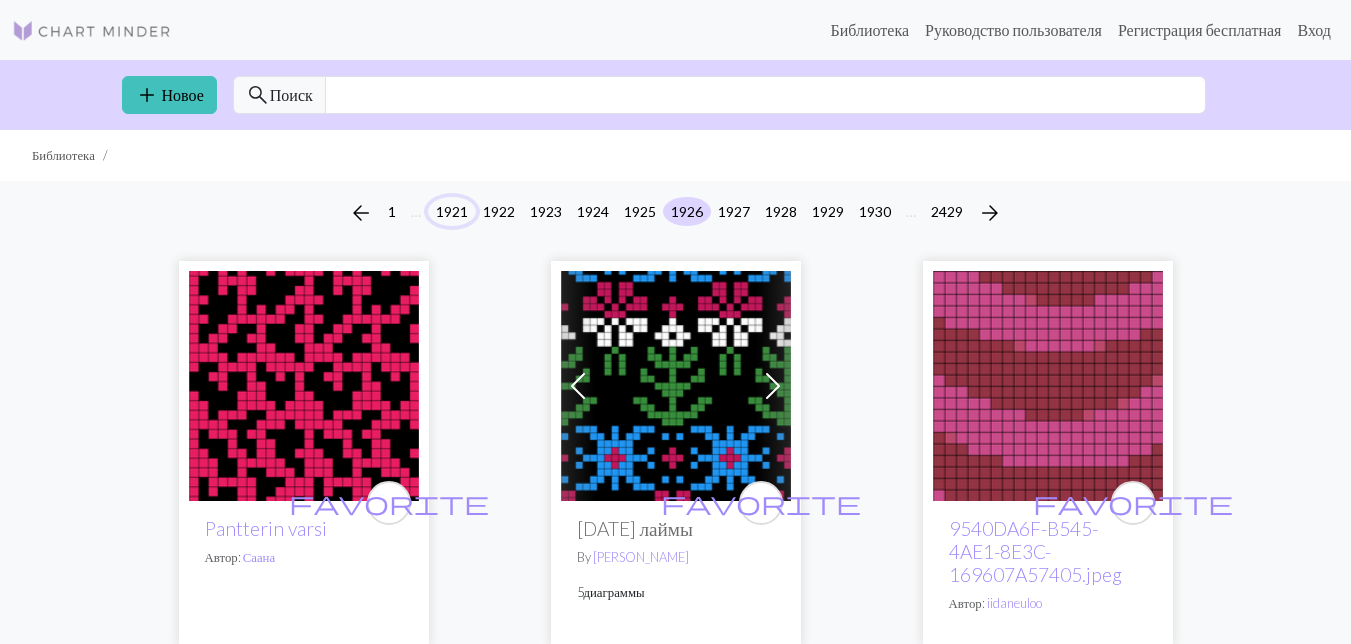 click on "1921" at bounding box center (452, 211) 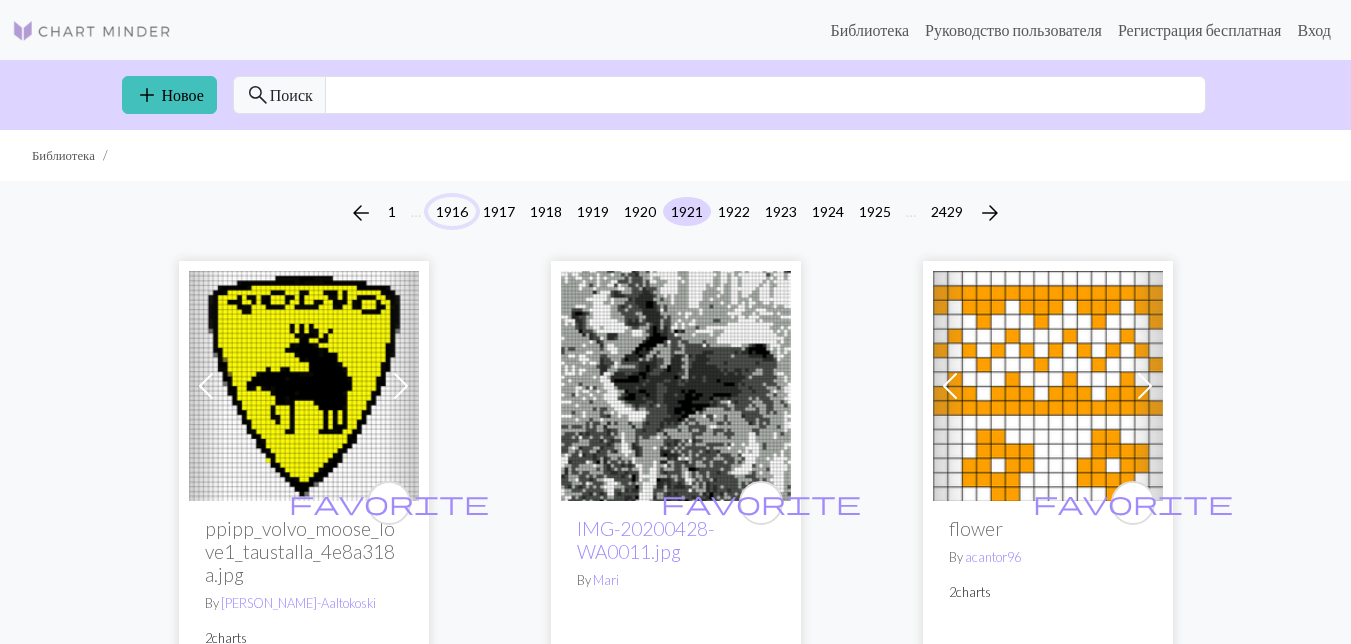 click on "1916" at bounding box center (452, 211) 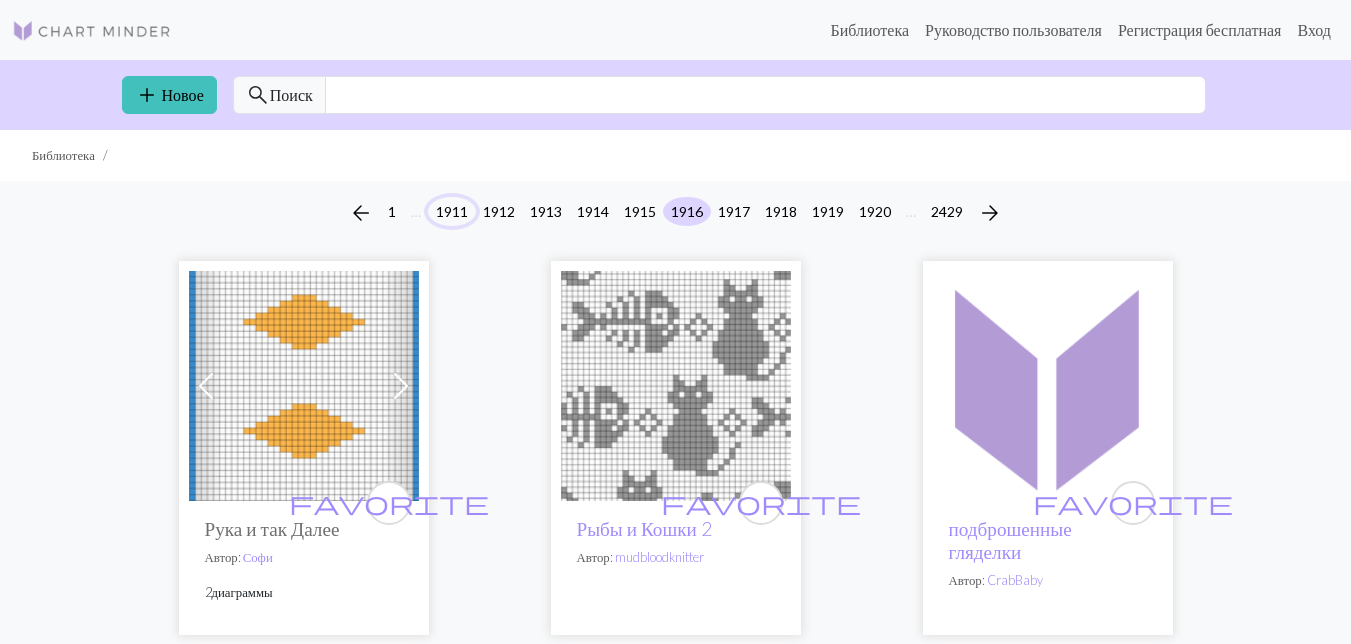 click on "1911" at bounding box center [452, 211] 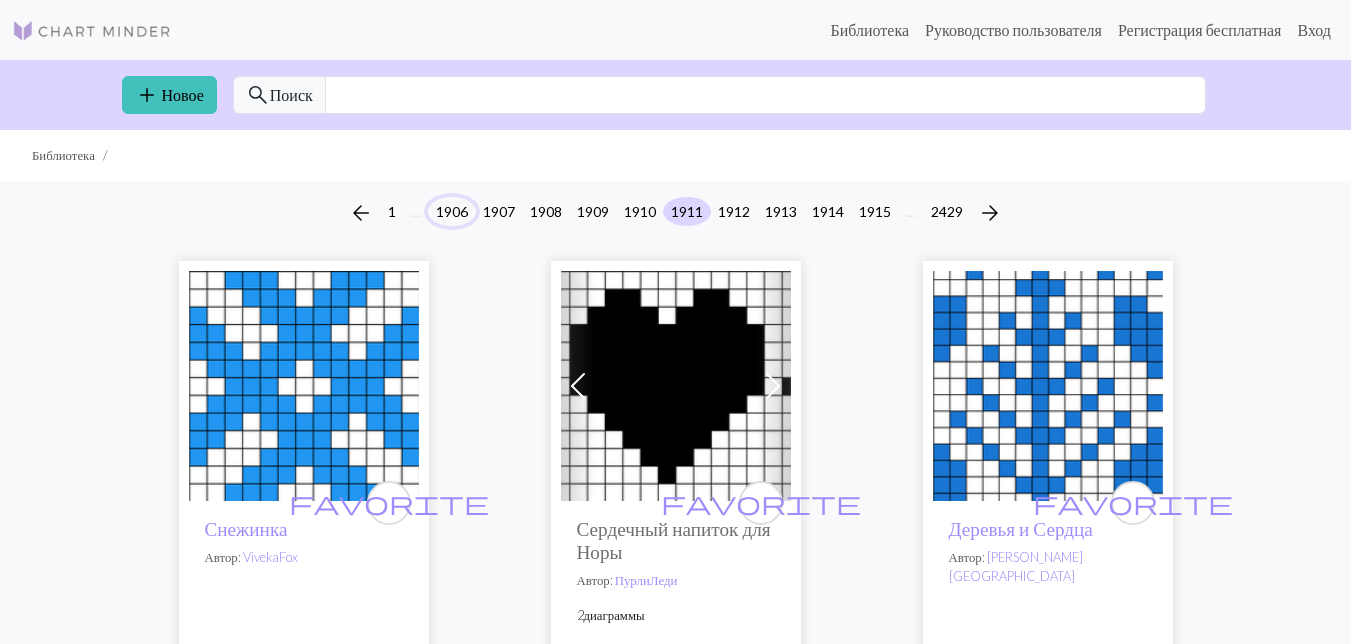 click on "1906" at bounding box center [452, 211] 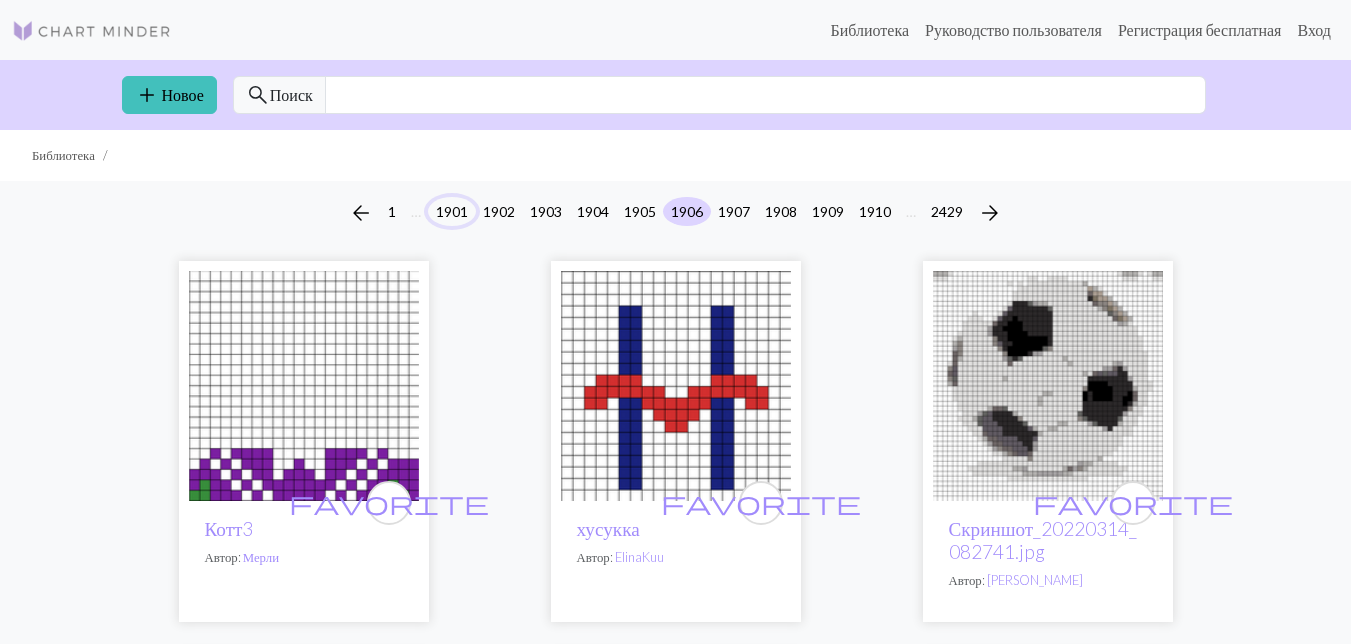 click on "1901" at bounding box center (452, 211) 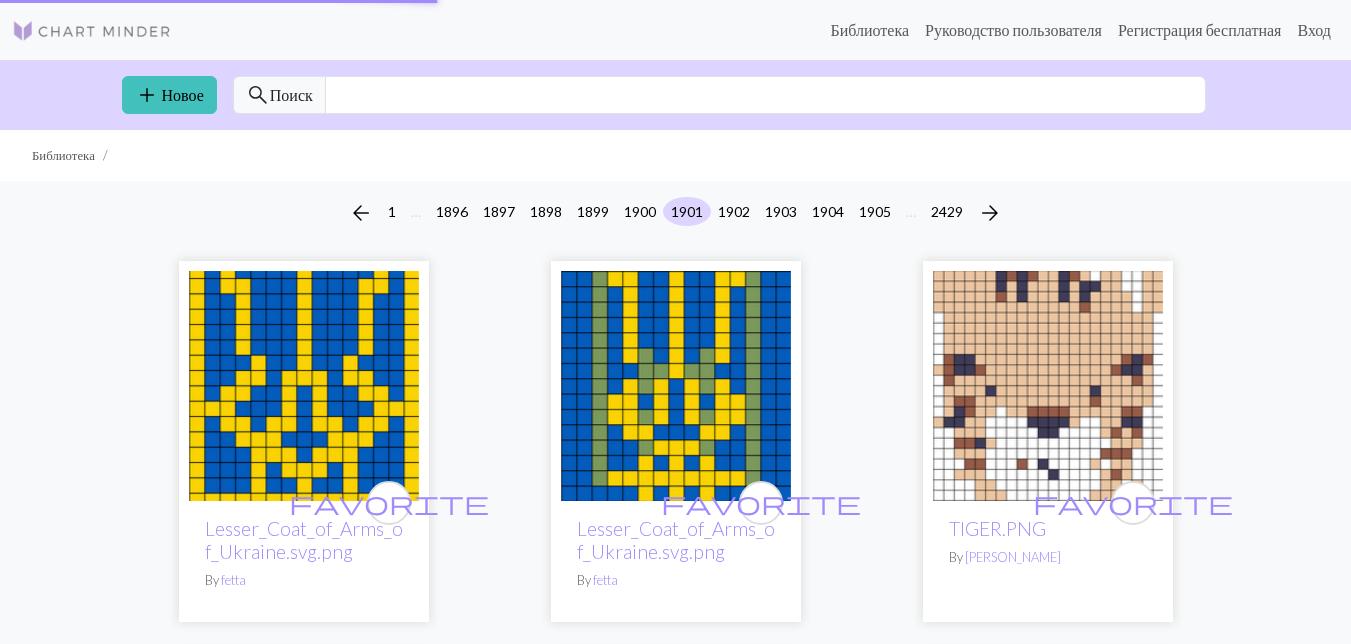 click on "1896" at bounding box center (452, 211) 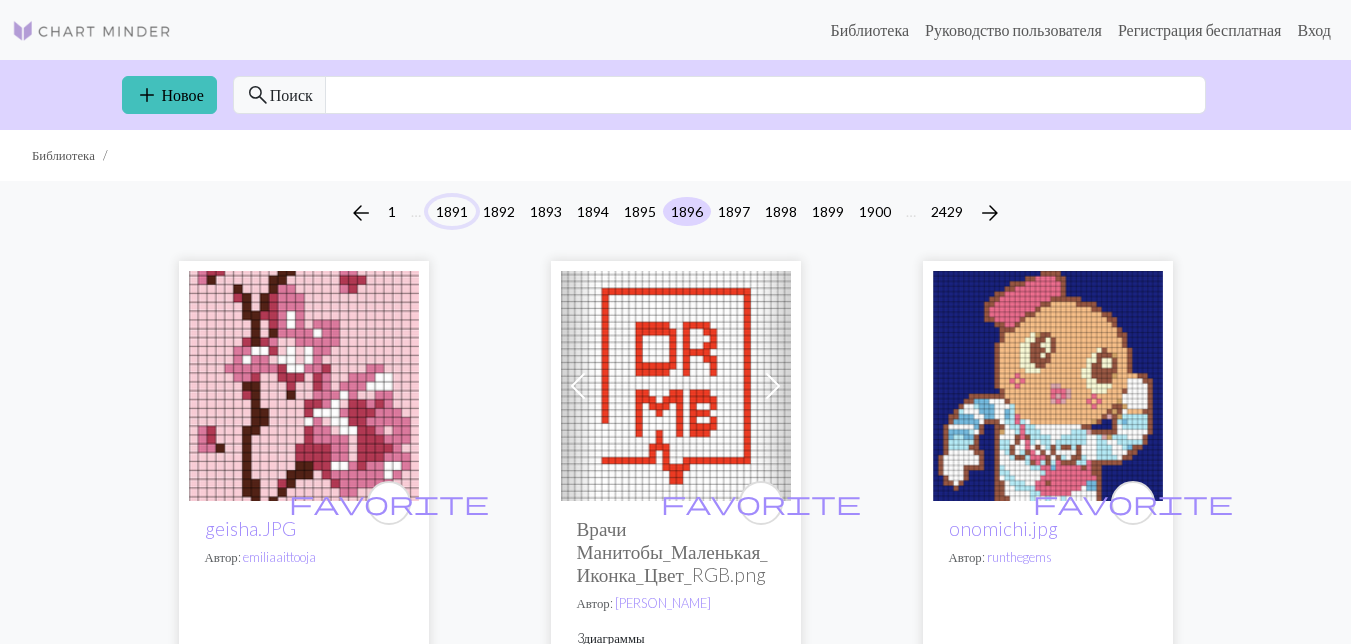 click on "1891" at bounding box center (452, 211) 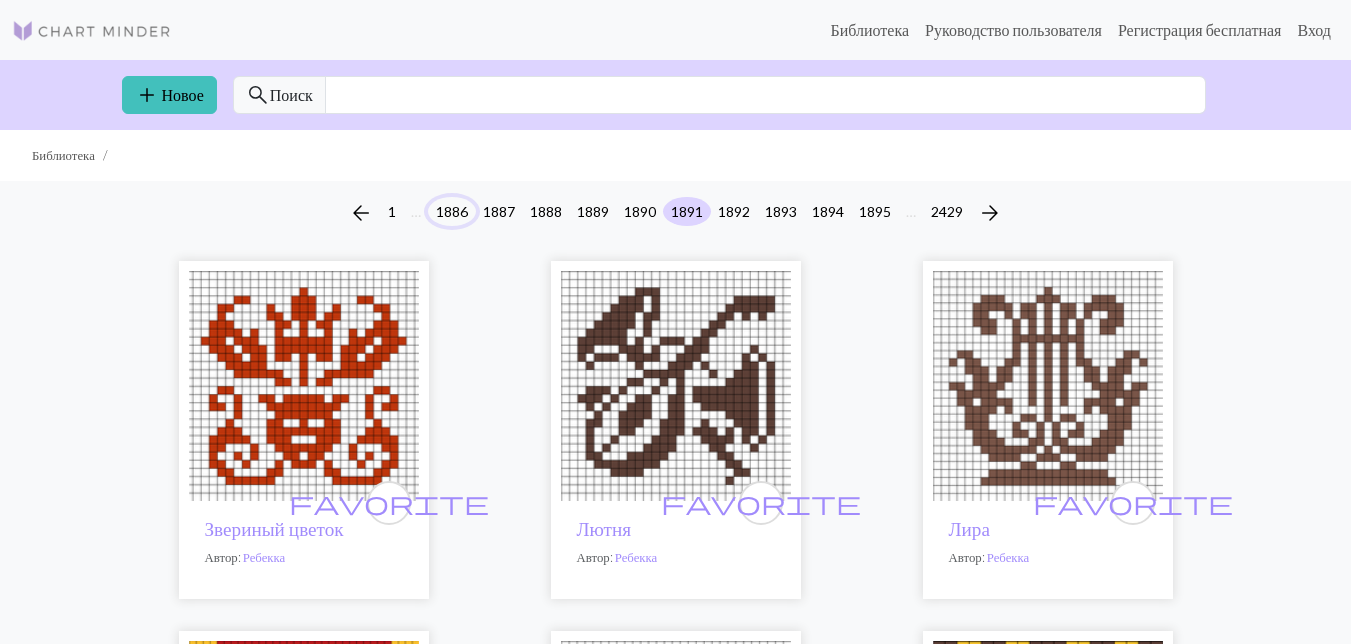 click on "1886" at bounding box center (452, 211) 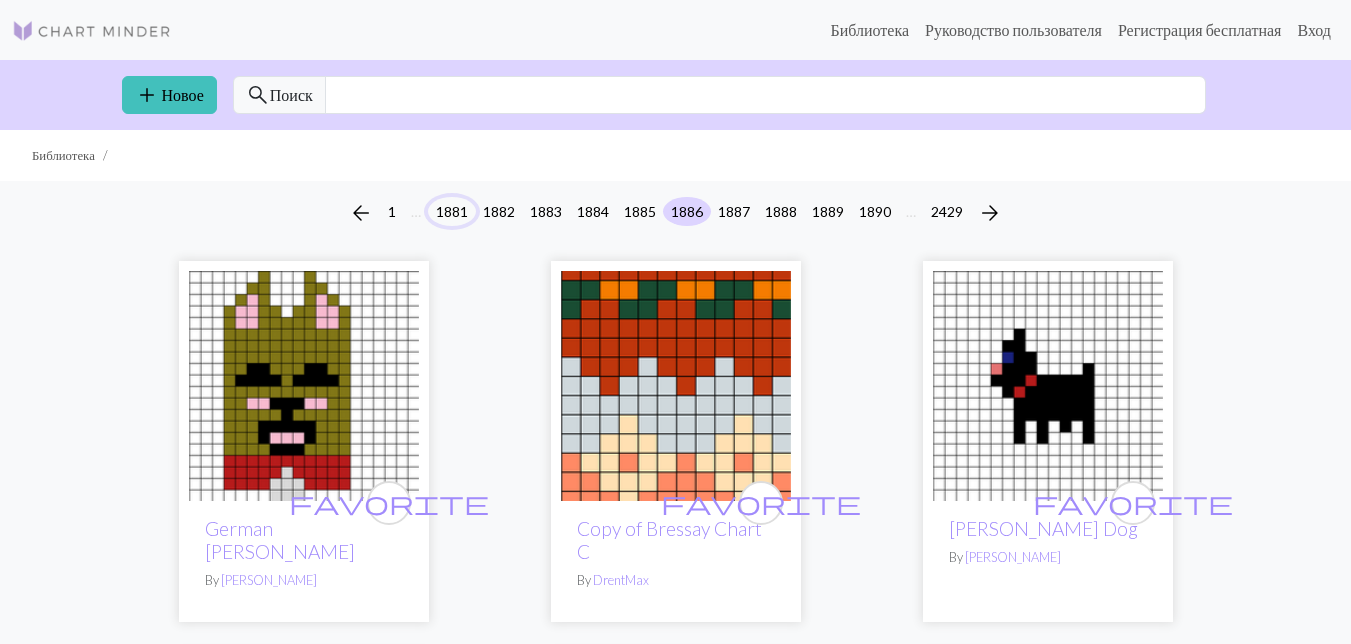 click on "1881" at bounding box center [452, 211] 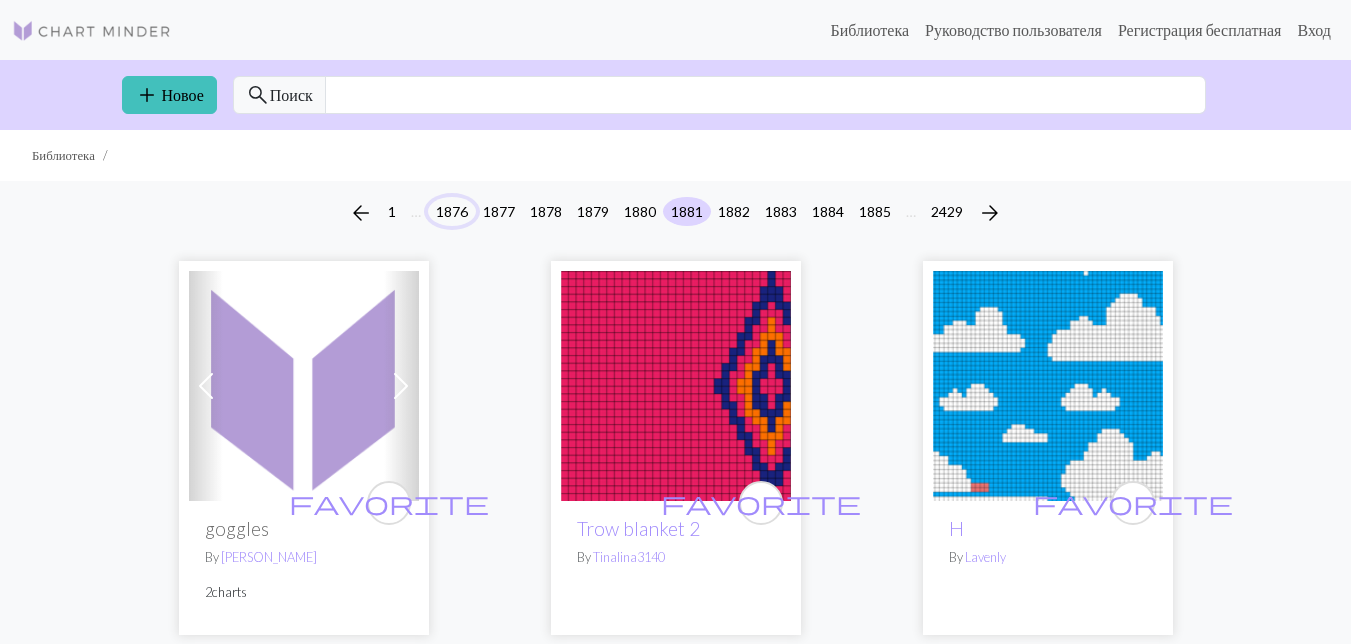 click on "1876" at bounding box center (452, 211) 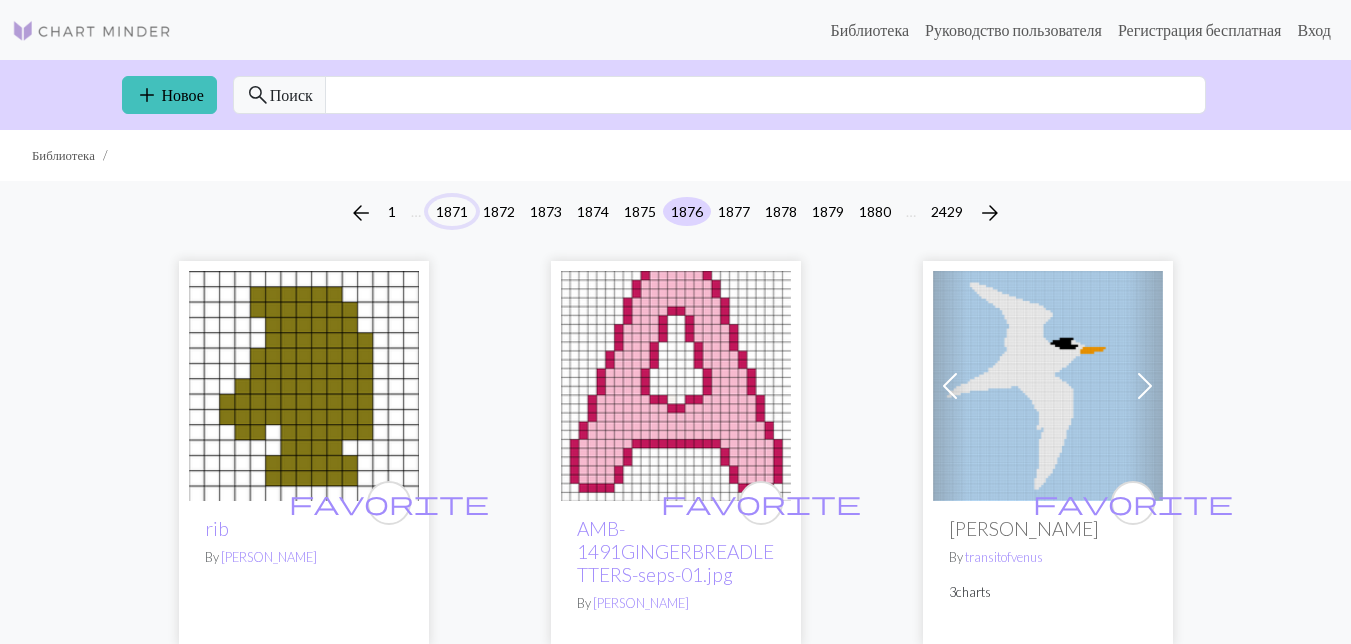 click on "1871" at bounding box center (452, 211) 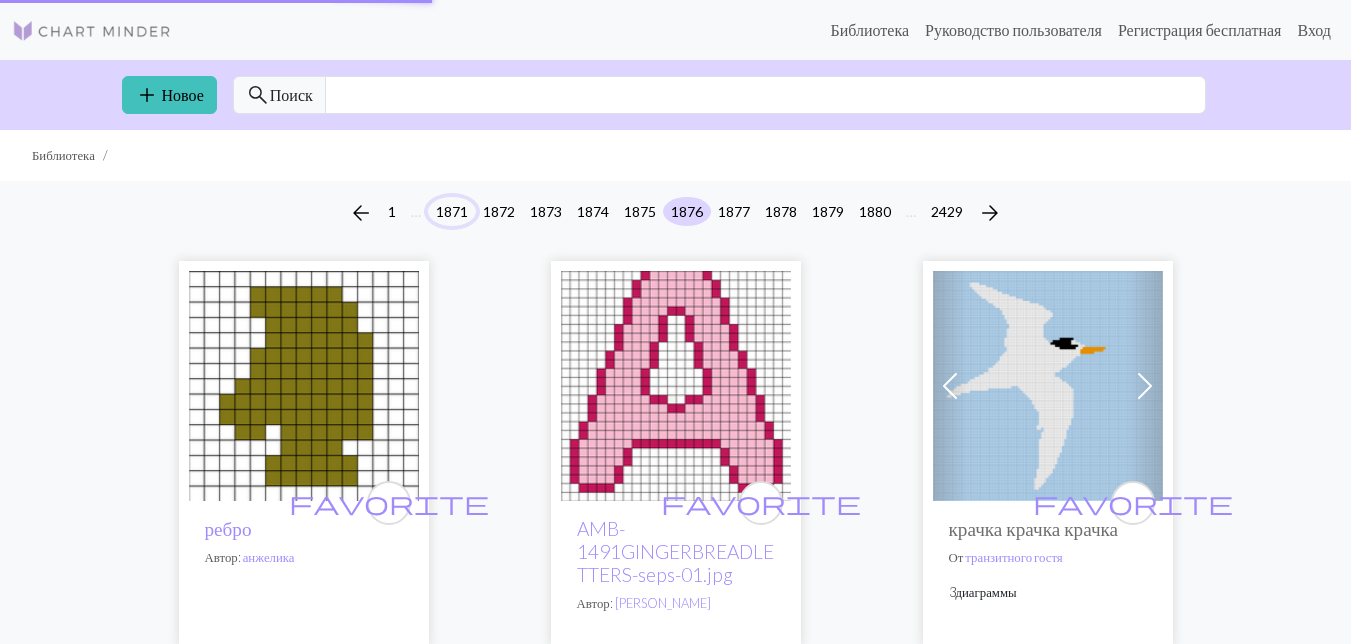 click on "1871" at bounding box center (452, 211) 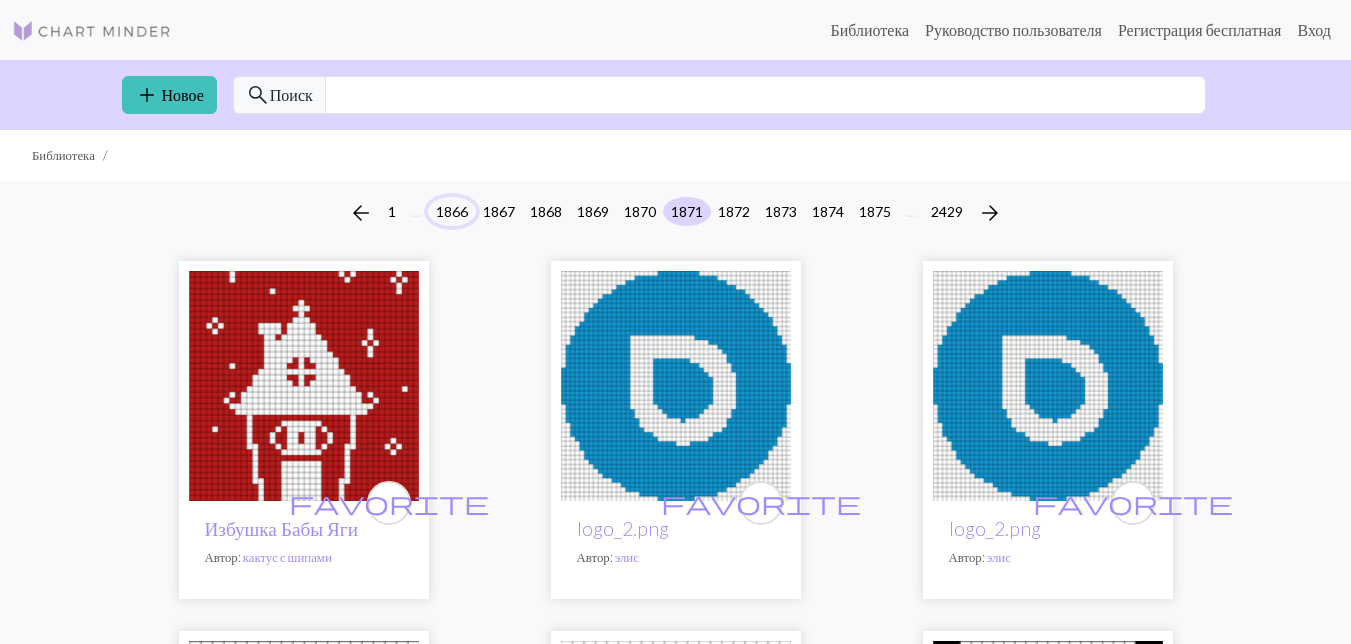 click on "1866" at bounding box center (452, 211) 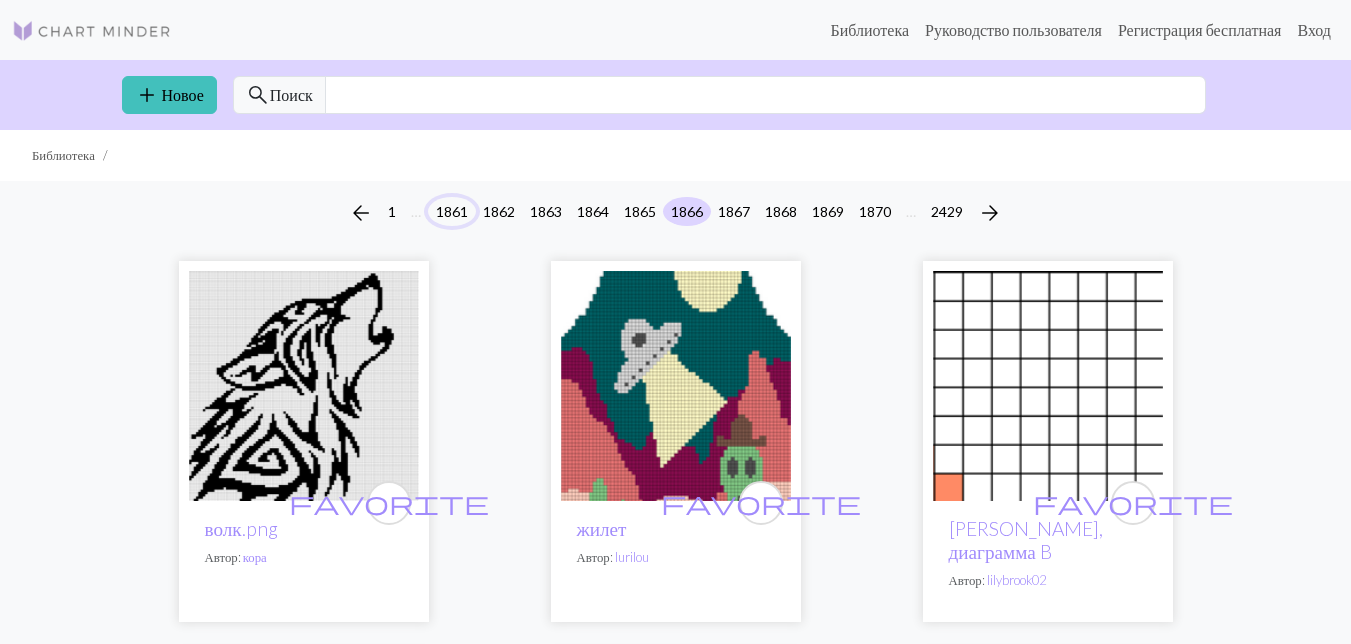 click on "1861" at bounding box center [452, 211] 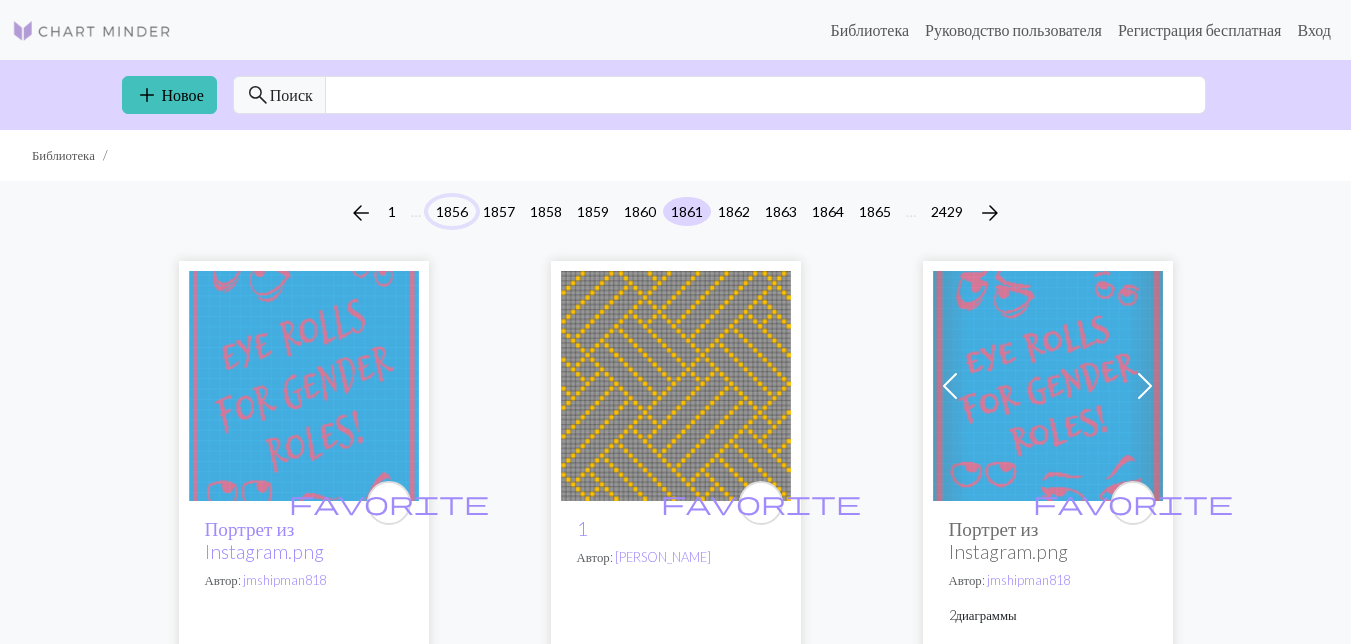 click on "1856" at bounding box center [452, 211] 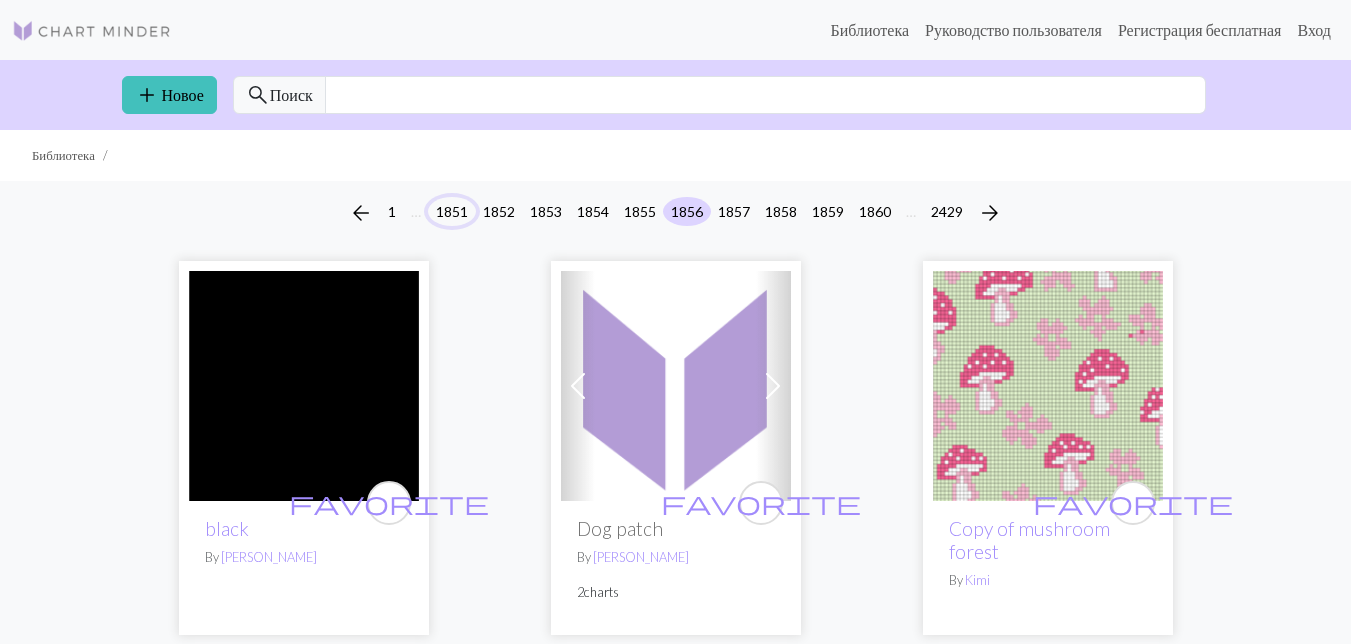 click on "1851" at bounding box center [452, 211] 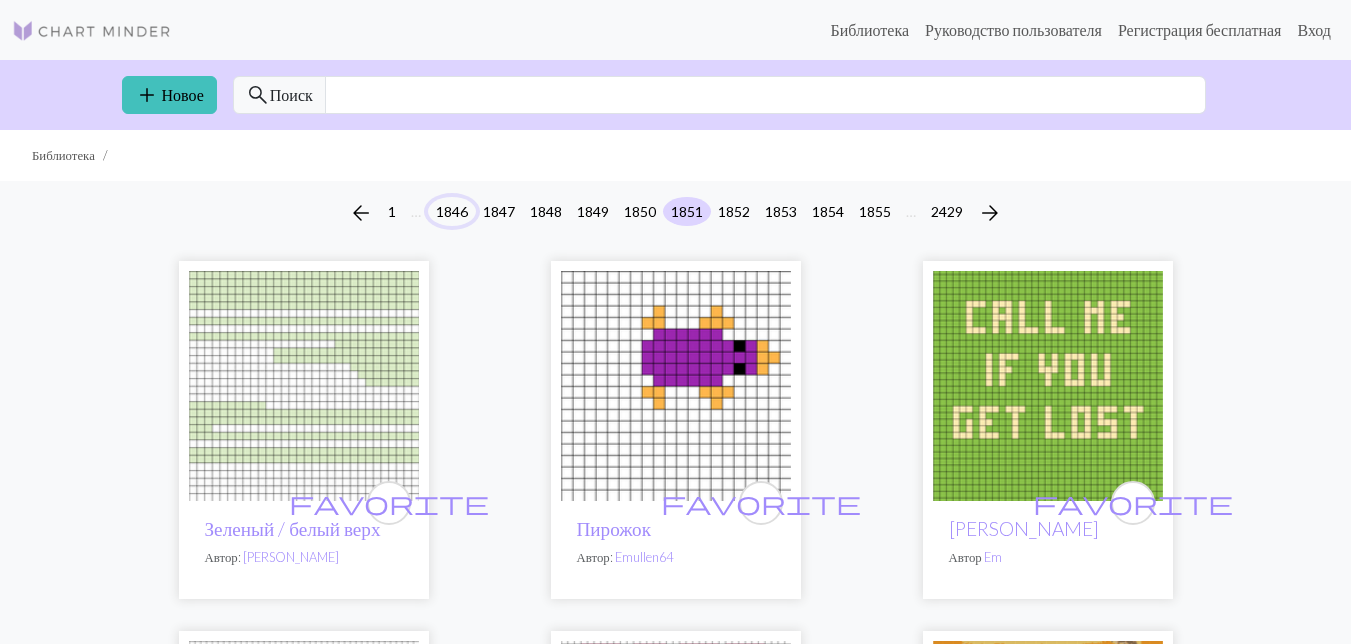 click on "1846" at bounding box center [452, 211] 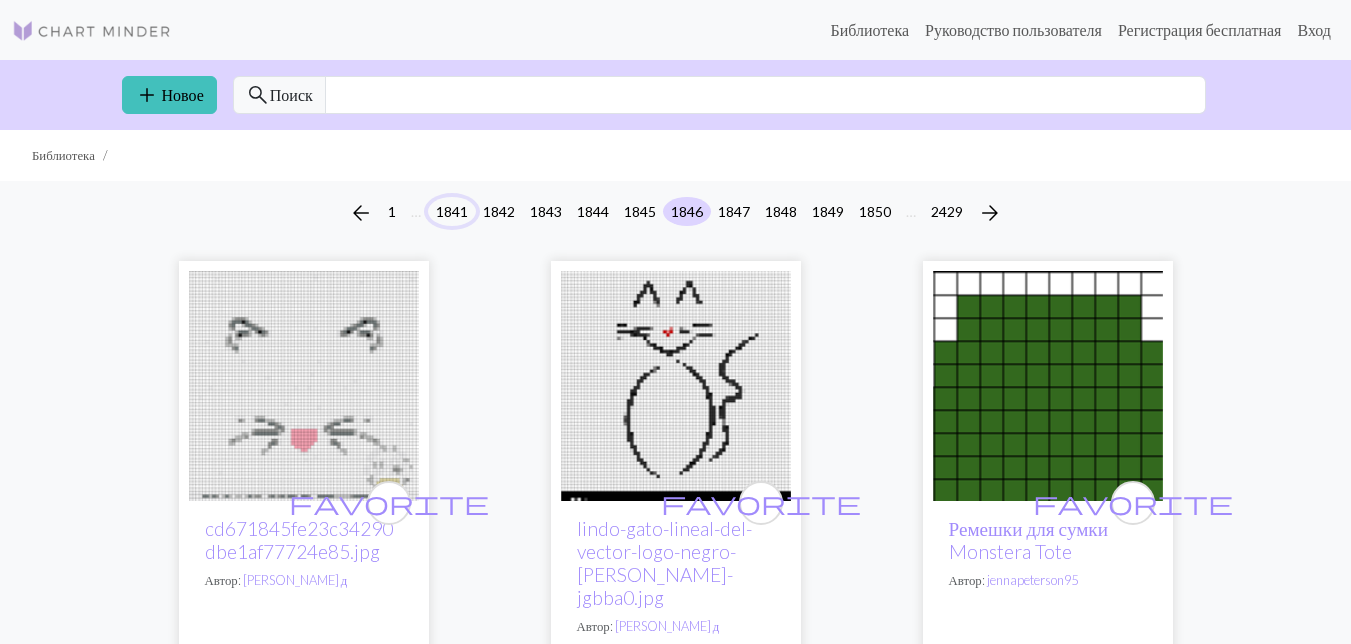 click on "1841" at bounding box center [452, 211] 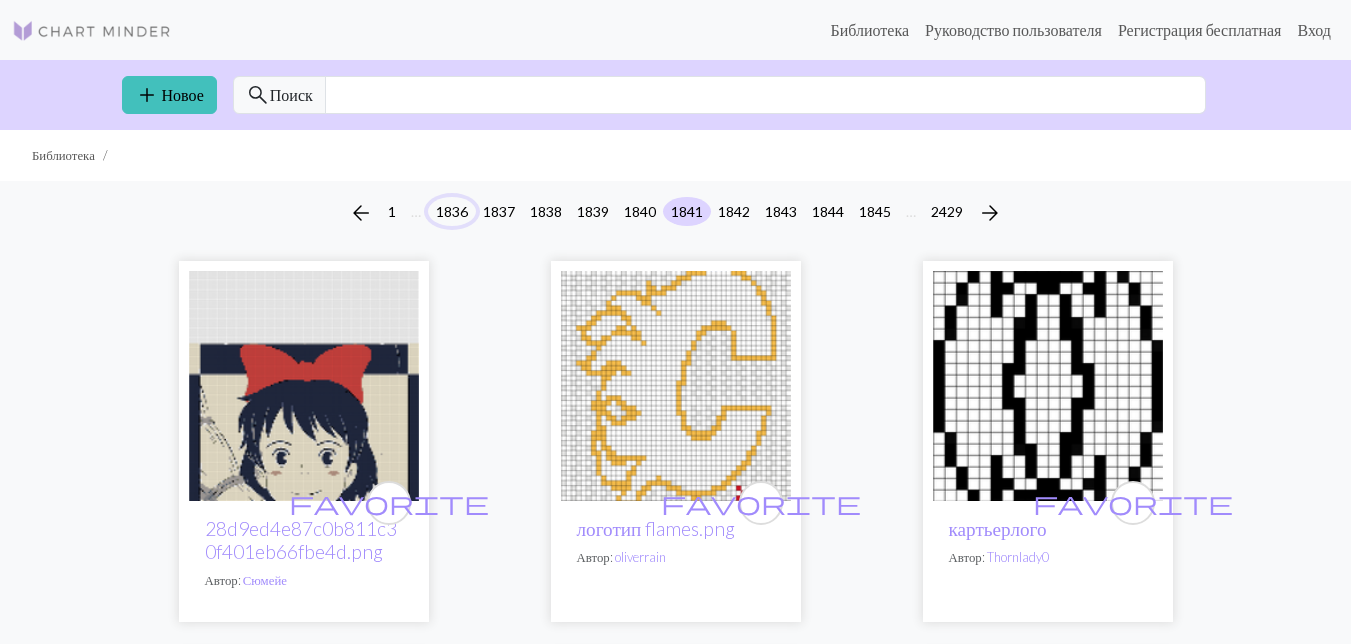 click on "1836" at bounding box center (452, 211) 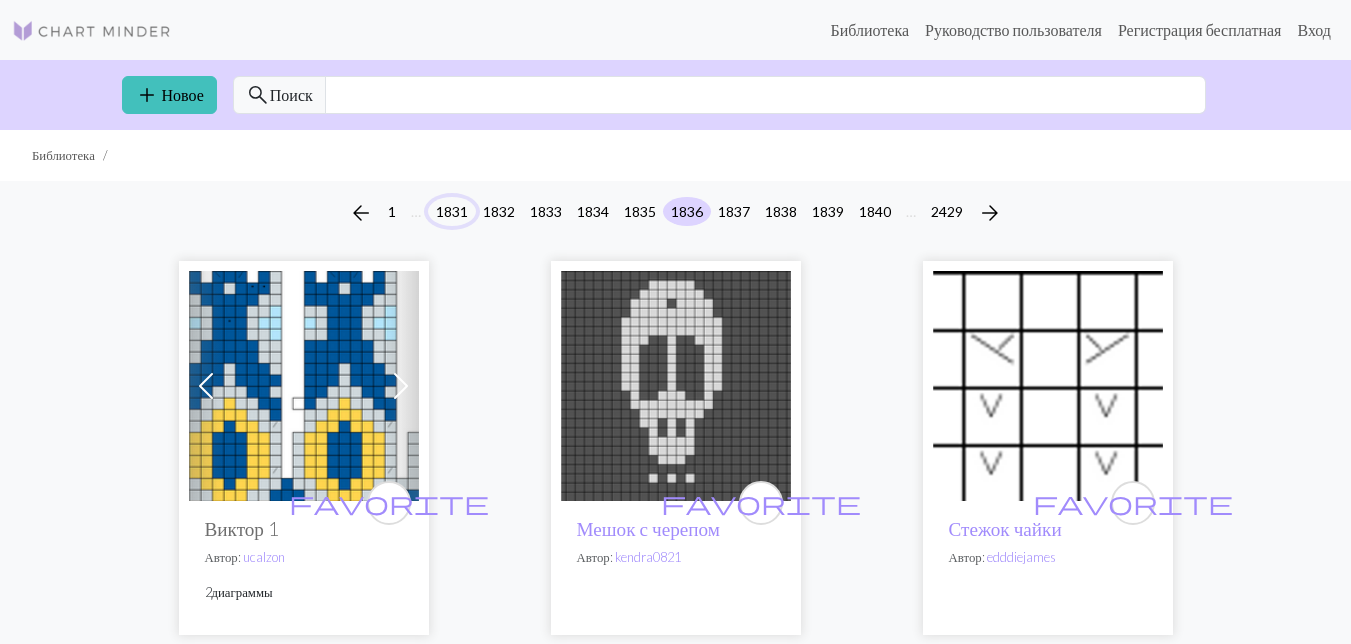 click on "1831" at bounding box center (452, 211) 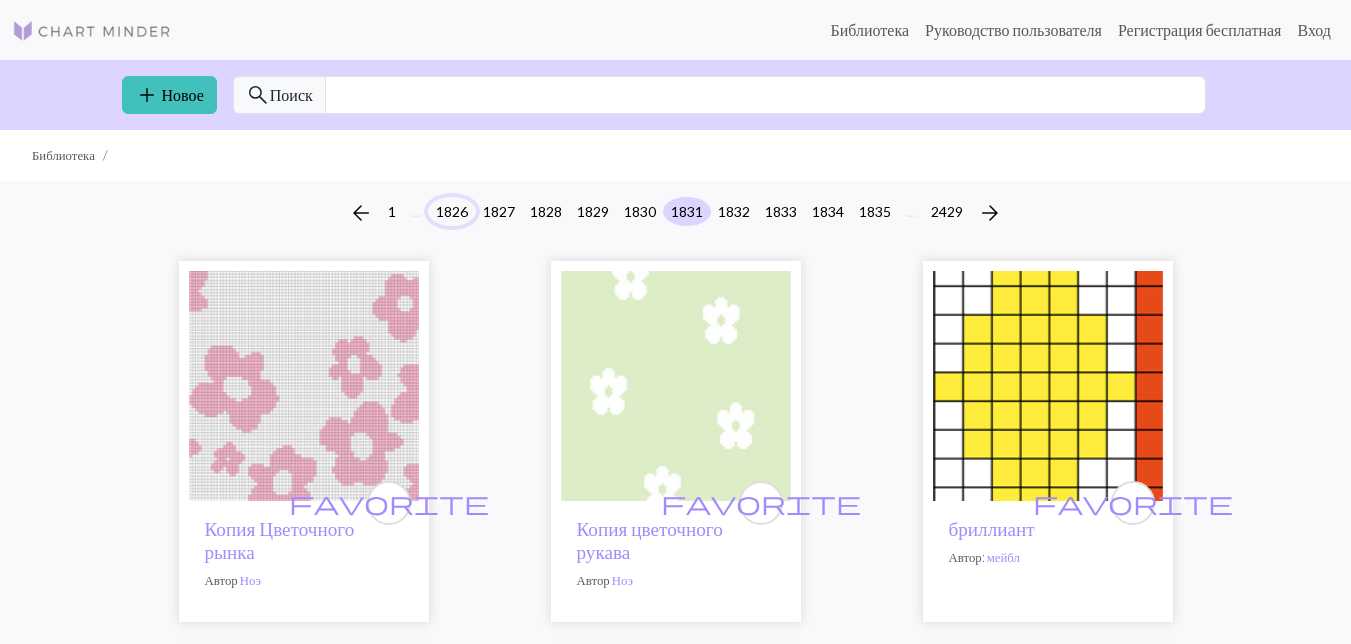 click on "1826" at bounding box center [452, 211] 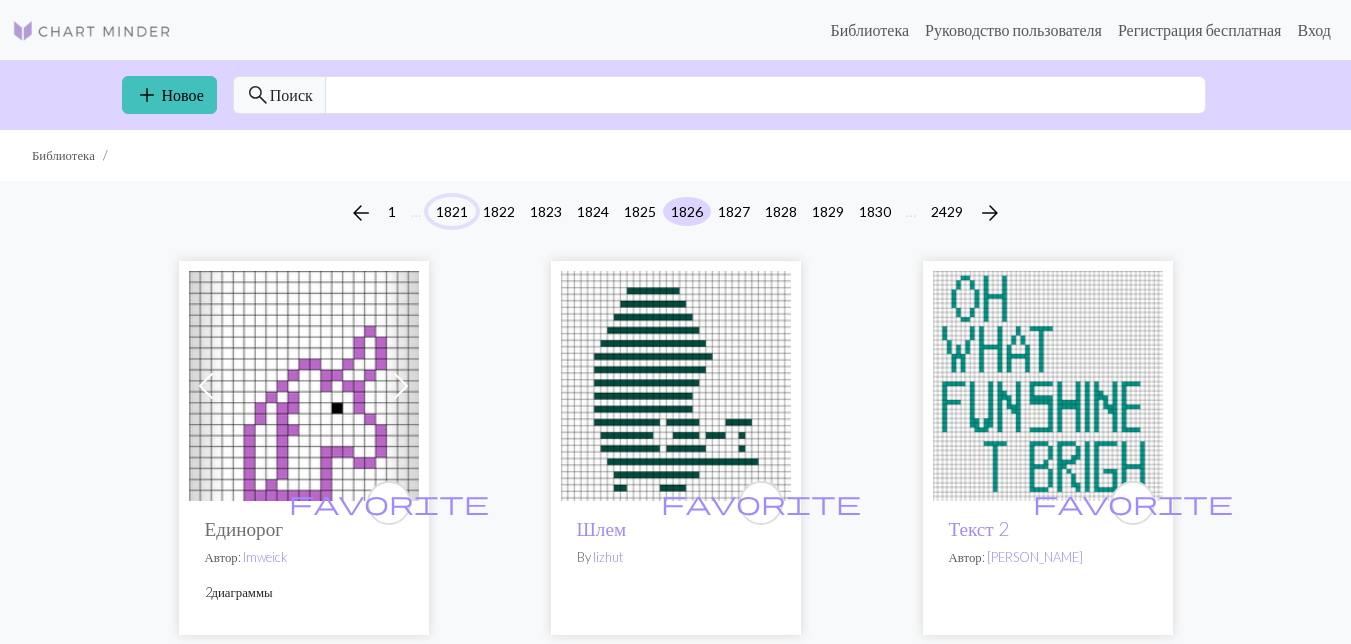 click on "1821" at bounding box center (452, 211) 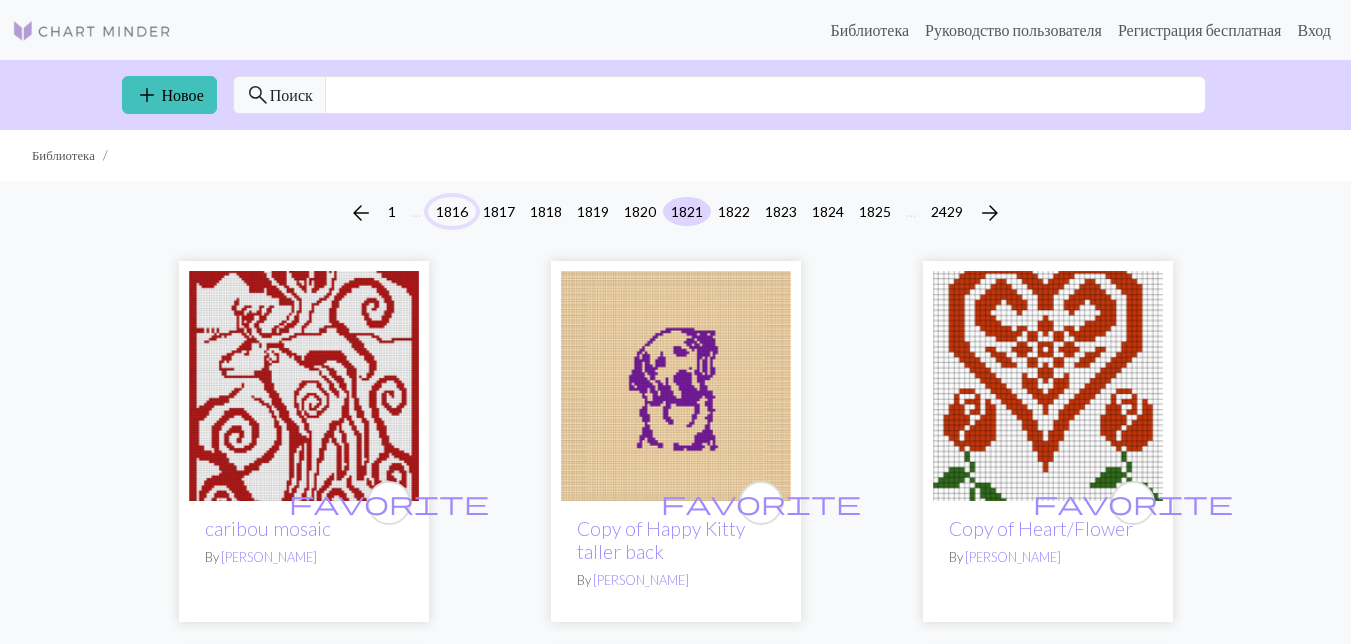 click on "1816" at bounding box center (452, 211) 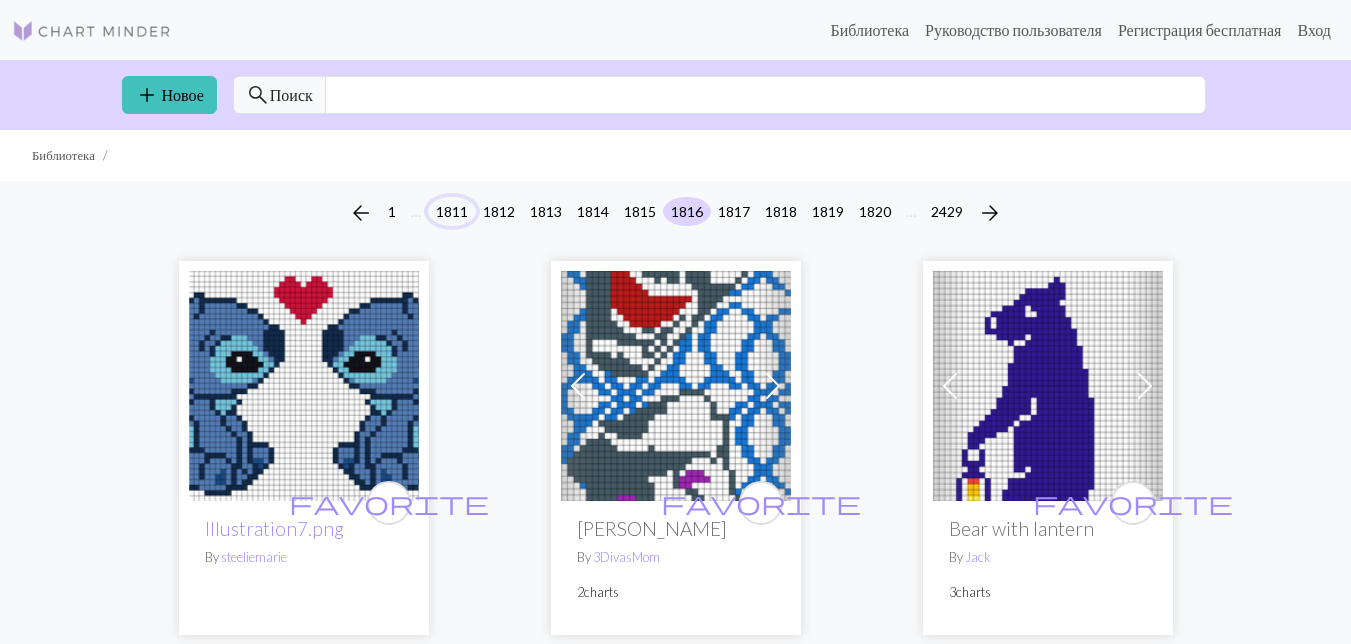 click on "1811" at bounding box center (452, 211) 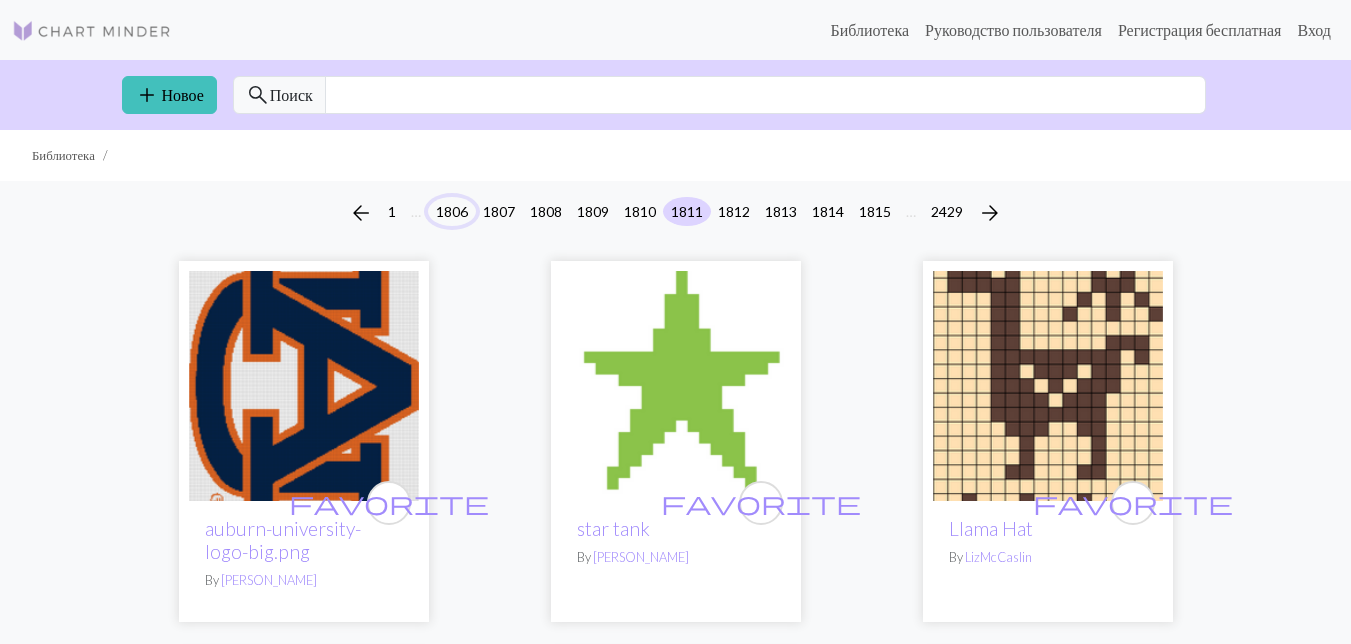click on "1806" at bounding box center [452, 211] 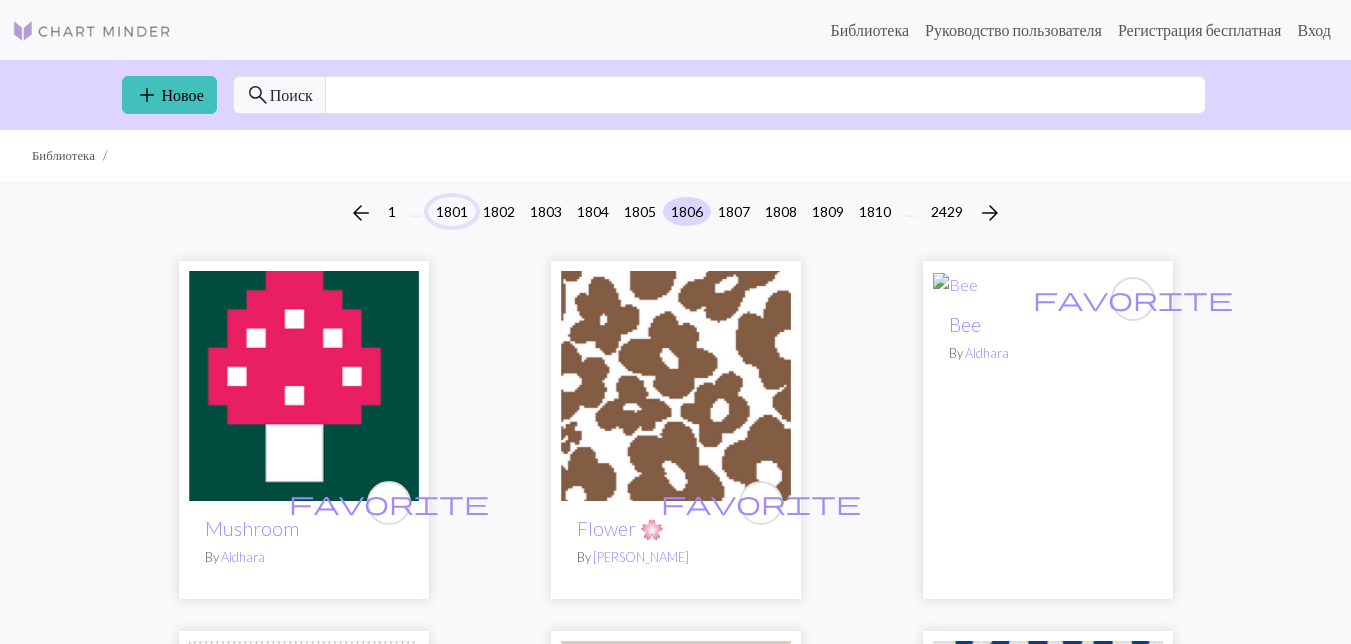 click on "1801" at bounding box center (452, 211) 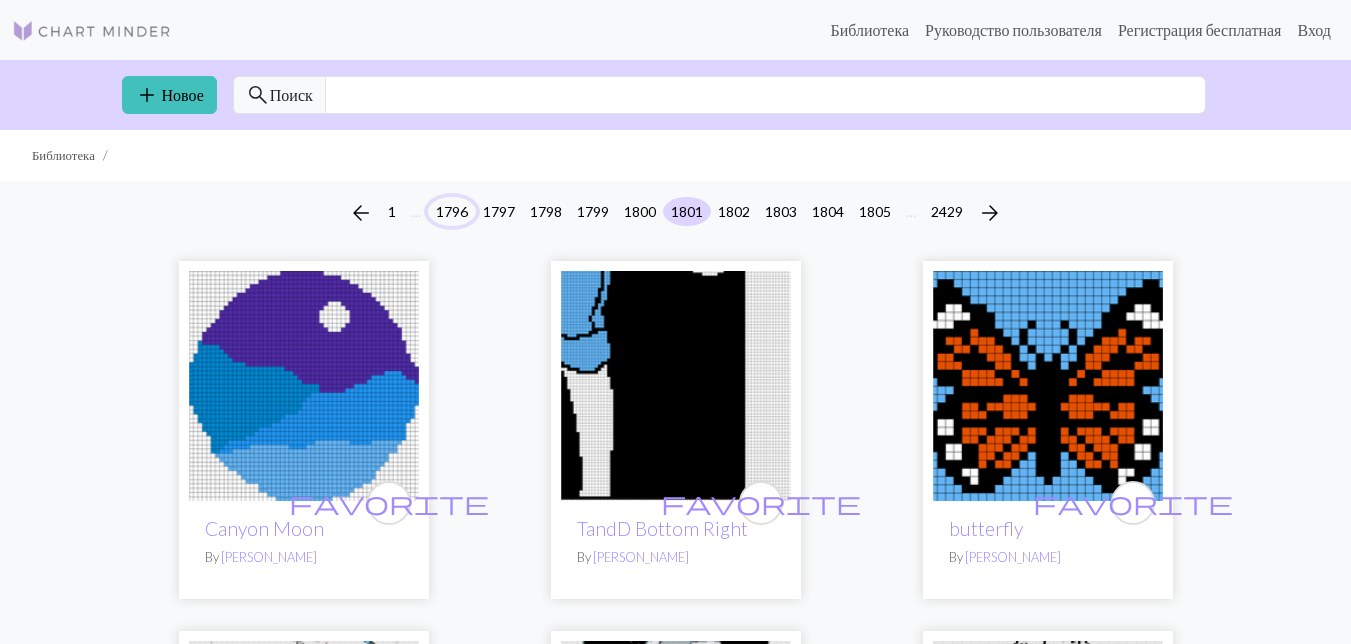 click on "1796" at bounding box center [452, 211] 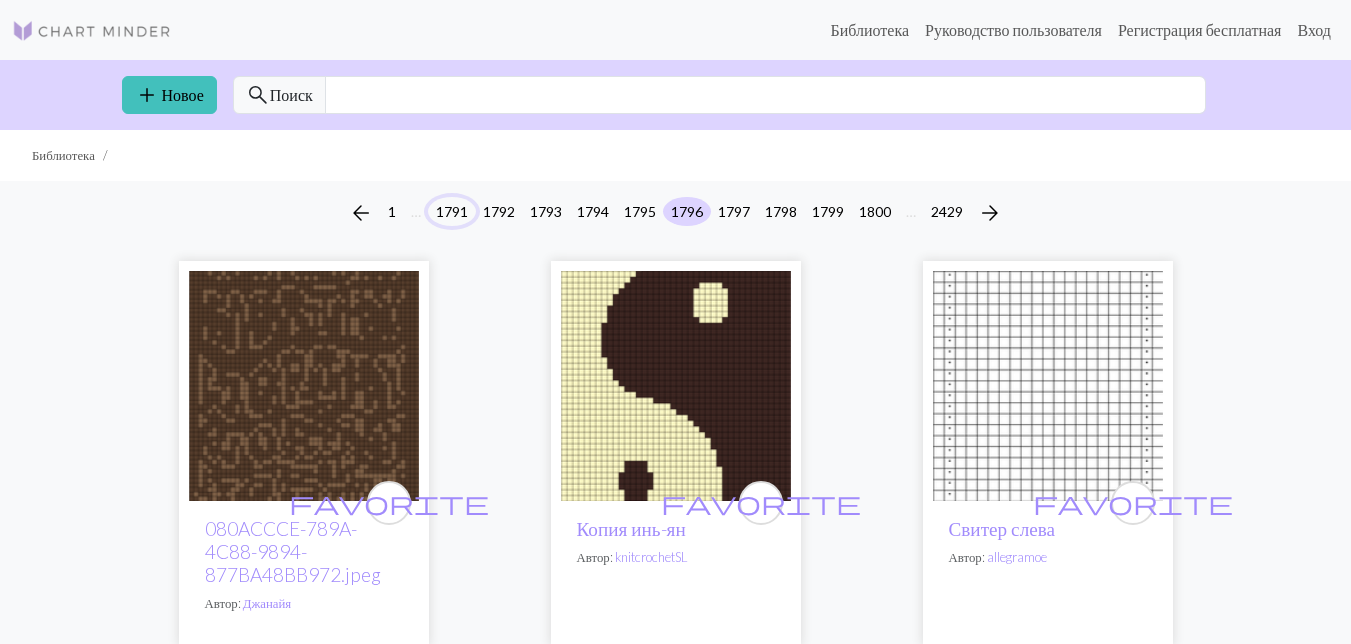 click on "1791" at bounding box center (452, 211) 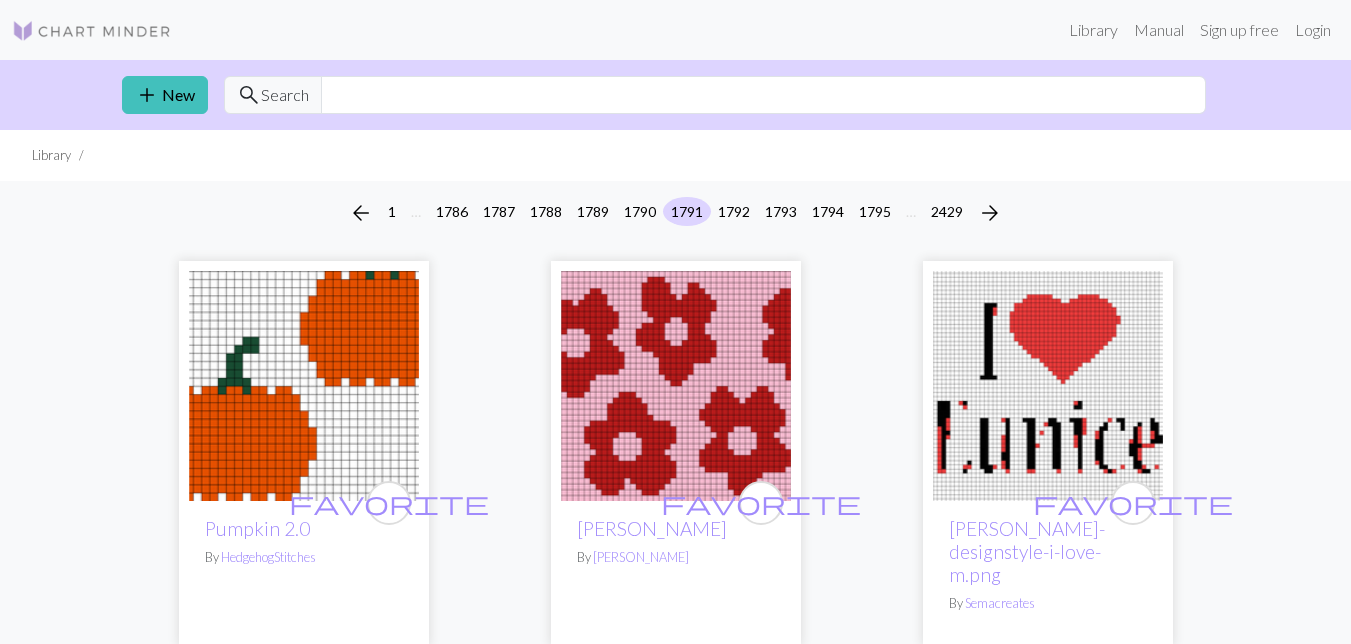 scroll, scrollTop: 0, scrollLeft: 0, axis: both 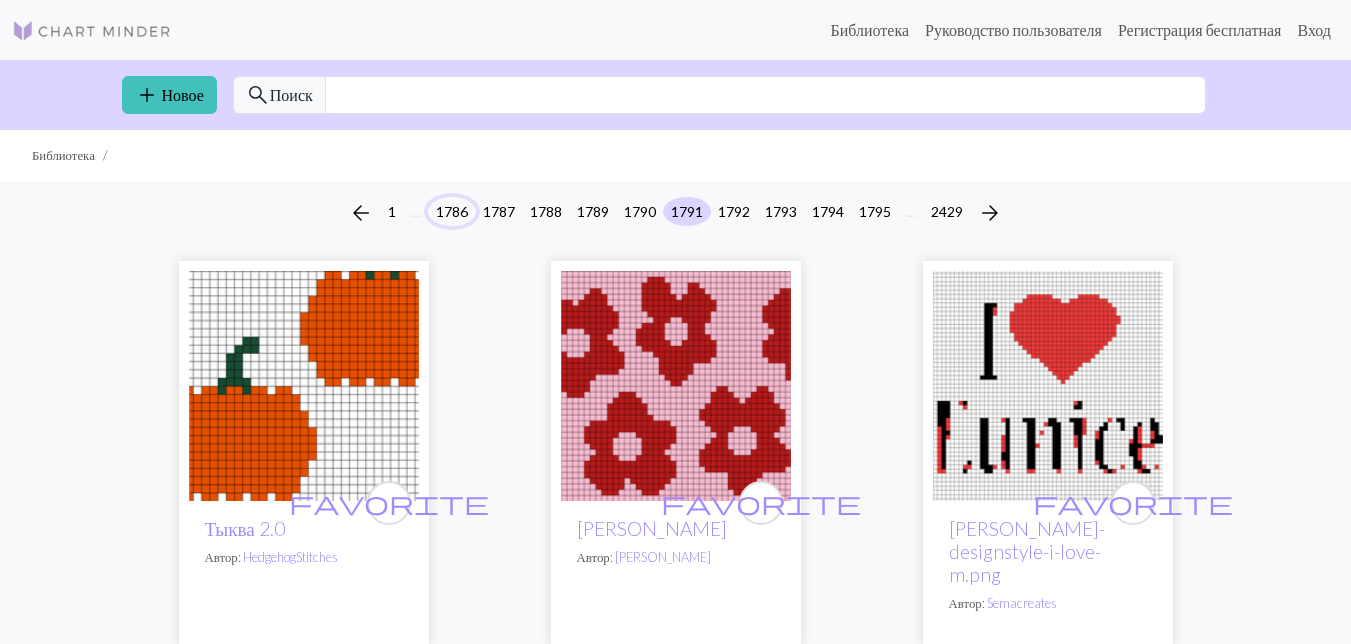 click on "1786" at bounding box center (452, 211) 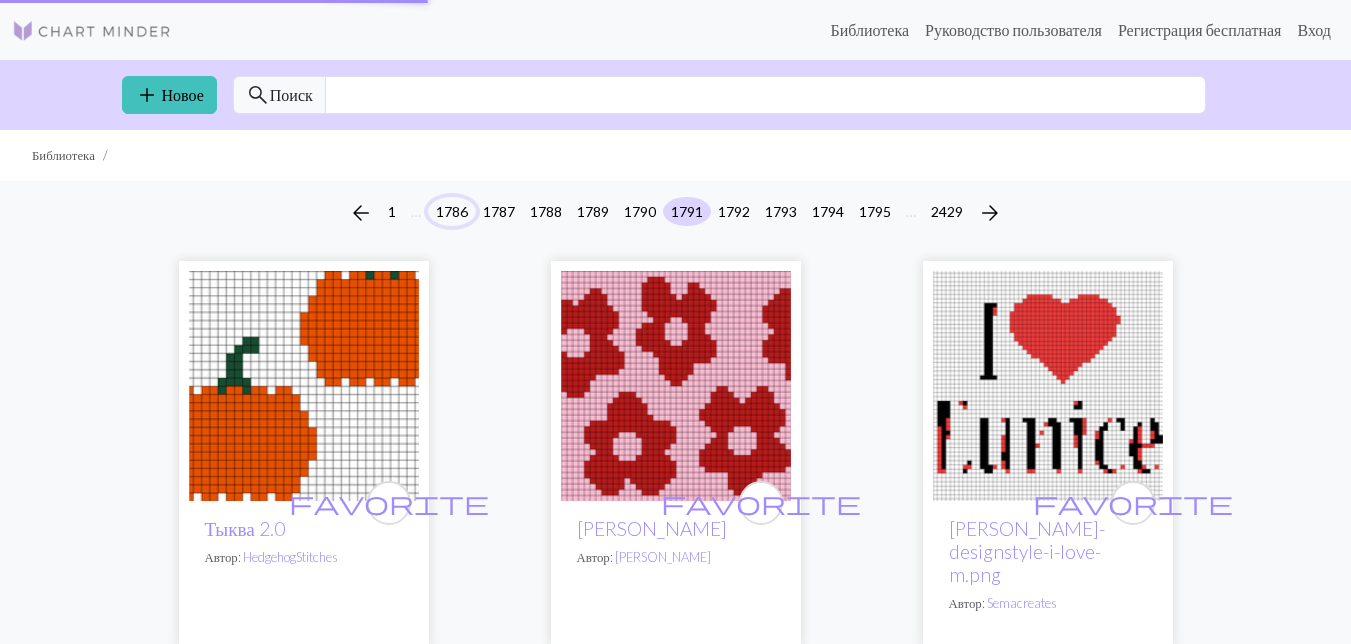 click on "1786" at bounding box center (452, 211) 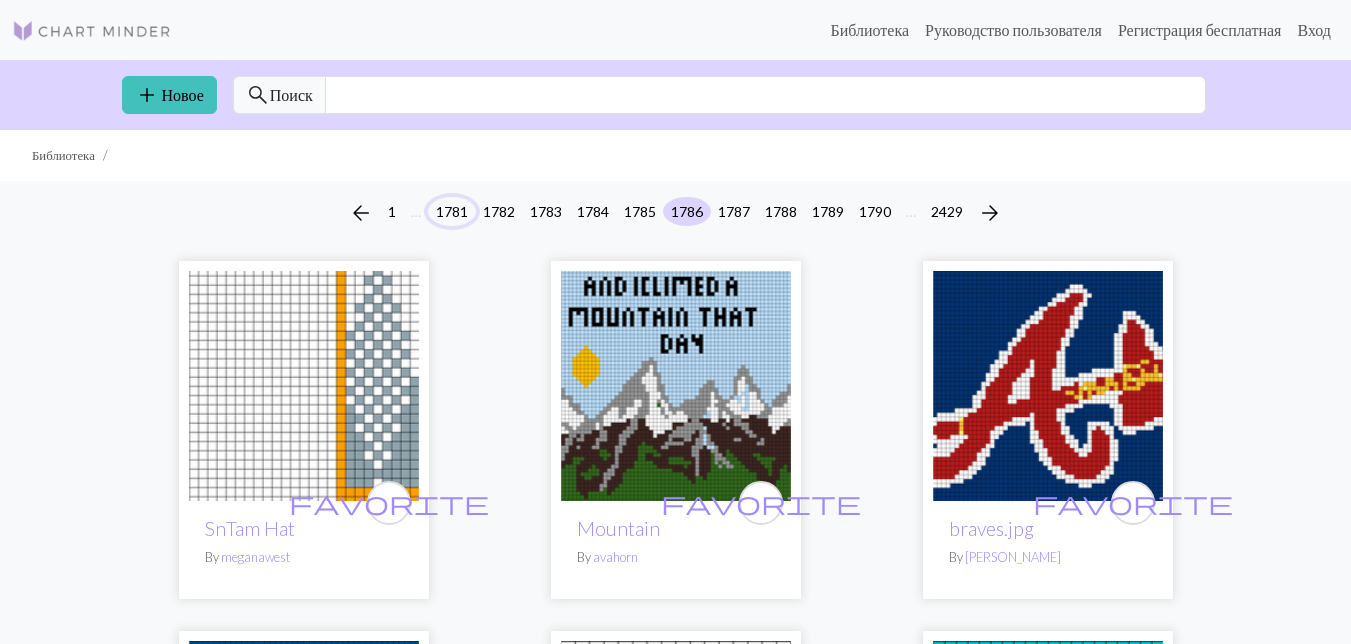 click on "1781" at bounding box center [452, 211] 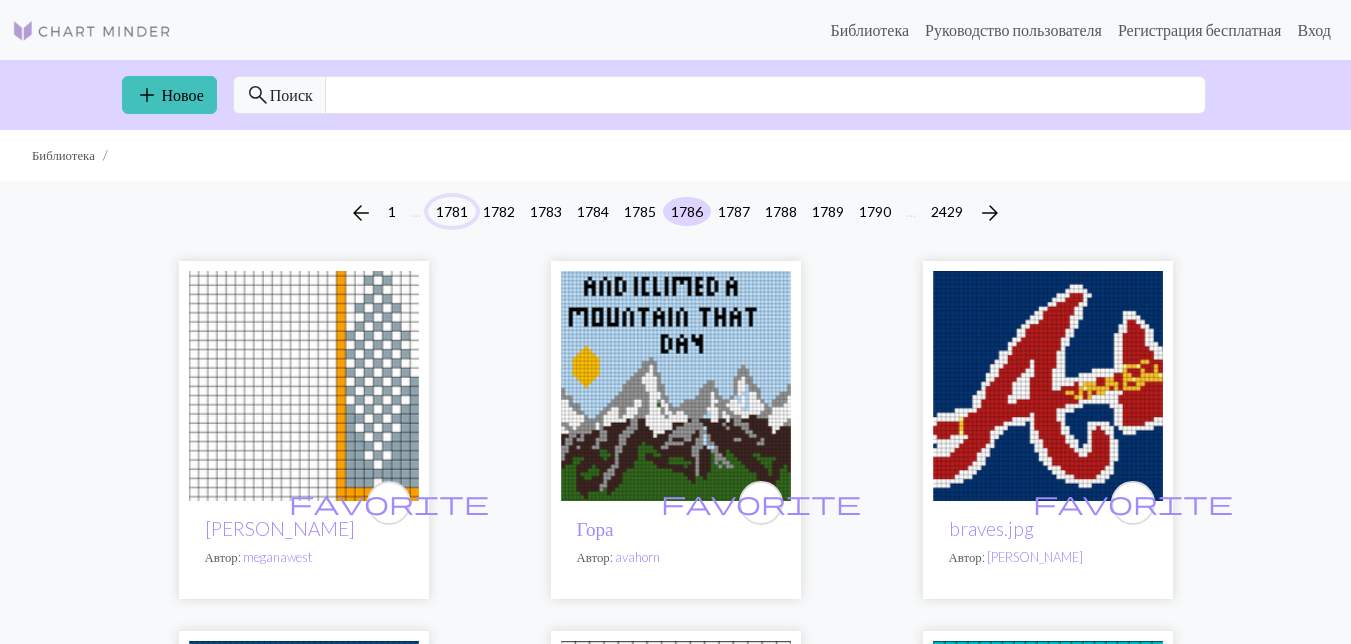 click on "1781" at bounding box center (452, 211) 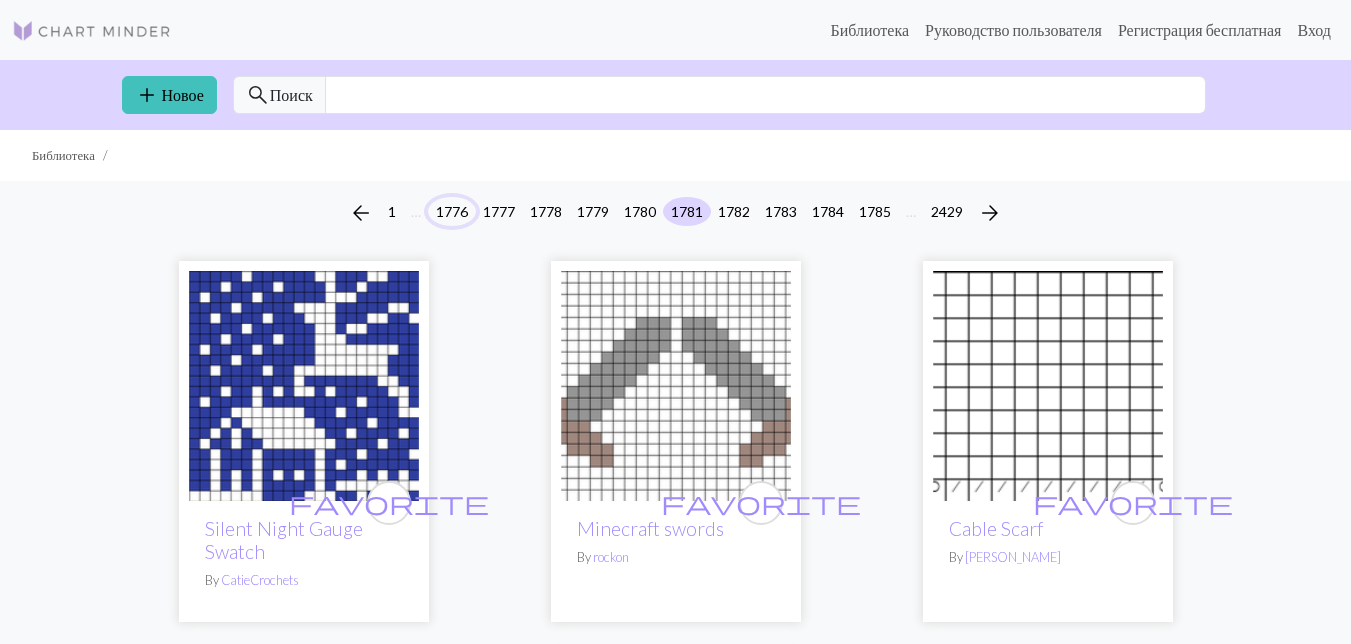 click on "1776" at bounding box center [452, 211] 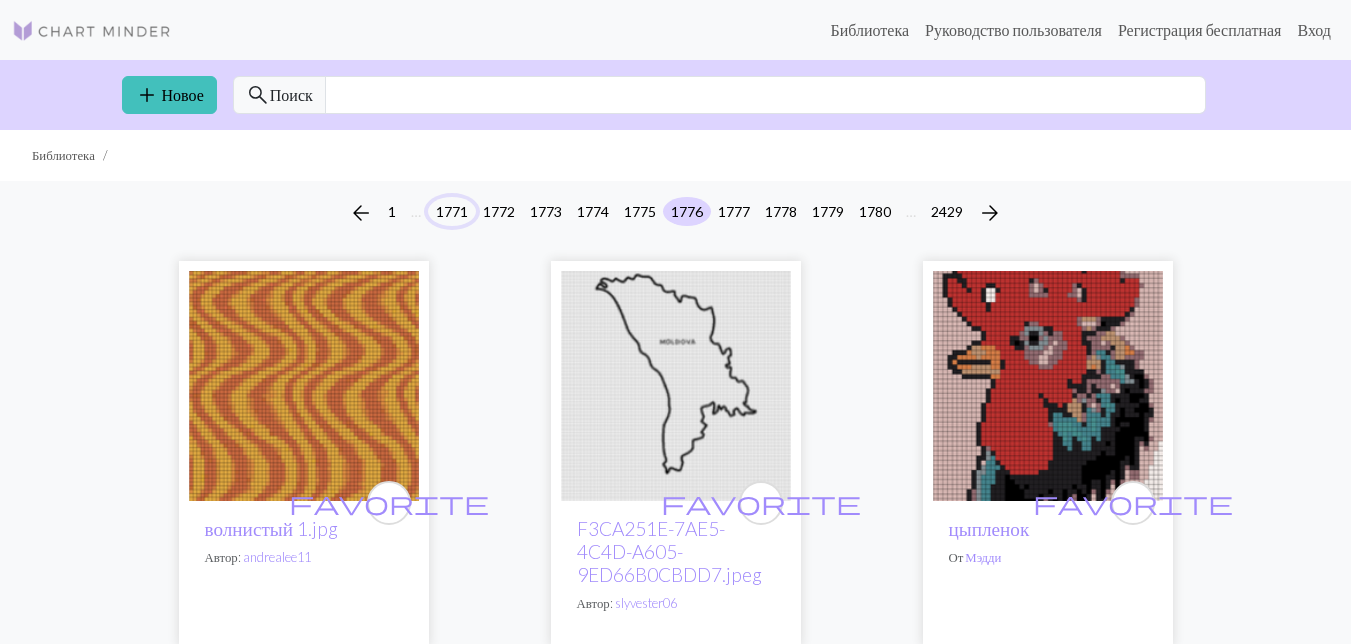 click on "1771" at bounding box center (452, 211) 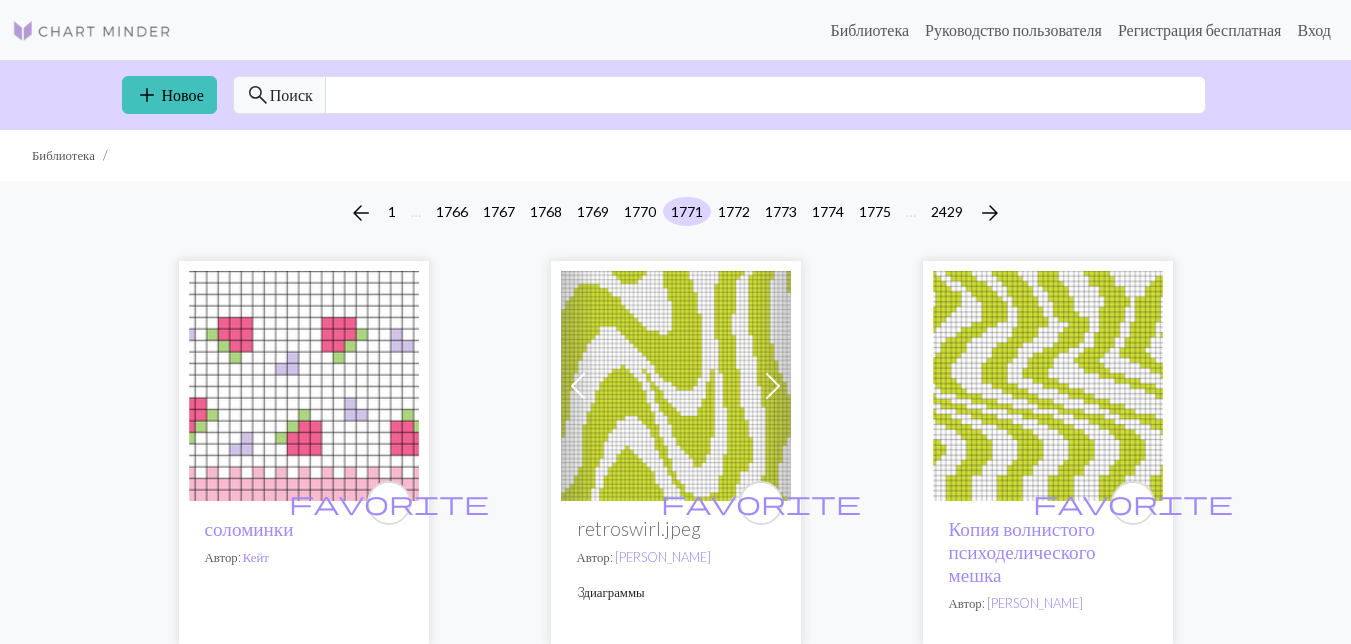 click on "arrow_back 1 … 1766 1767 1768 1769 1770 1771 1772 1773 1774 1775 … 2429 arrow_forward" at bounding box center (675, 213) 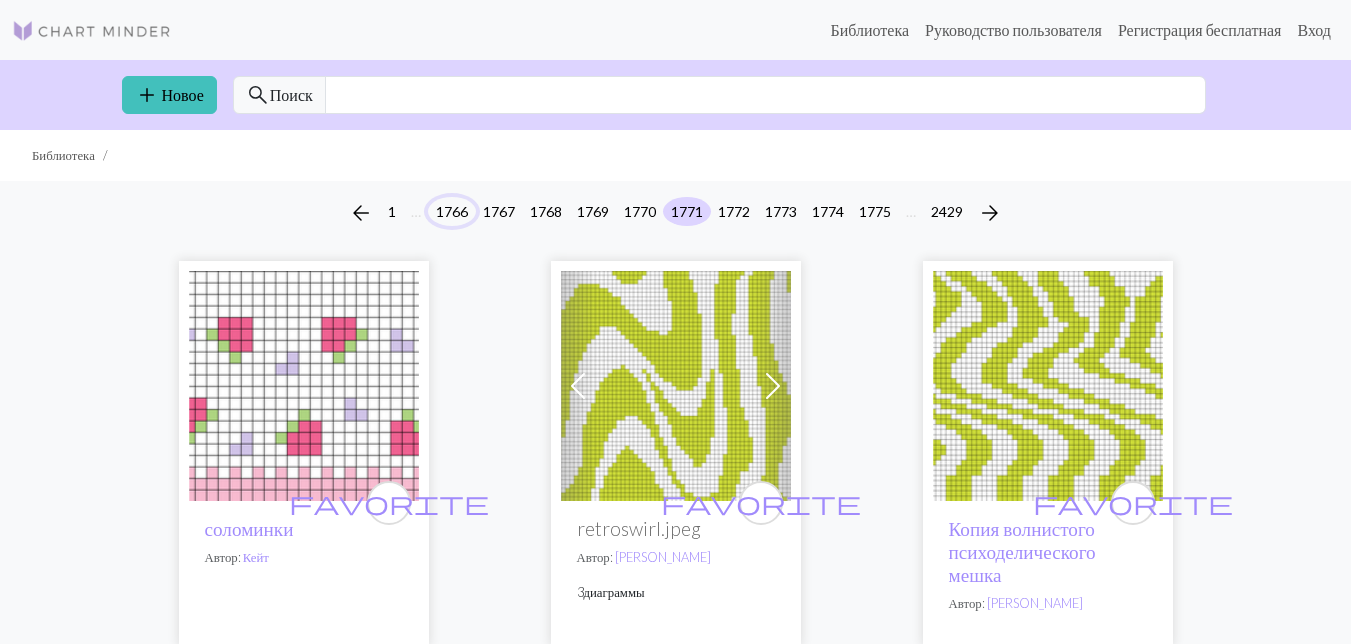 click on "1766" at bounding box center [452, 211] 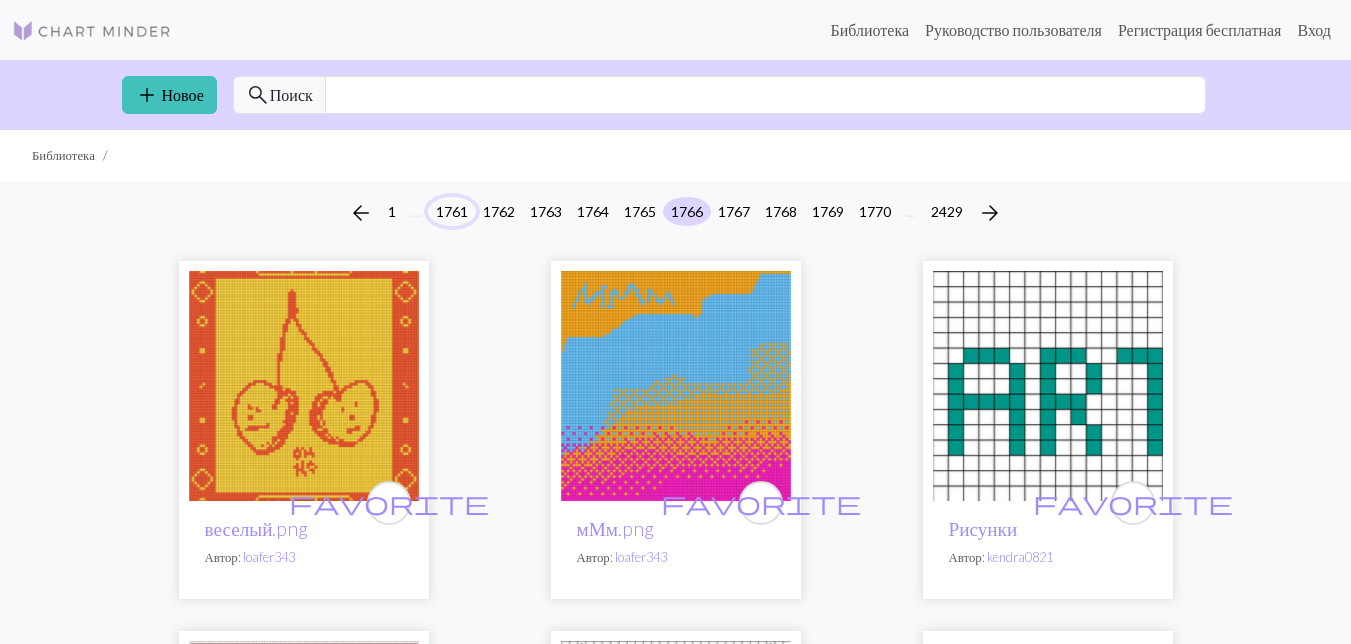 click on "1761" at bounding box center [452, 211] 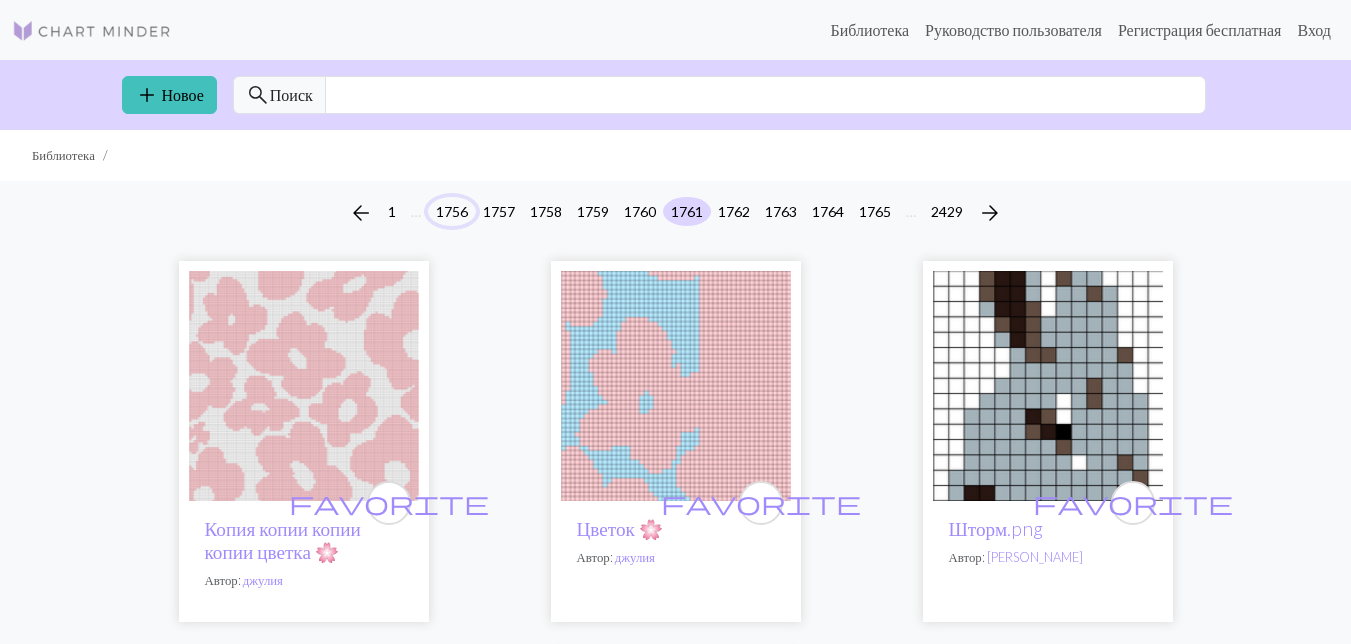 click on "1756" at bounding box center [452, 211] 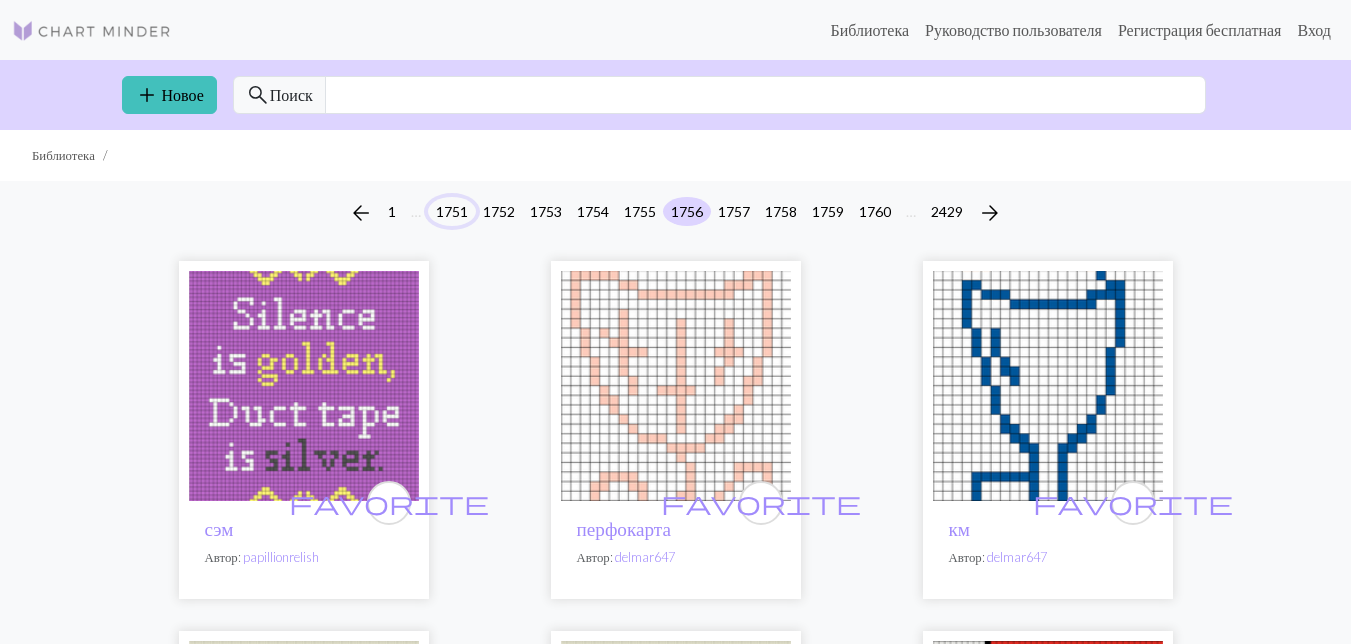 click on "1751" at bounding box center (452, 211) 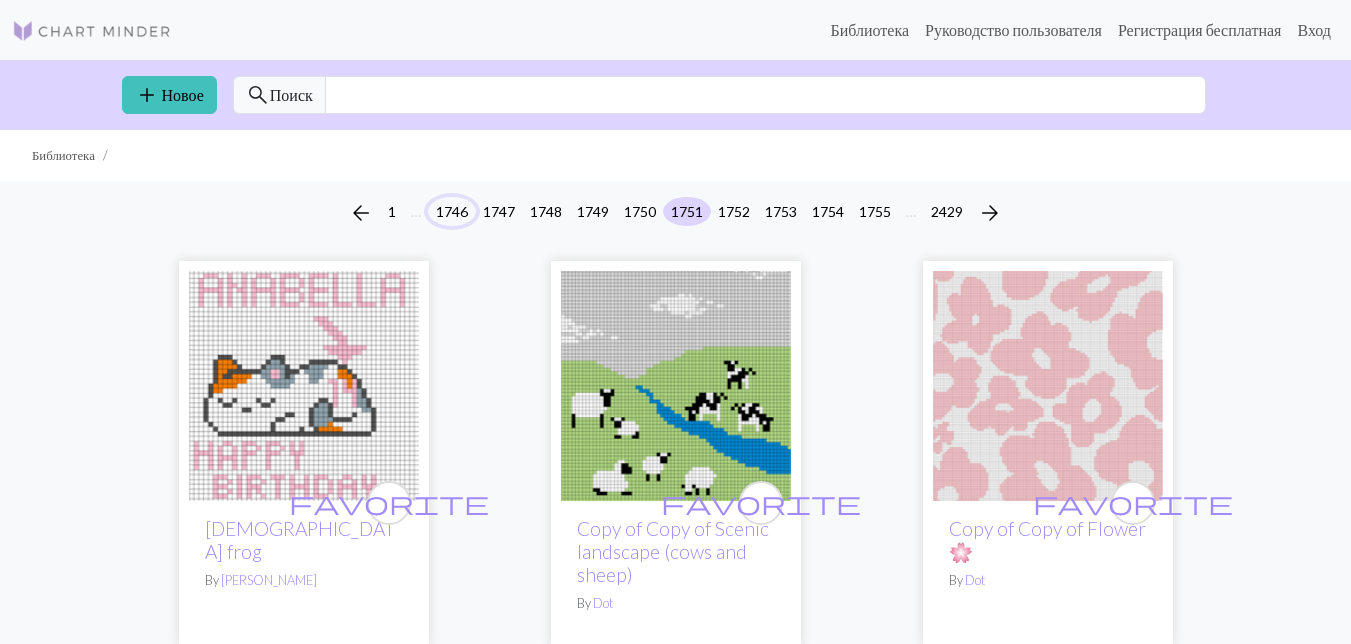 click on "1746" at bounding box center (452, 211) 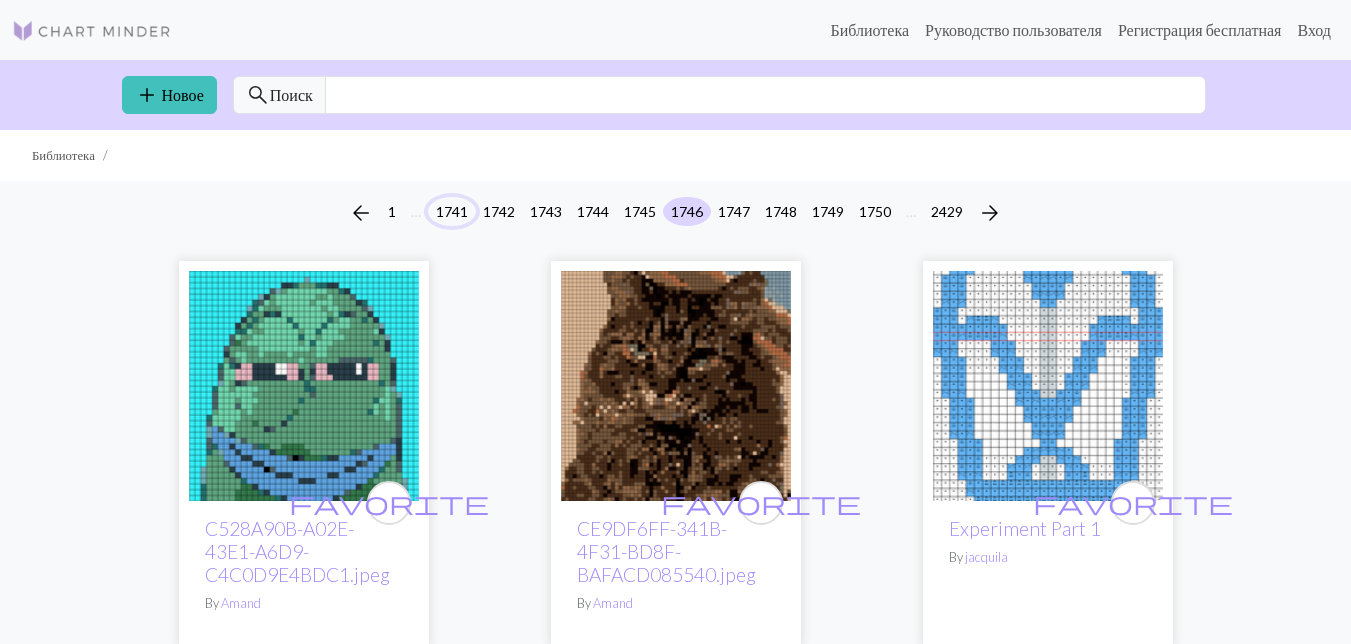 click on "1741" at bounding box center (452, 211) 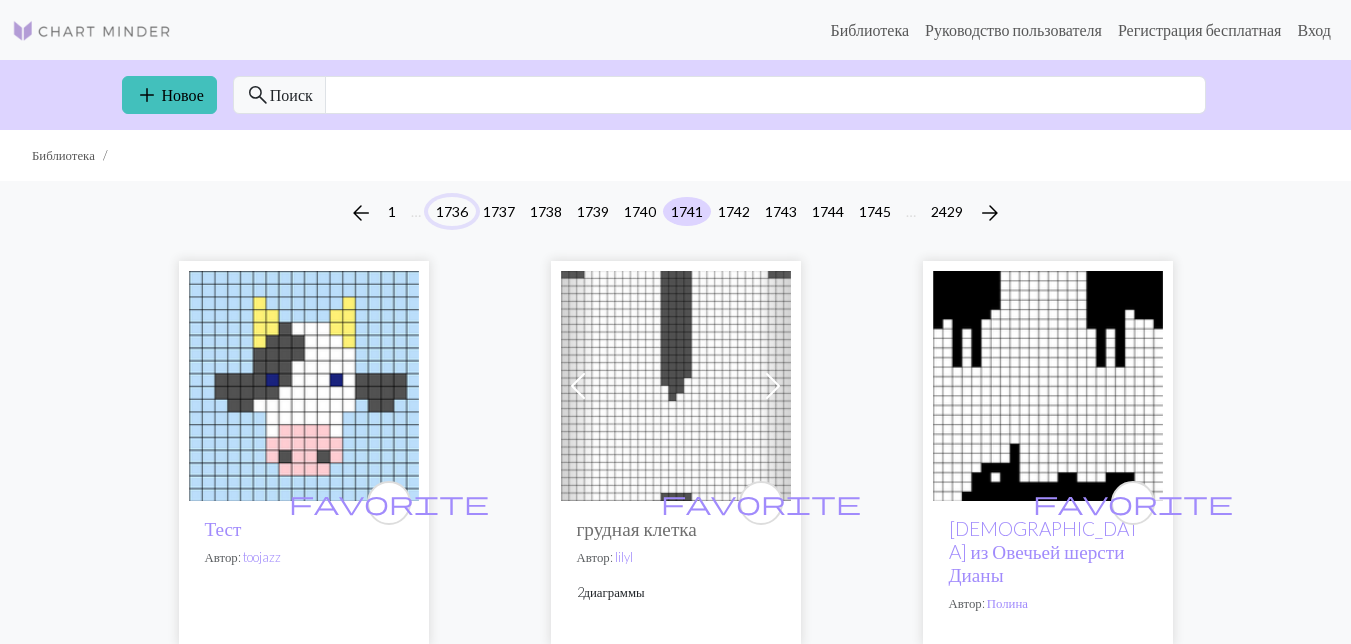 click on "1736" at bounding box center [452, 211] 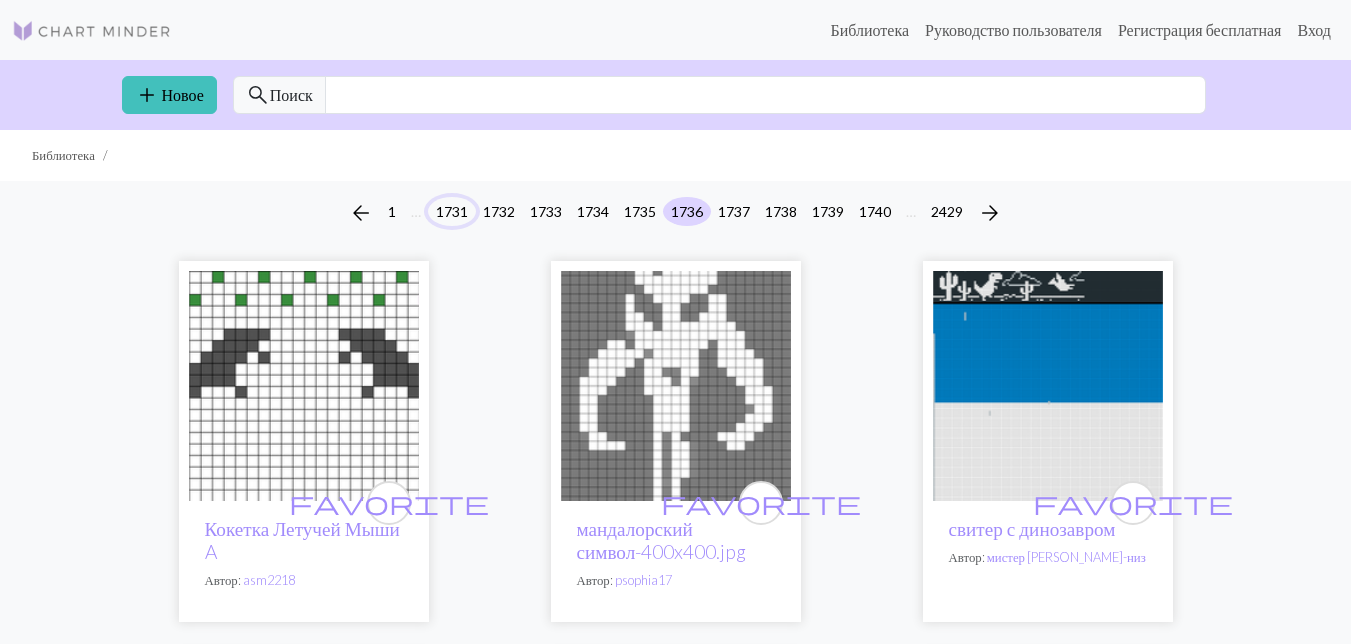 click on "1731" at bounding box center [452, 211] 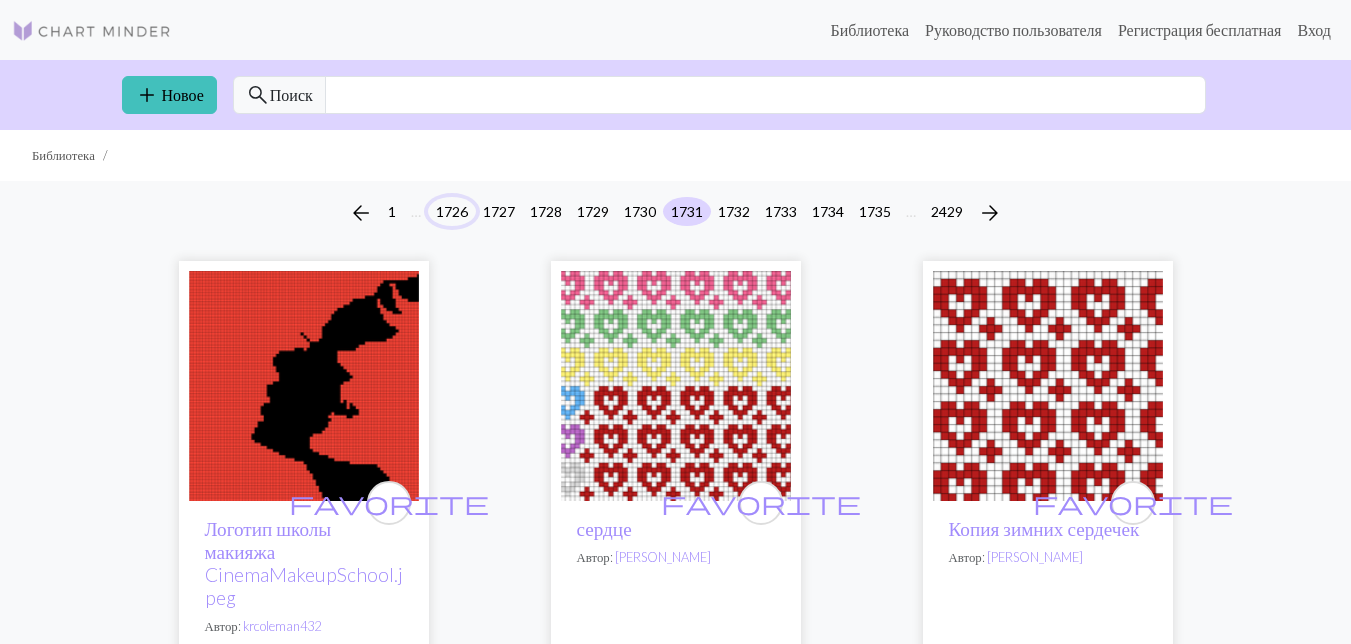 click on "1726" at bounding box center (452, 211) 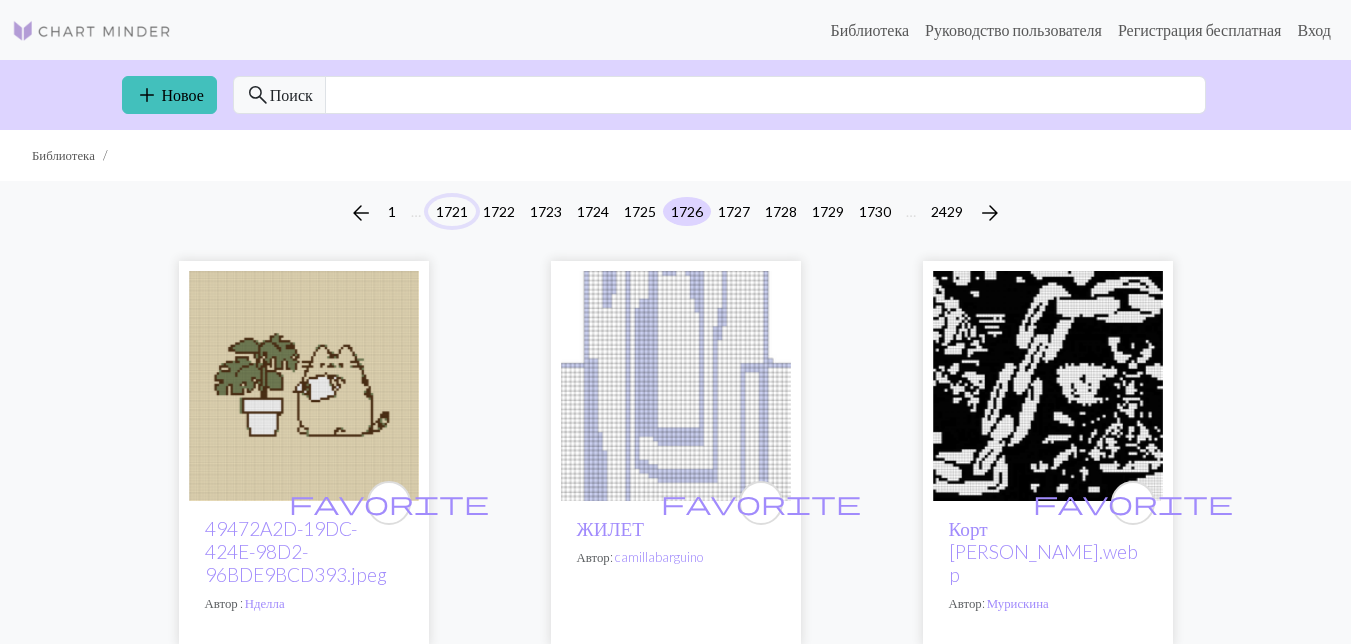click on "1721" at bounding box center [452, 211] 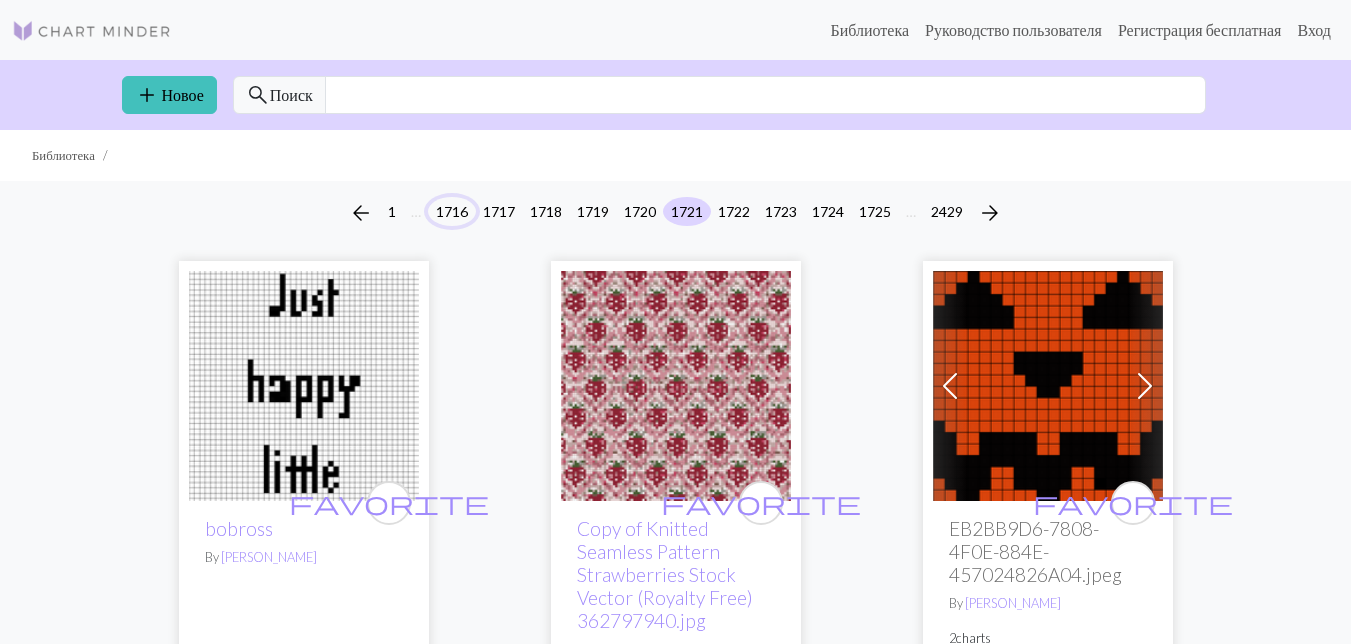 click on "1716" at bounding box center (452, 211) 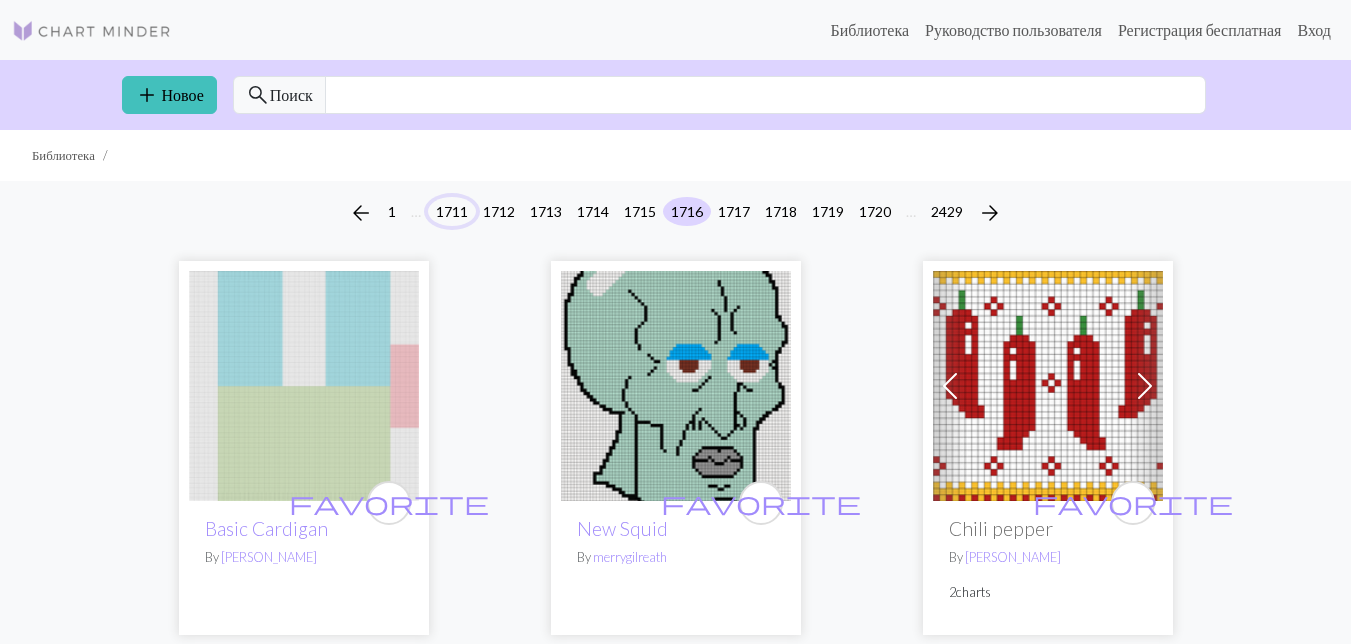 click on "1711" at bounding box center [452, 211] 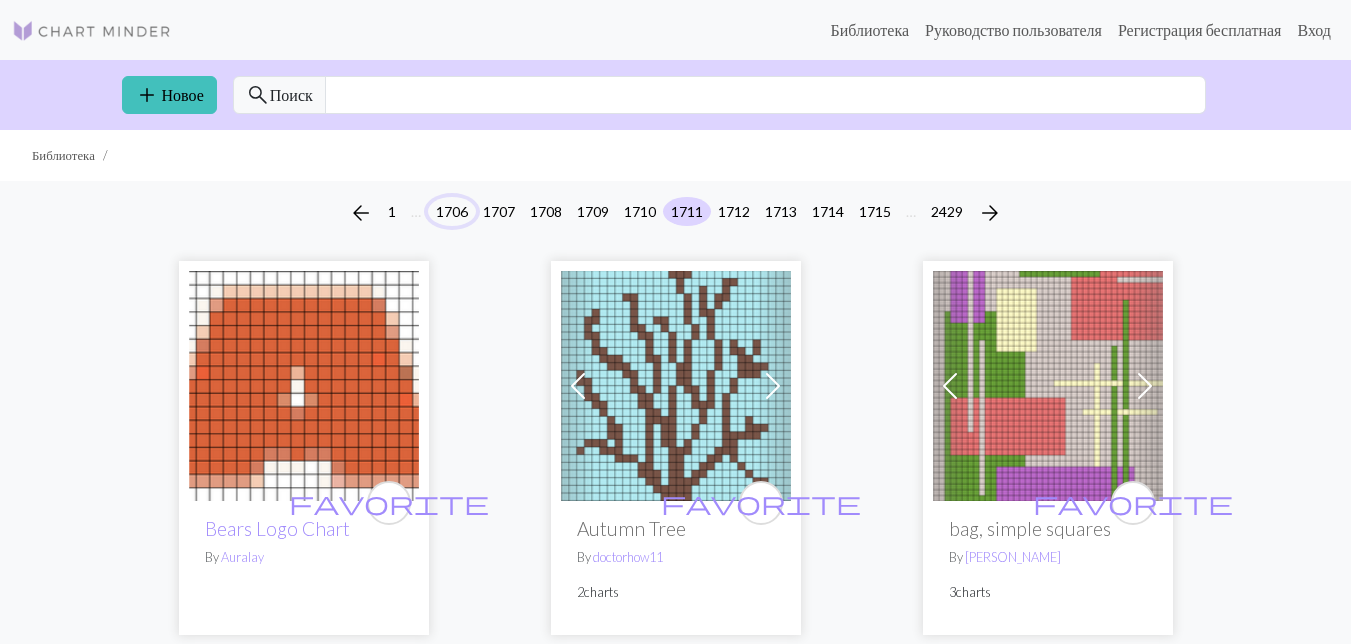 click on "1706" at bounding box center (452, 211) 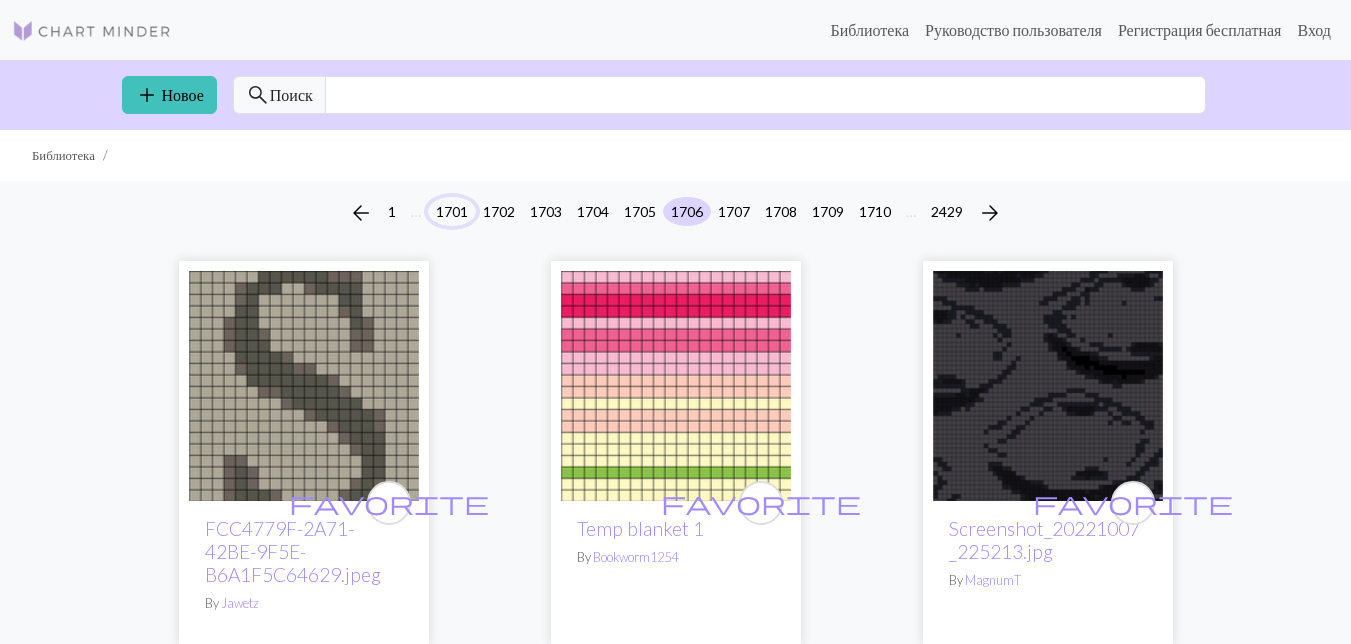 click on "1701" at bounding box center (452, 211) 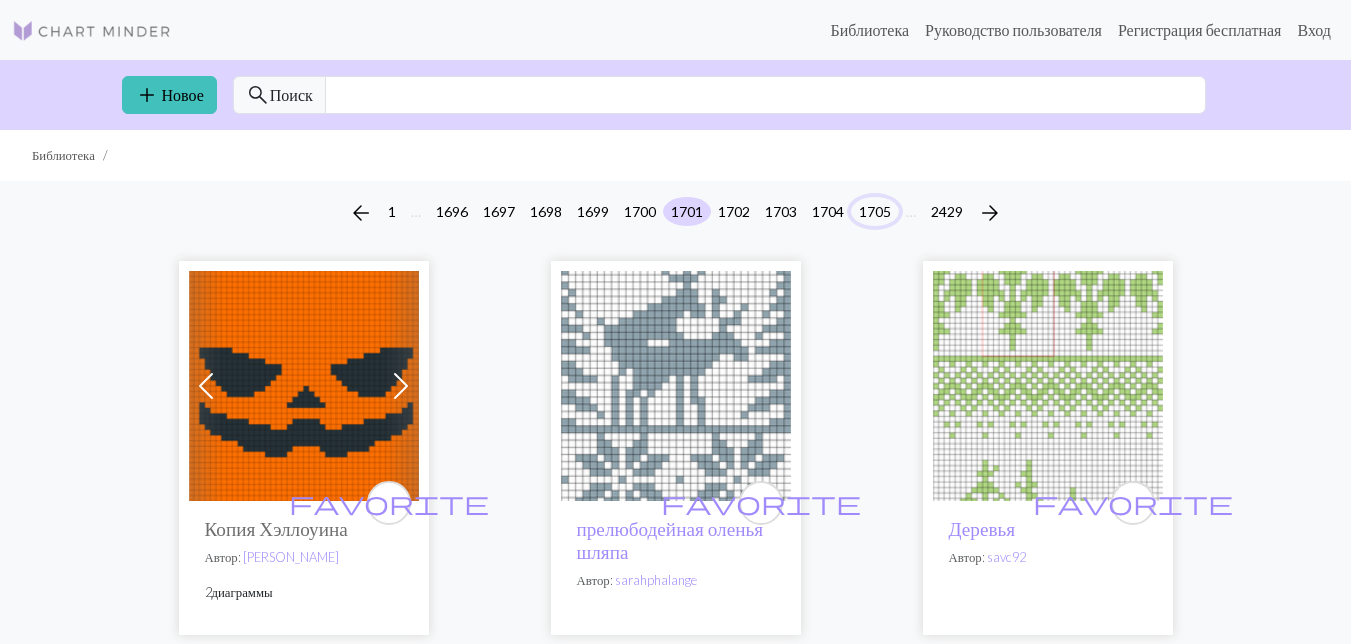 click on "1705" at bounding box center [875, 211] 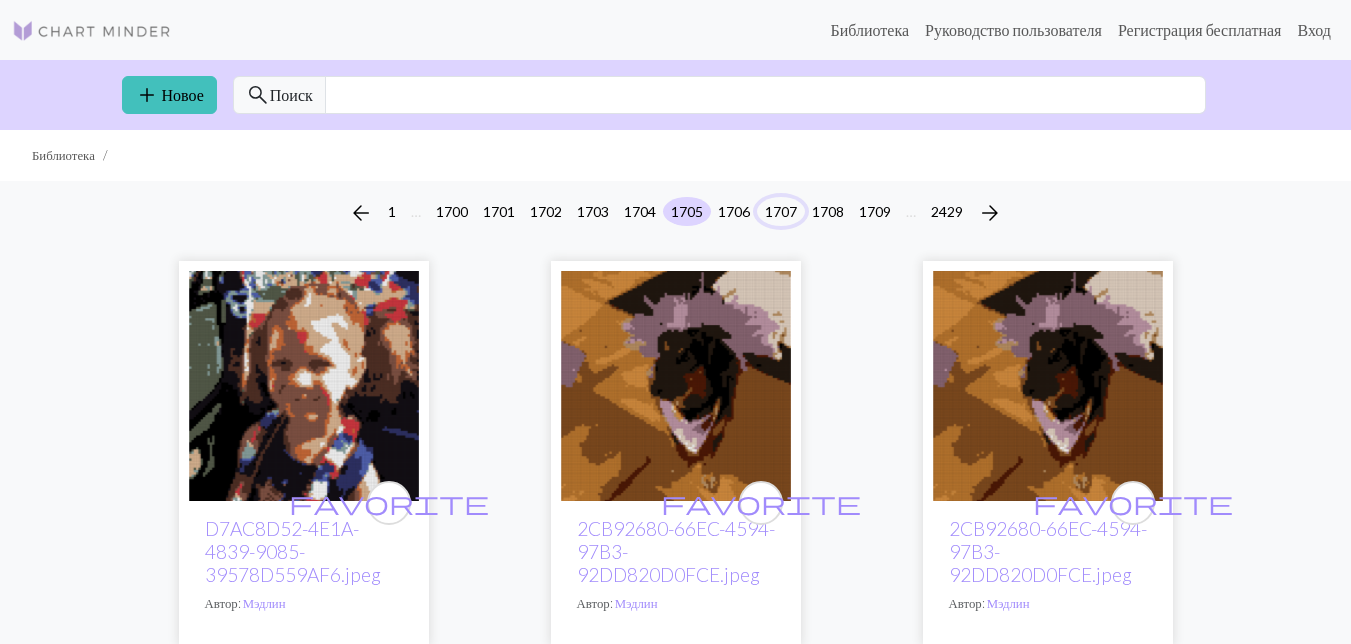 click on "1707" at bounding box center [781, 211] 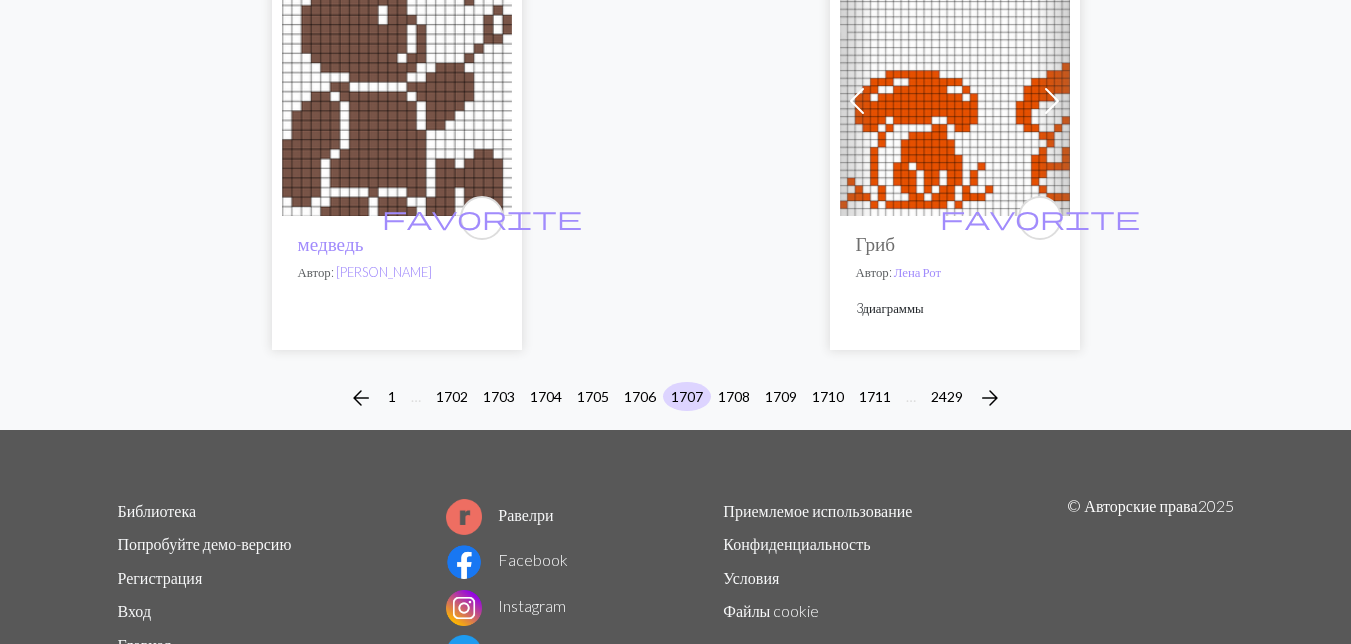 scroll, scrollTop: 6600, scrollLeft: 0, axis: vertical 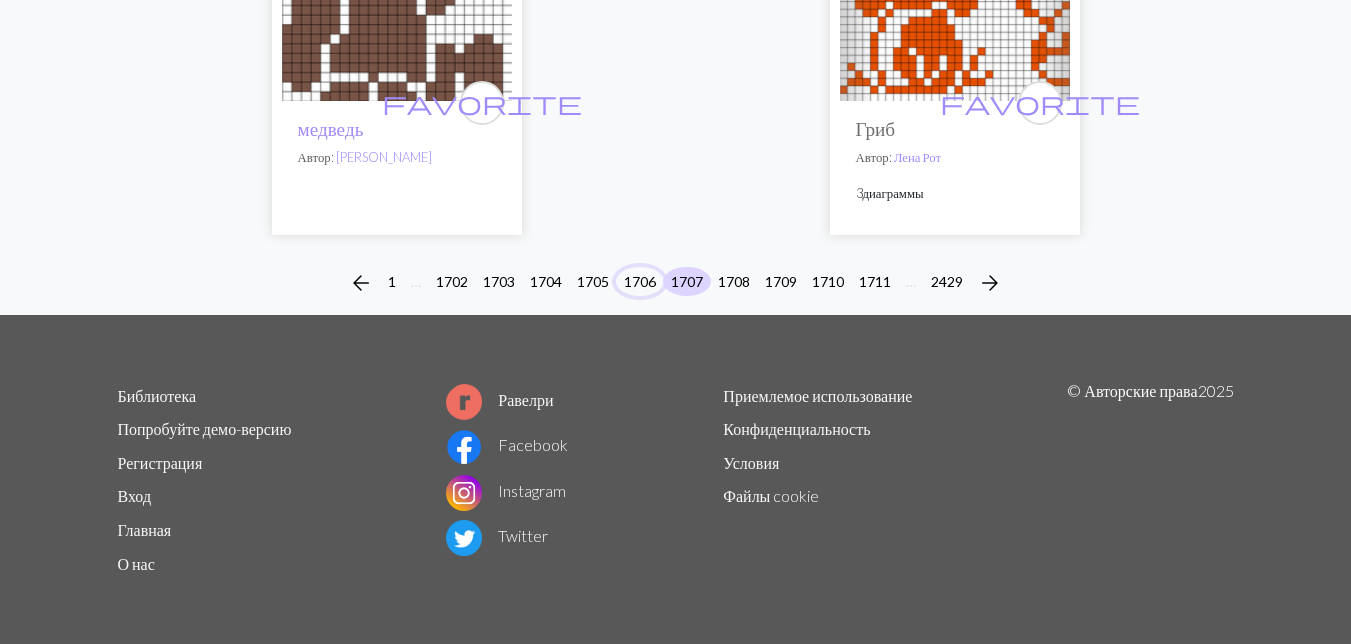 click on "1706" at bounding box center [640, 281] 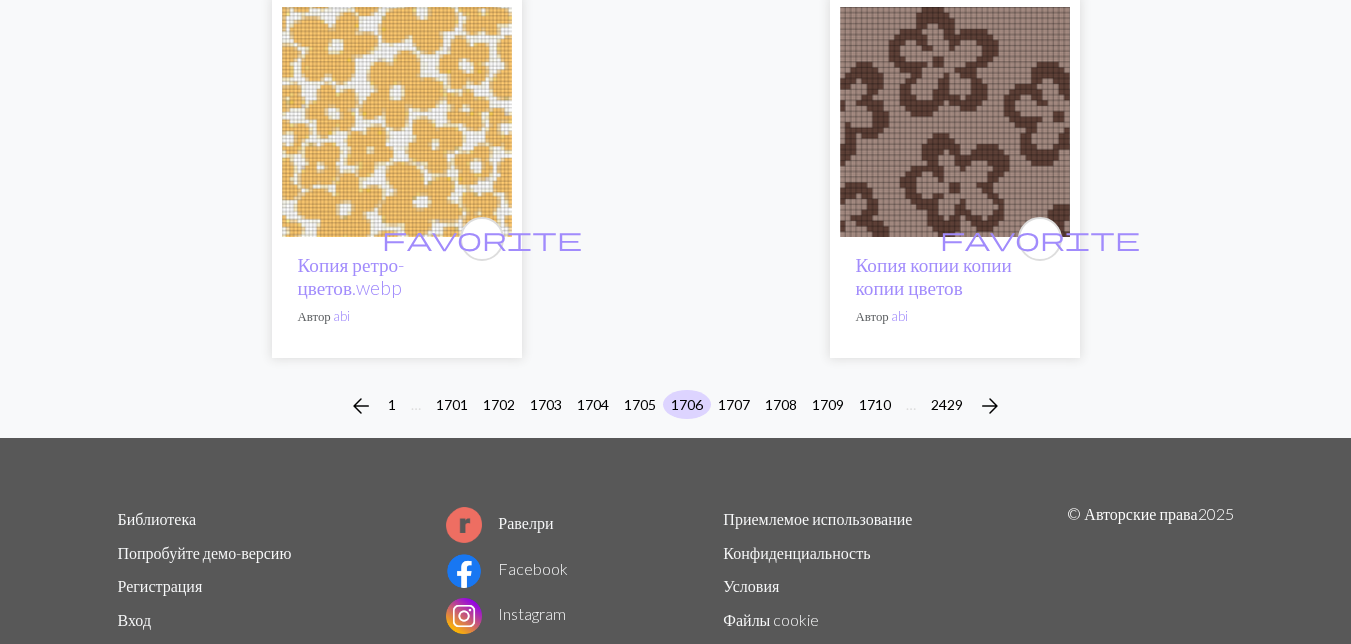 scroll, scrollTop: 6890, scrollLeft: 0, axis: vertical 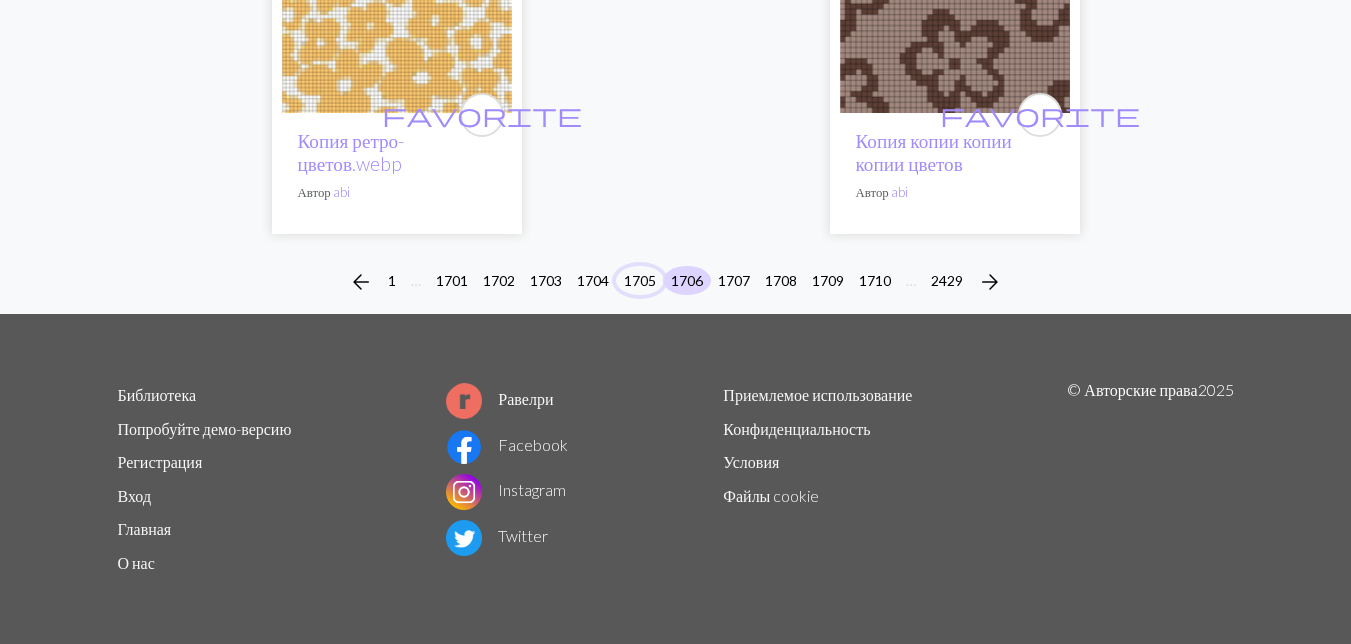 click on "1705" at bounding box center (640, 280) 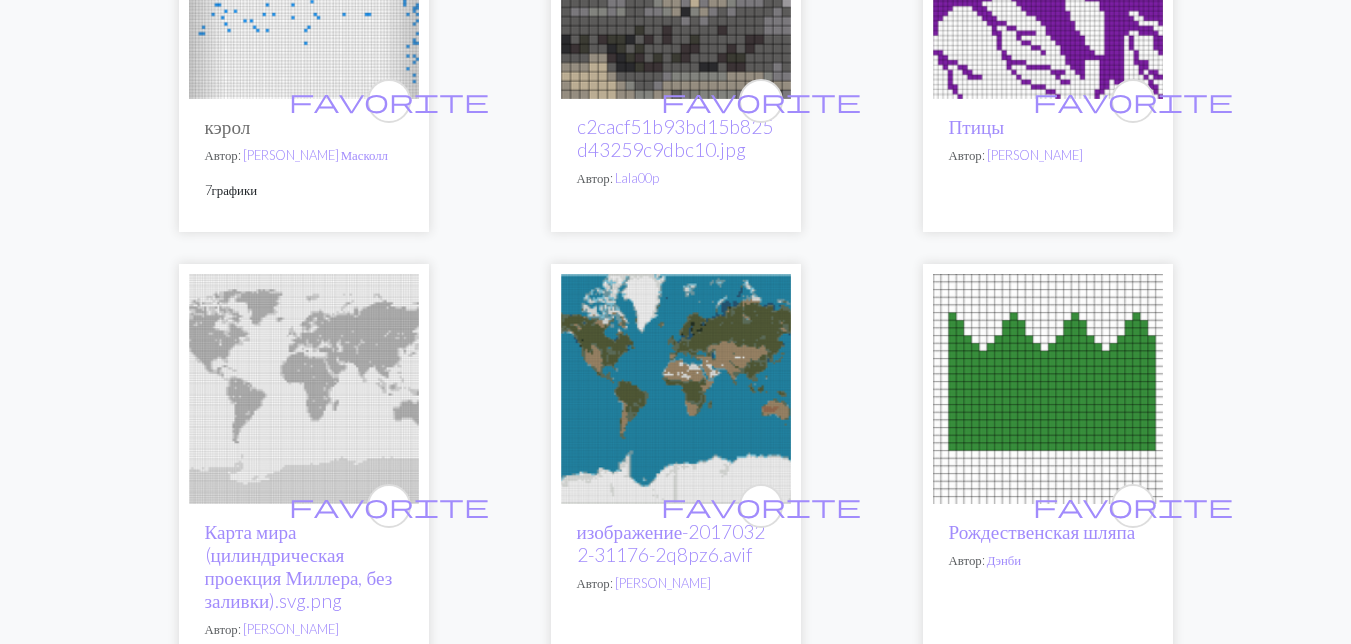 scroll, scrollTop: 2100, scrollLeft: 0, axis: vertical 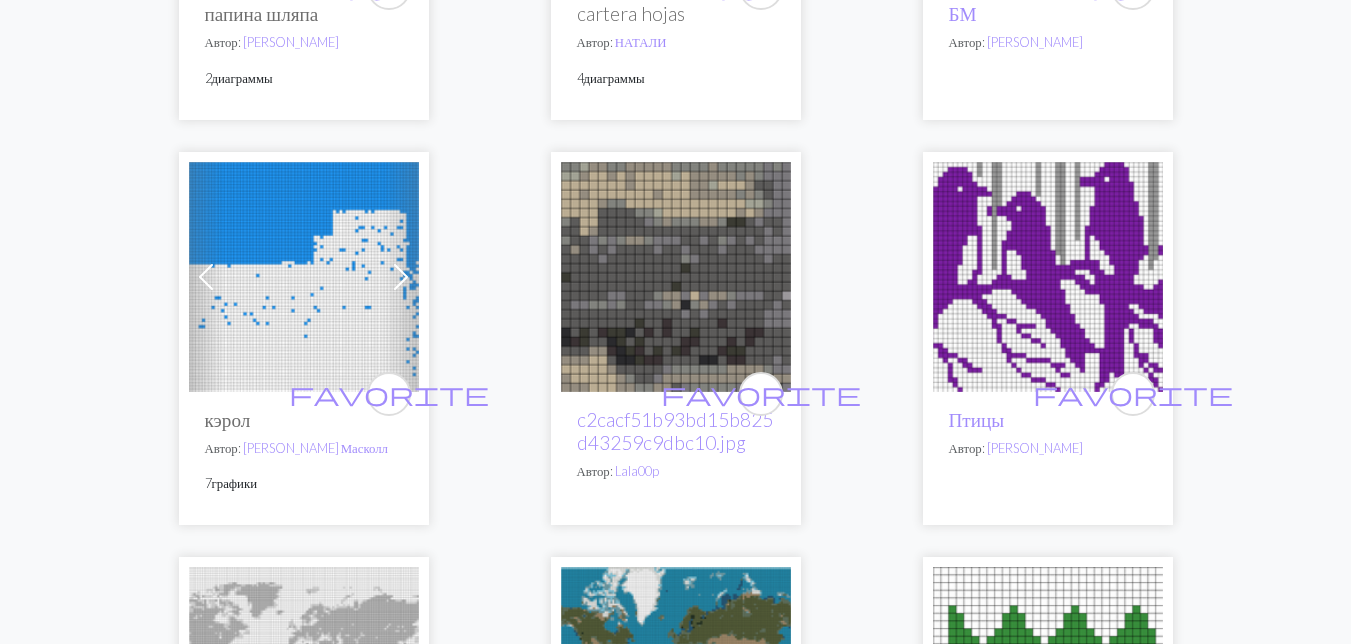 click at bounding box center [1048, 277] 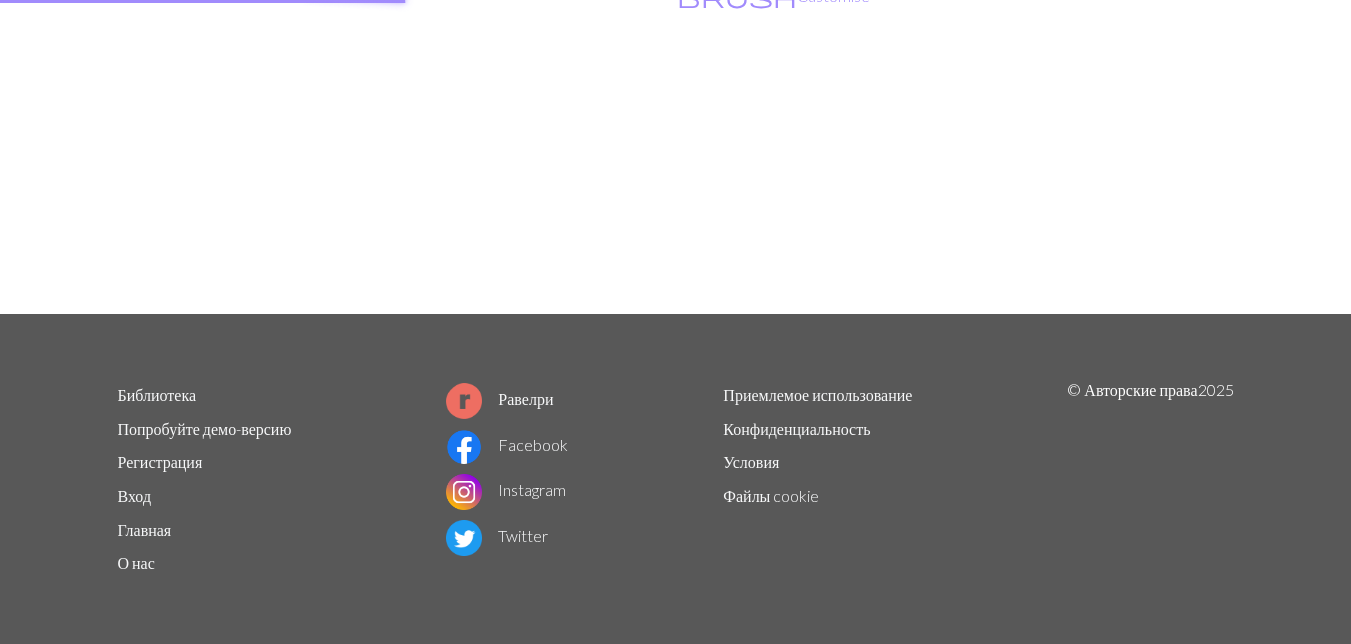 scroll, scrollTop: 0, scrollLeft: 0, axis: both 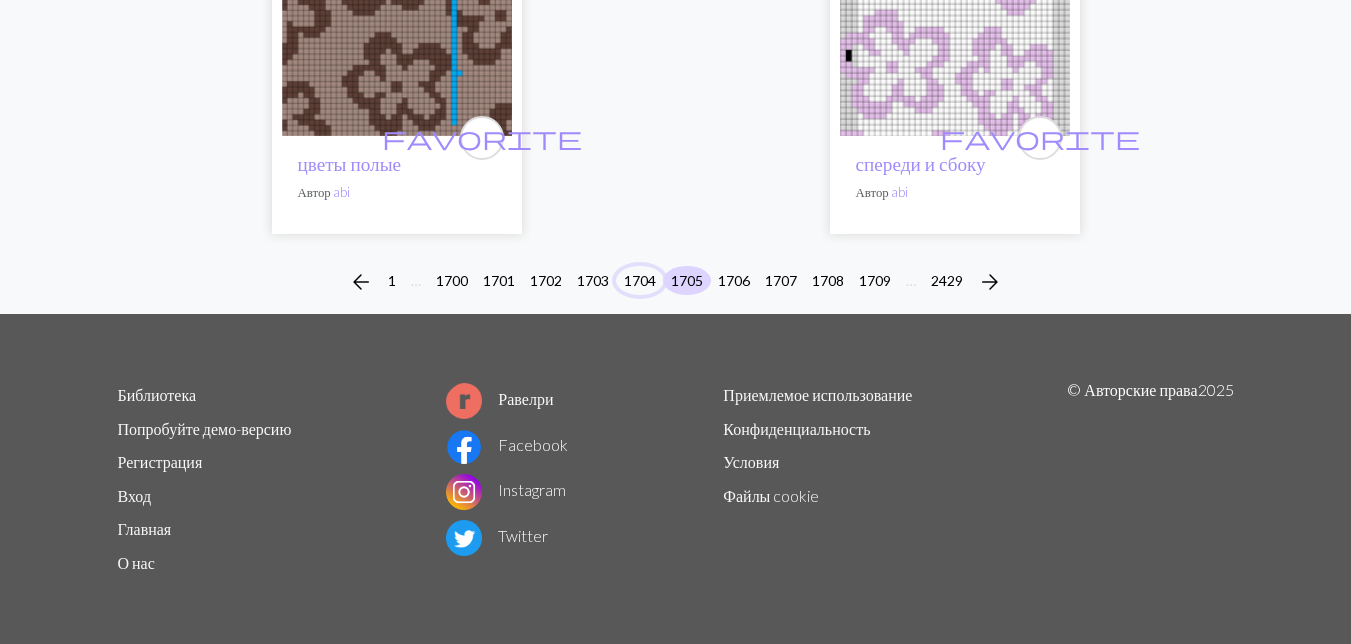 click on "1704" at bounding box center (640, 280) 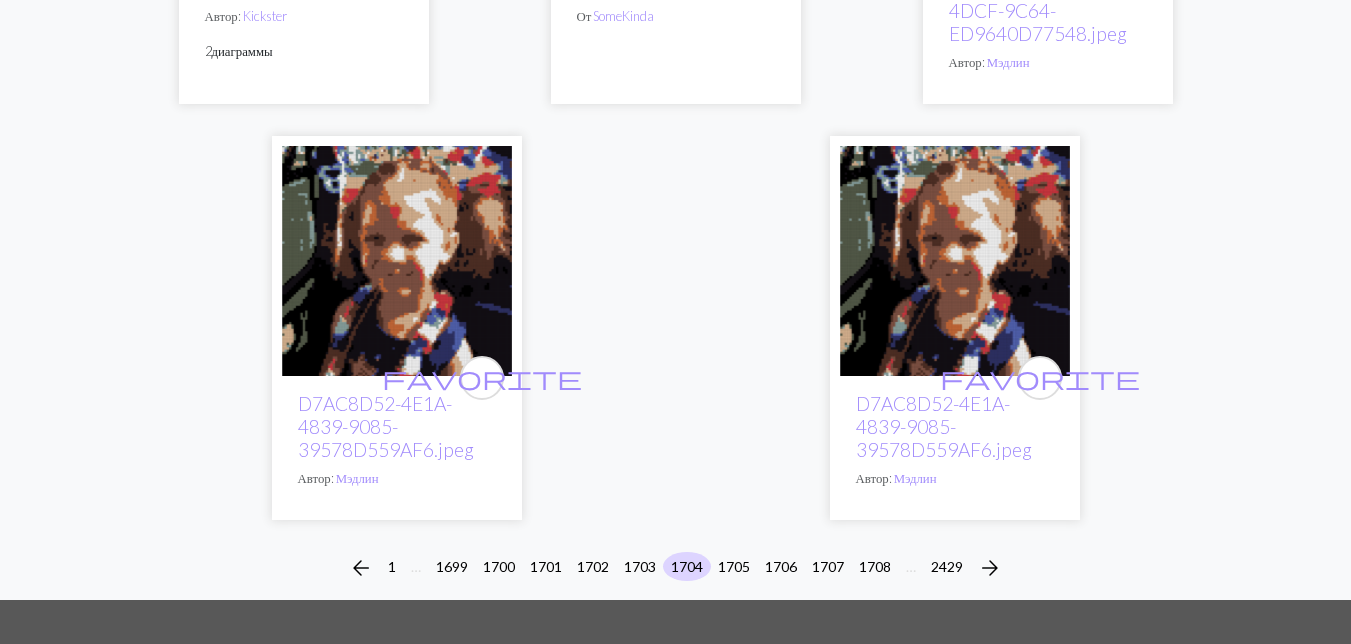 scroll, scrollTop: 6700, scrollLeft: 0, axis: vertical 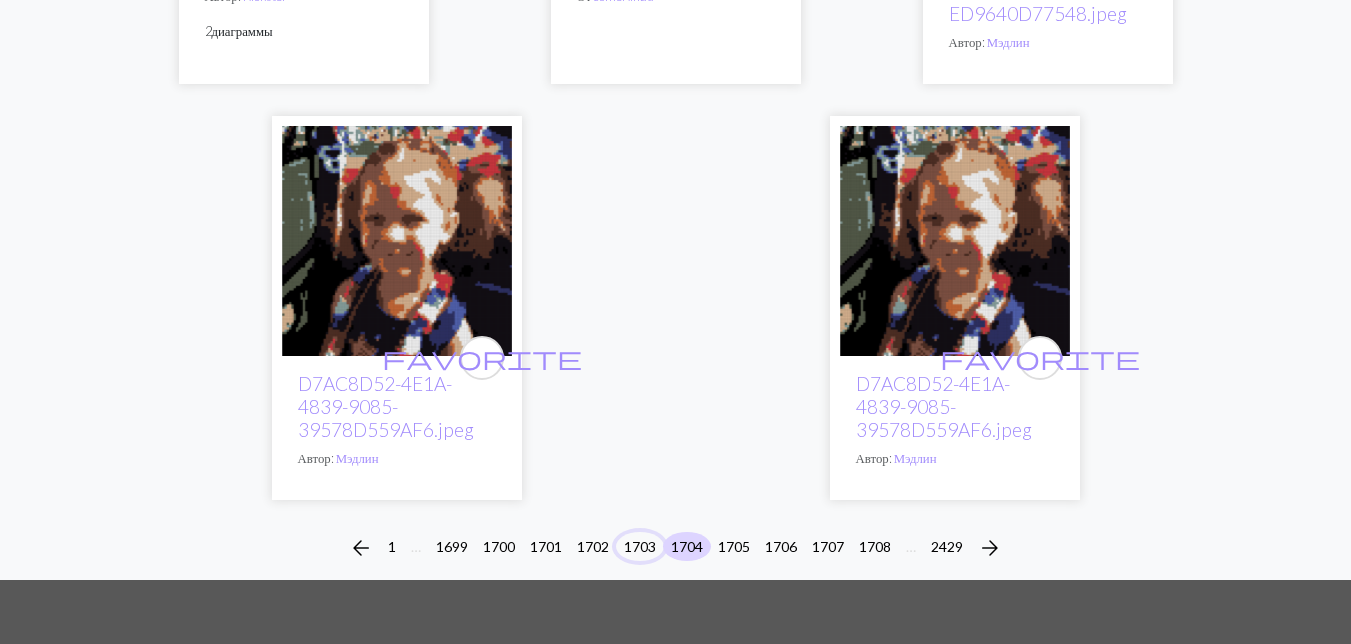 click on "1703" at bounding box center [640, 546] 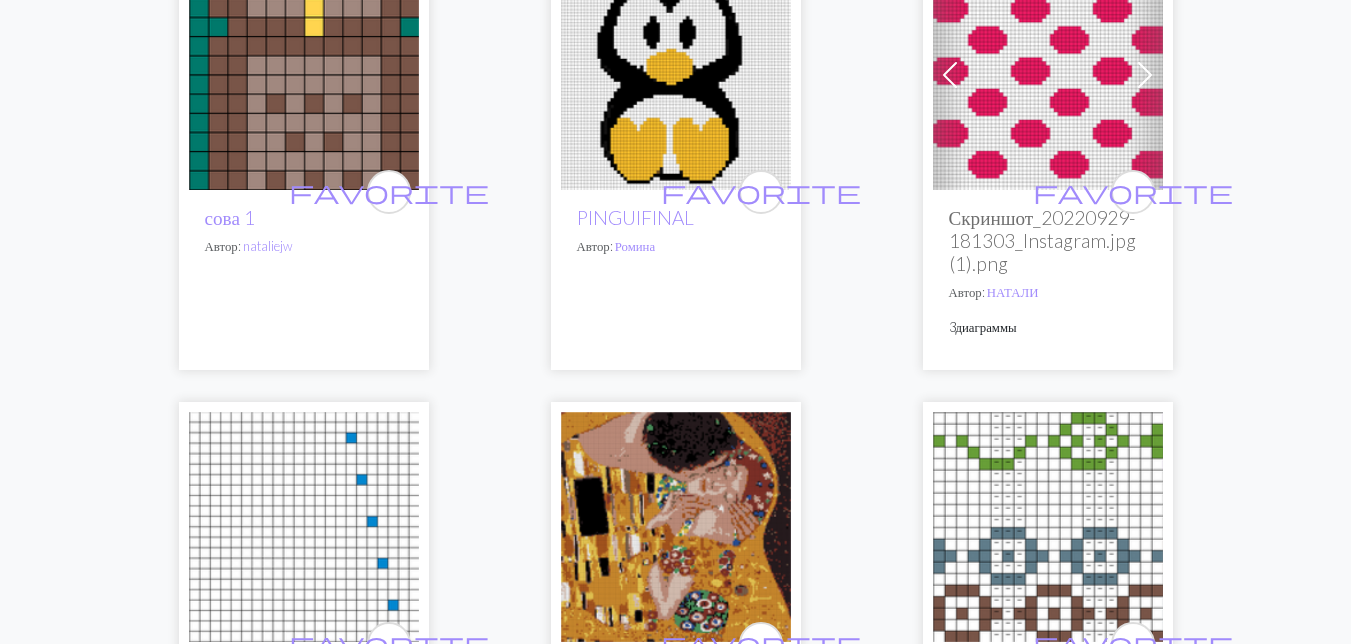scroll, scrollTop: 3600, scrollLeft: 0, axis: vertical 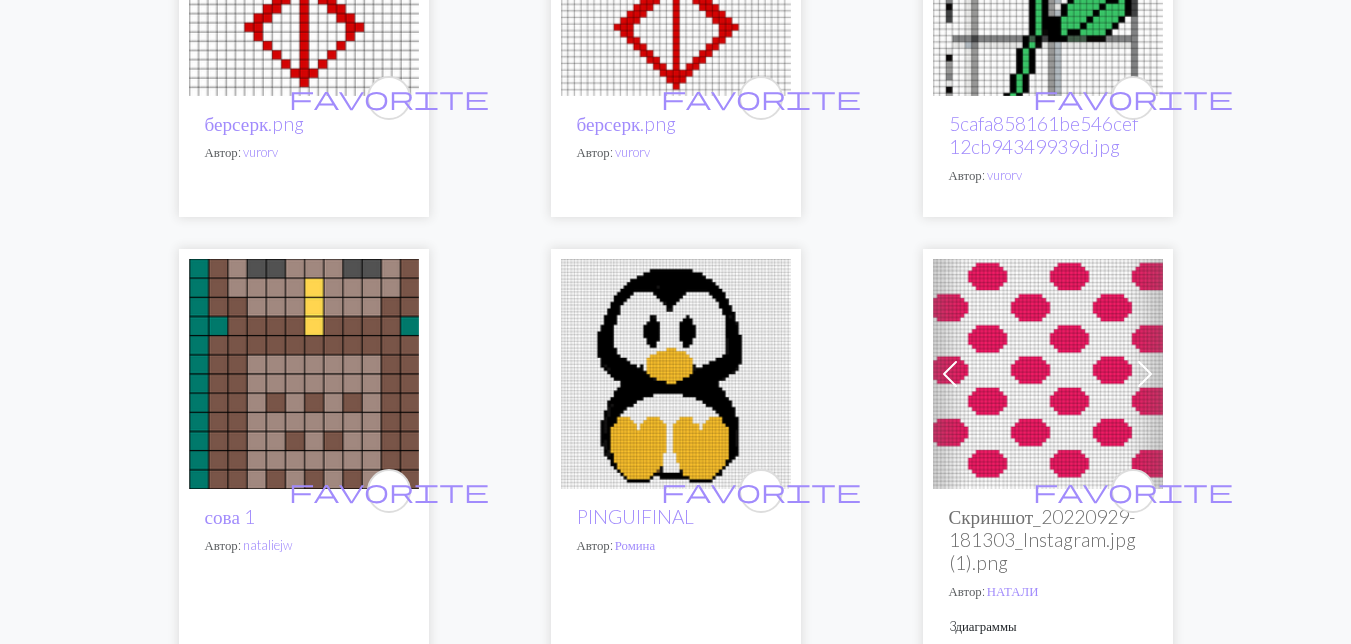 click at bounding box center [304, 374] 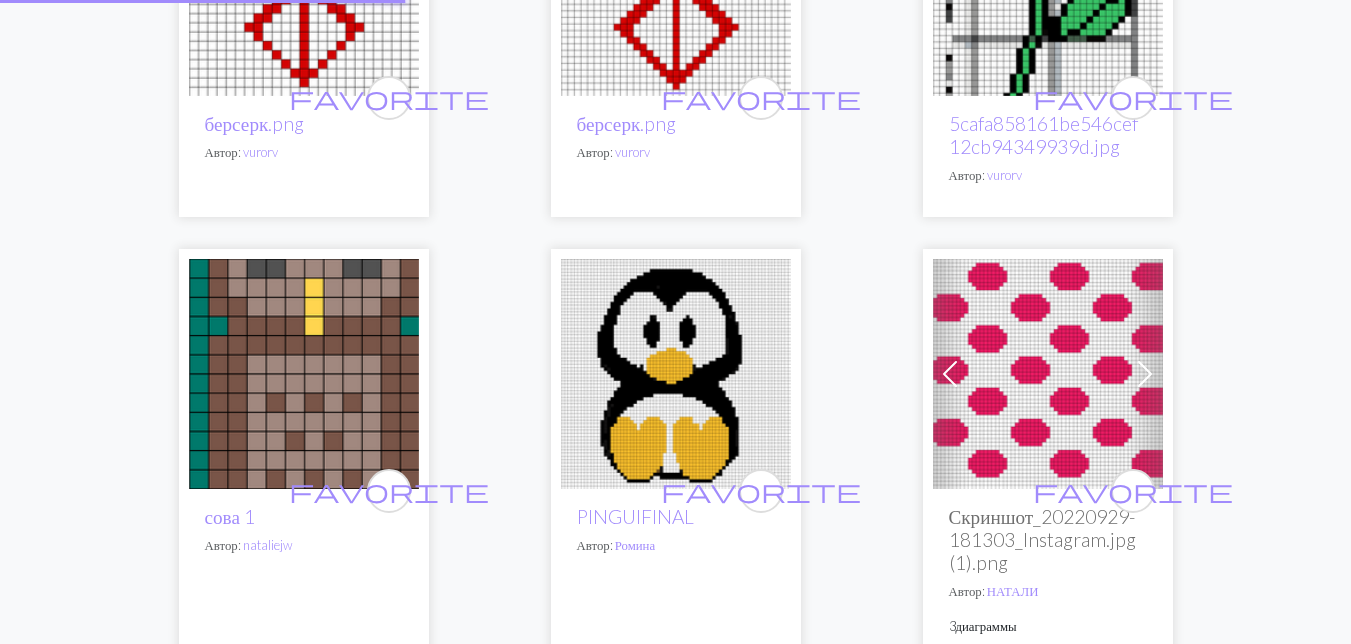 scroll, scrollTop: 0, scrollLeft: 0, axis: both 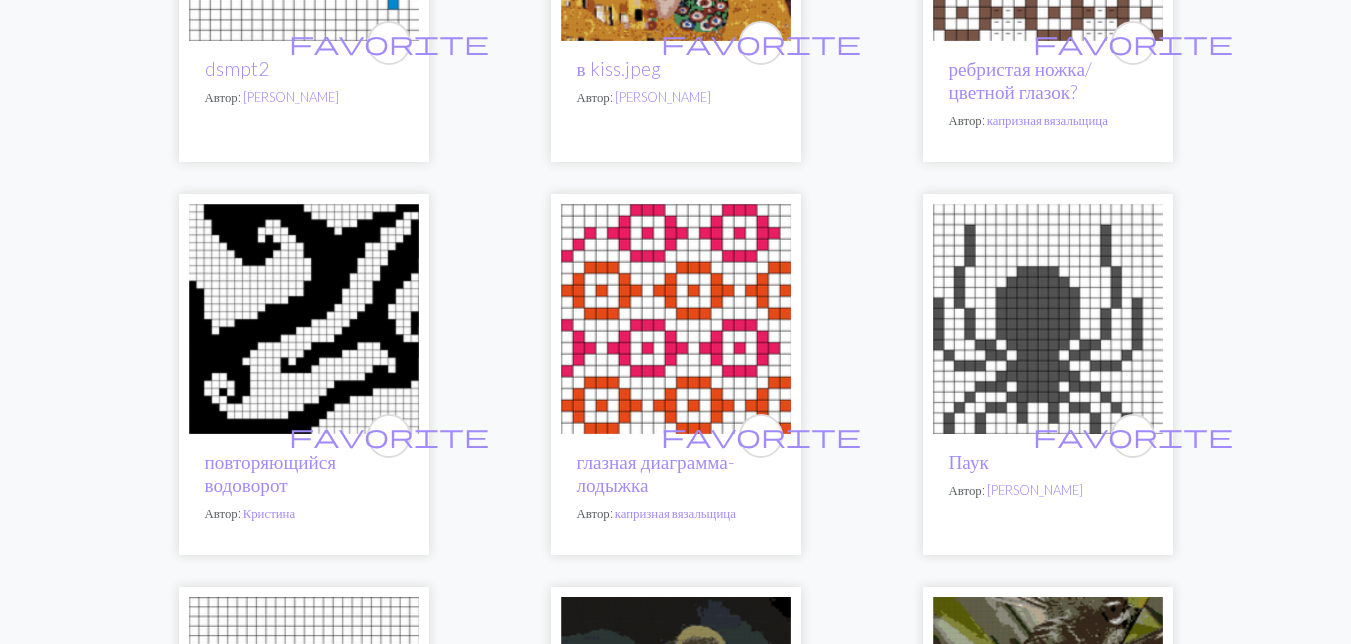 click at bounding box center [304, 319] 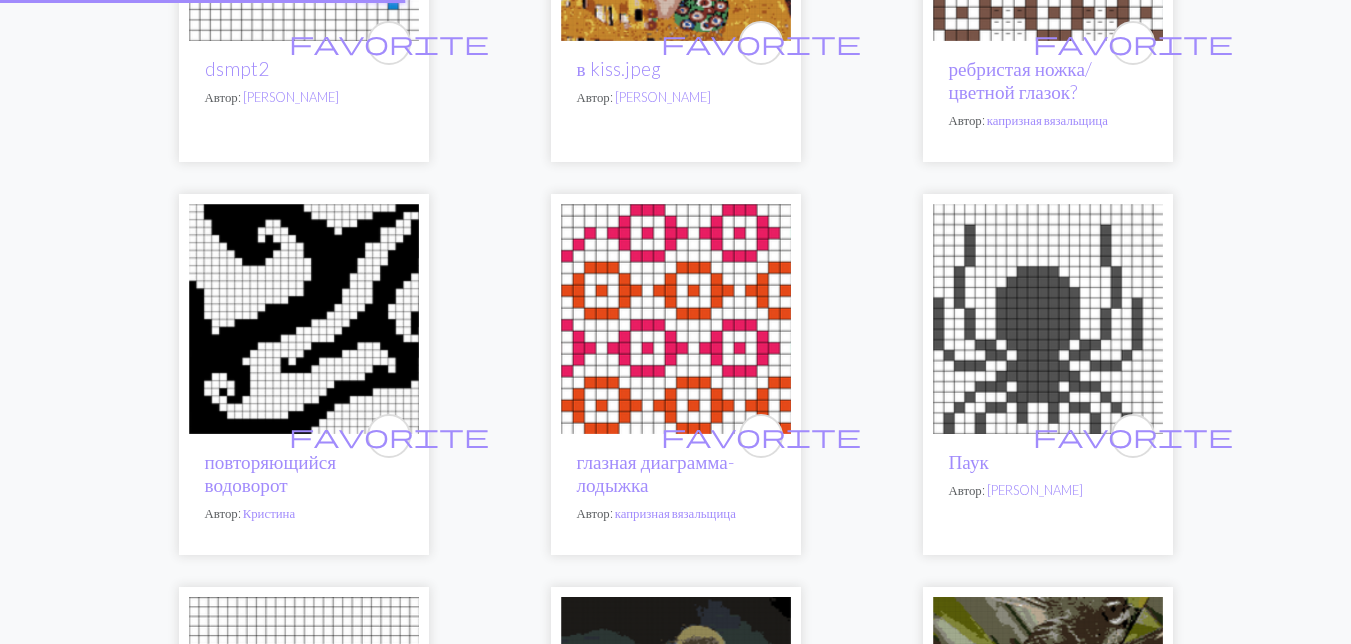 scroll, scrollTop: 0, scrollLeft: 0, axis: both 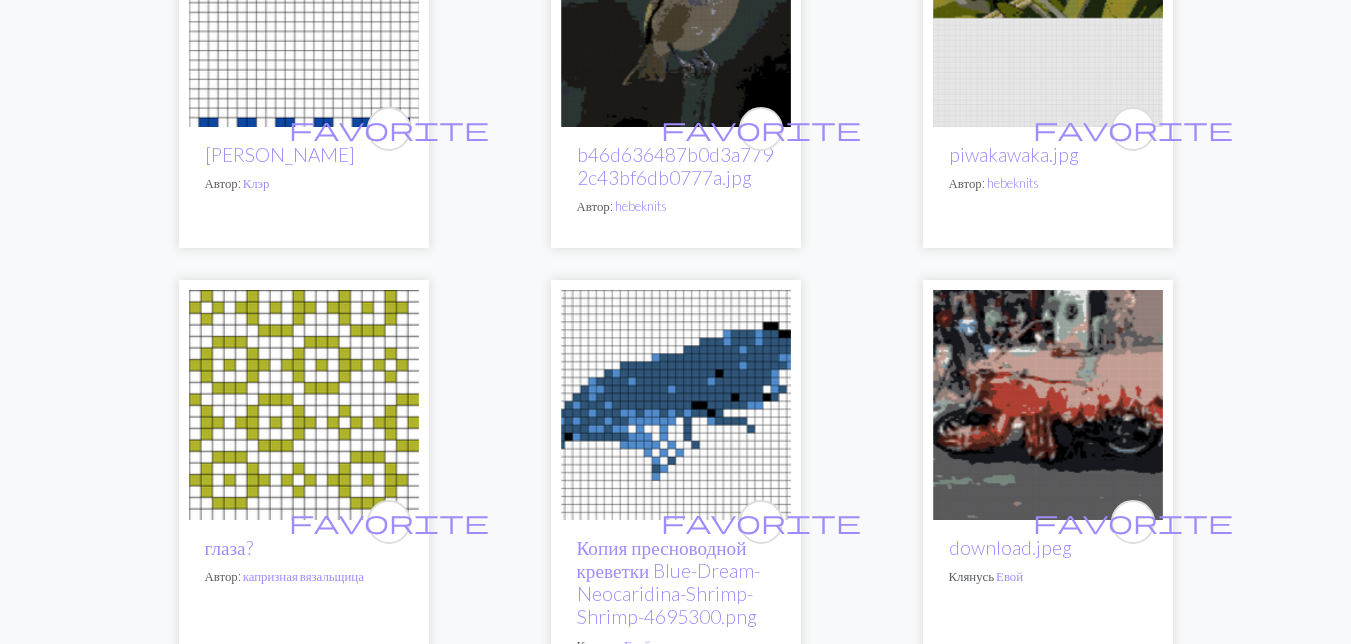 click at bounding box center [676, 12] 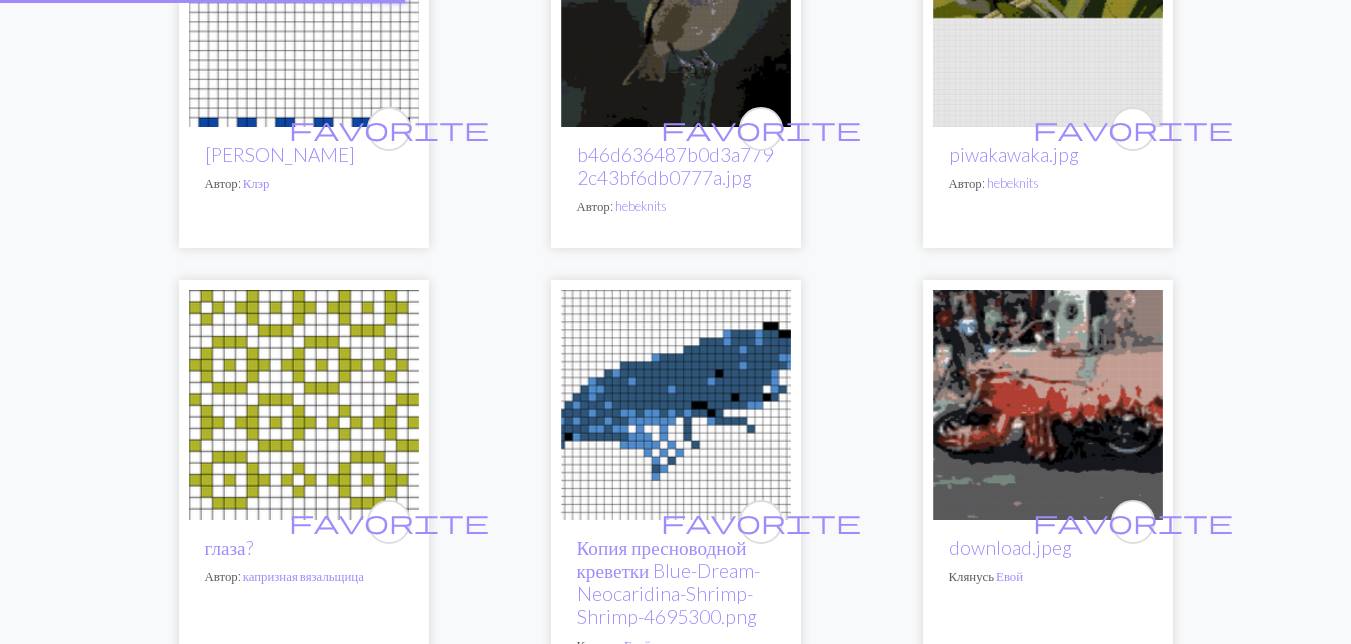 scroll, scrollTop: 0, scrollLeft: 0, axis: both 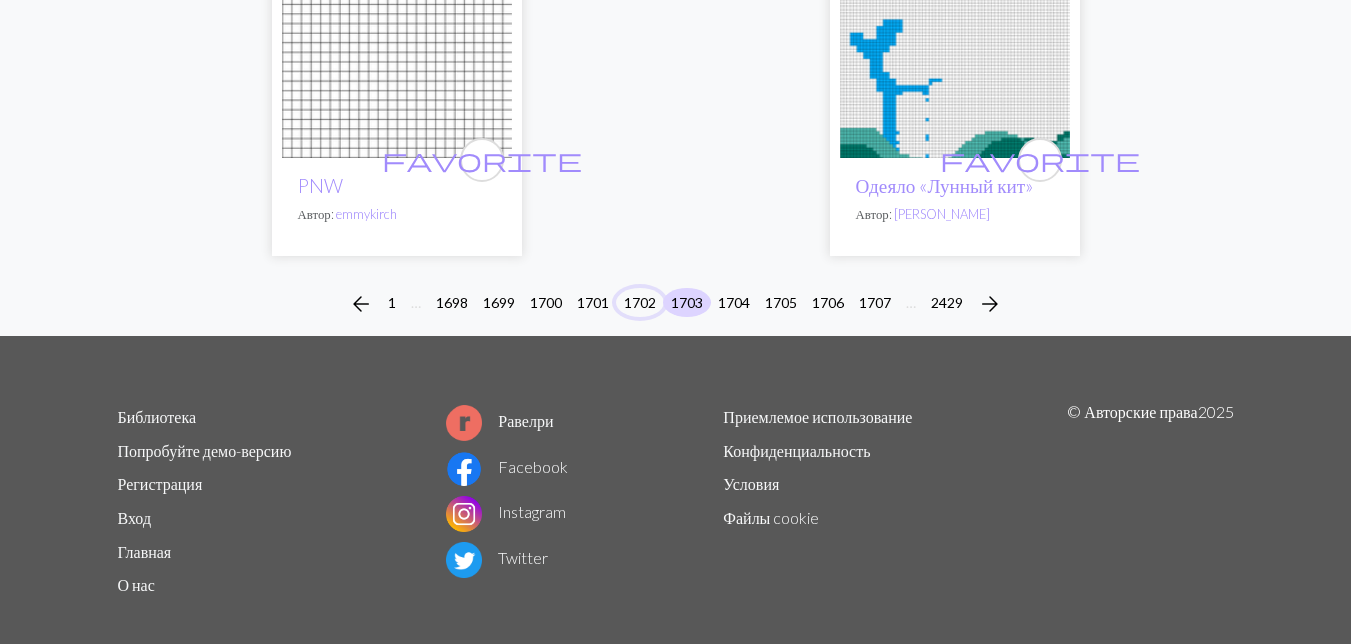 click on "1702" at bounding box center [640, 302] 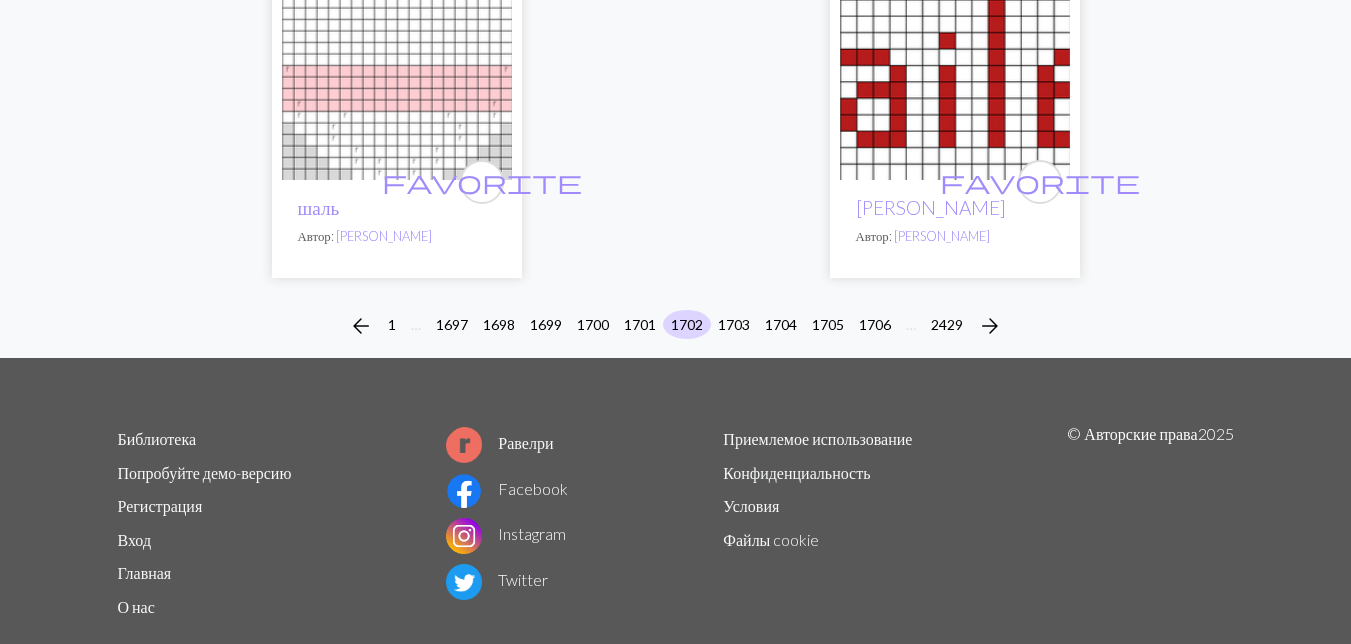 scroll, scrollTop: 6833, scrollLeft: 0, axis: vertical 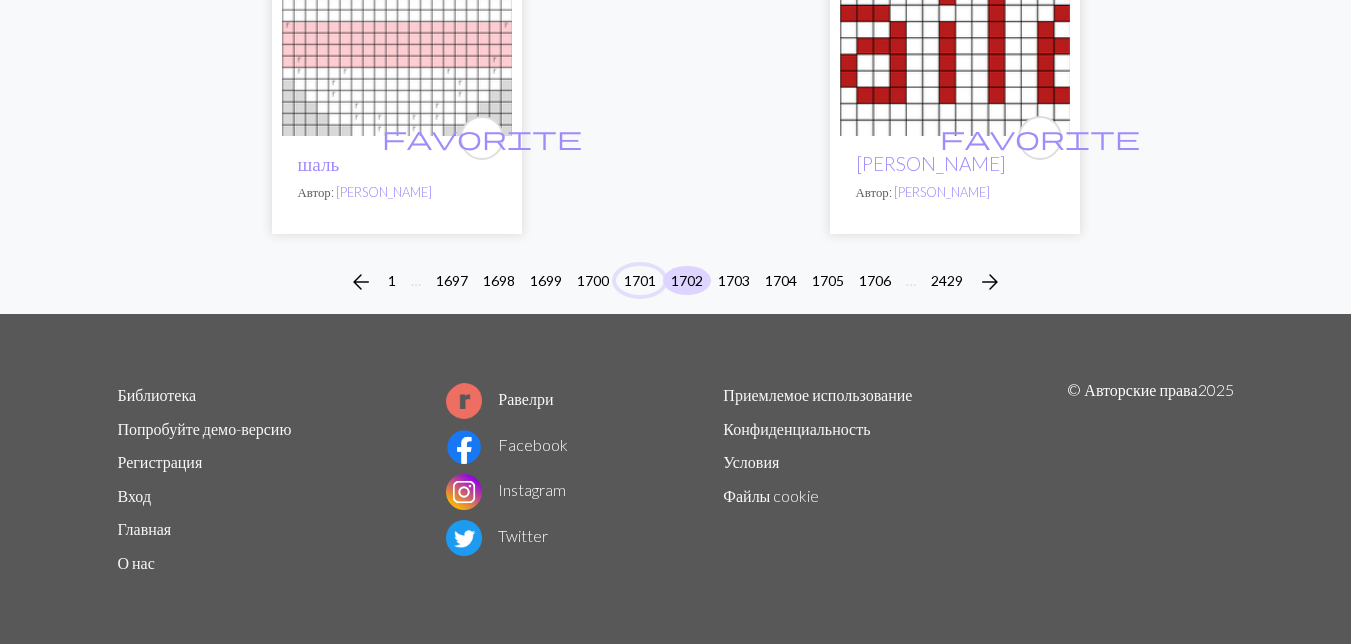 click on "1701" at bounding box center (640, 280) 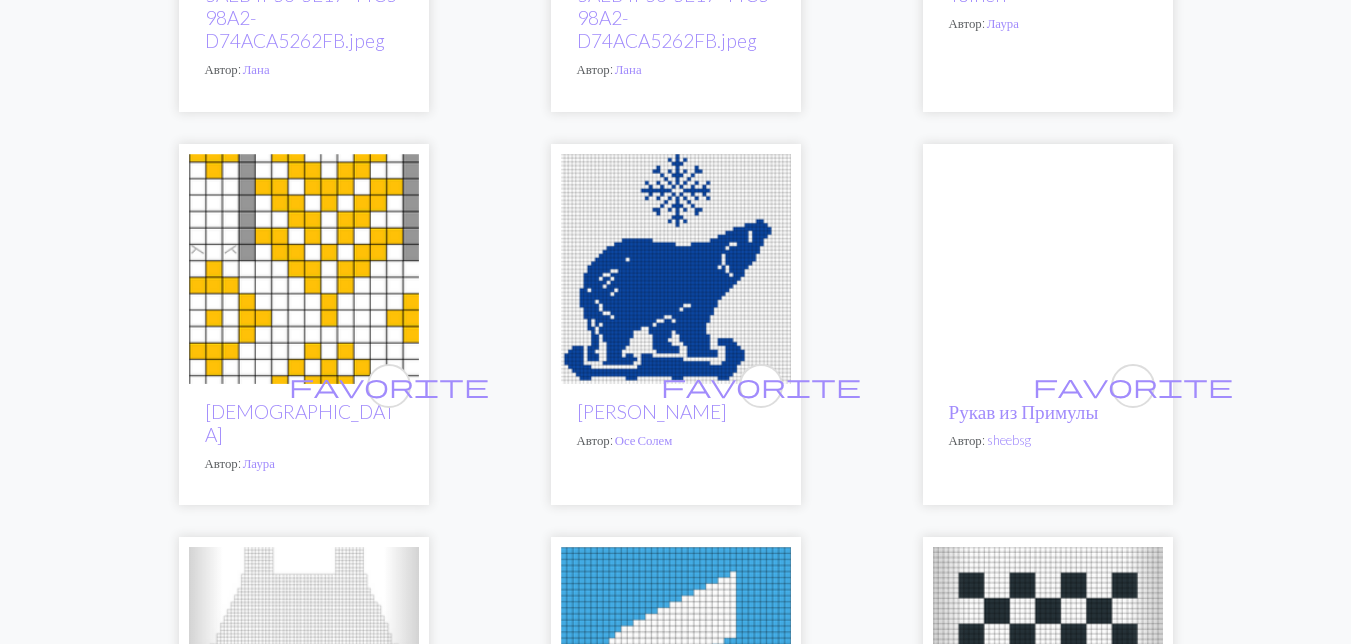 scroll, scrollTop: 3000, scrollLeft: 0, axis: vertical 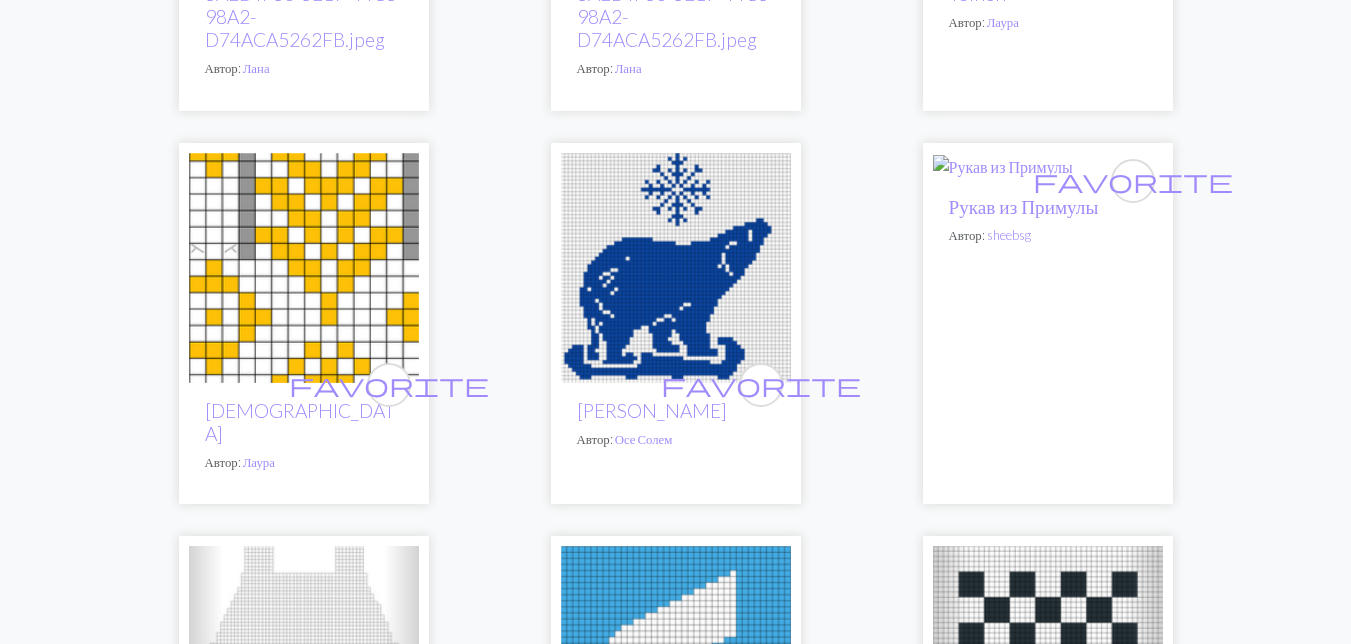 click at bounding box center (676, 268) 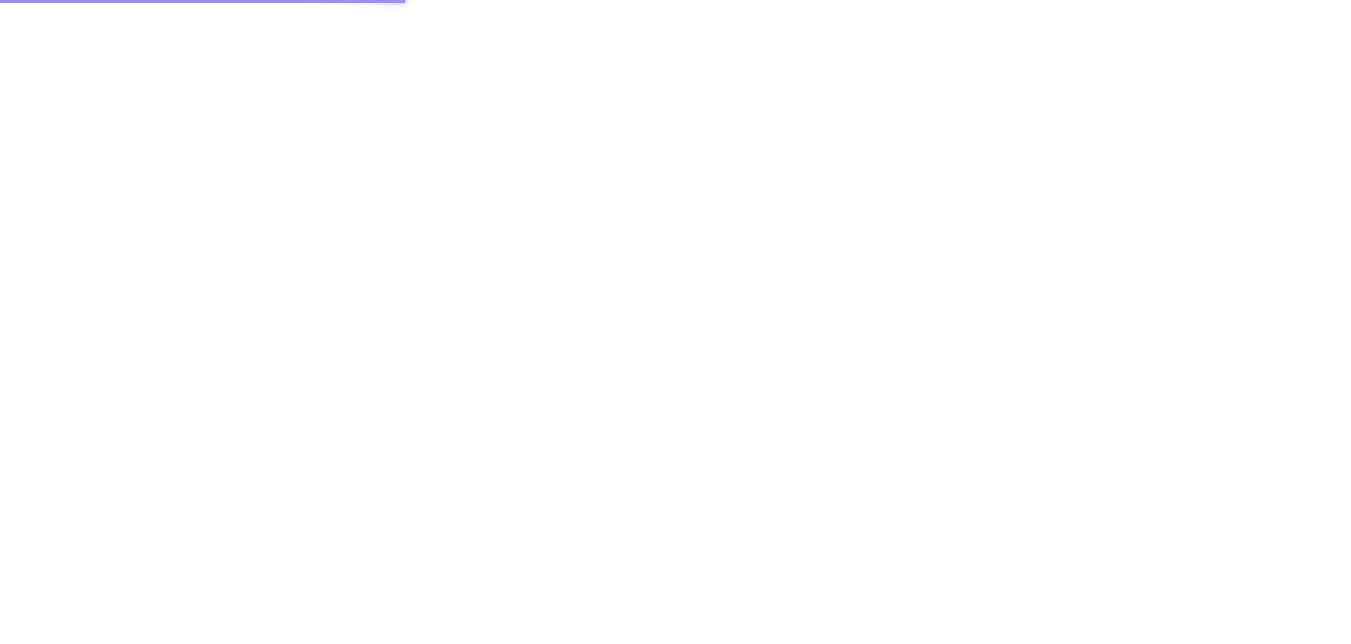 scroll, scrollTop: 0, scrollLeft: 0, axis: both 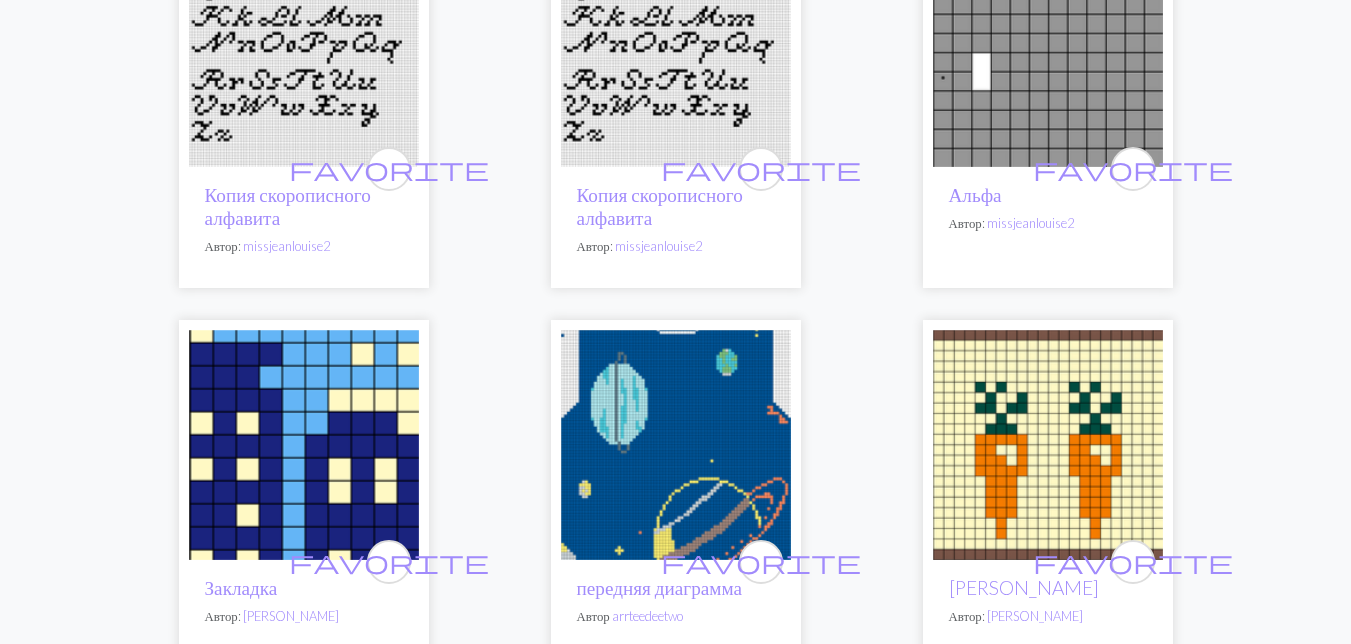 click at bounding box center (676, 445) 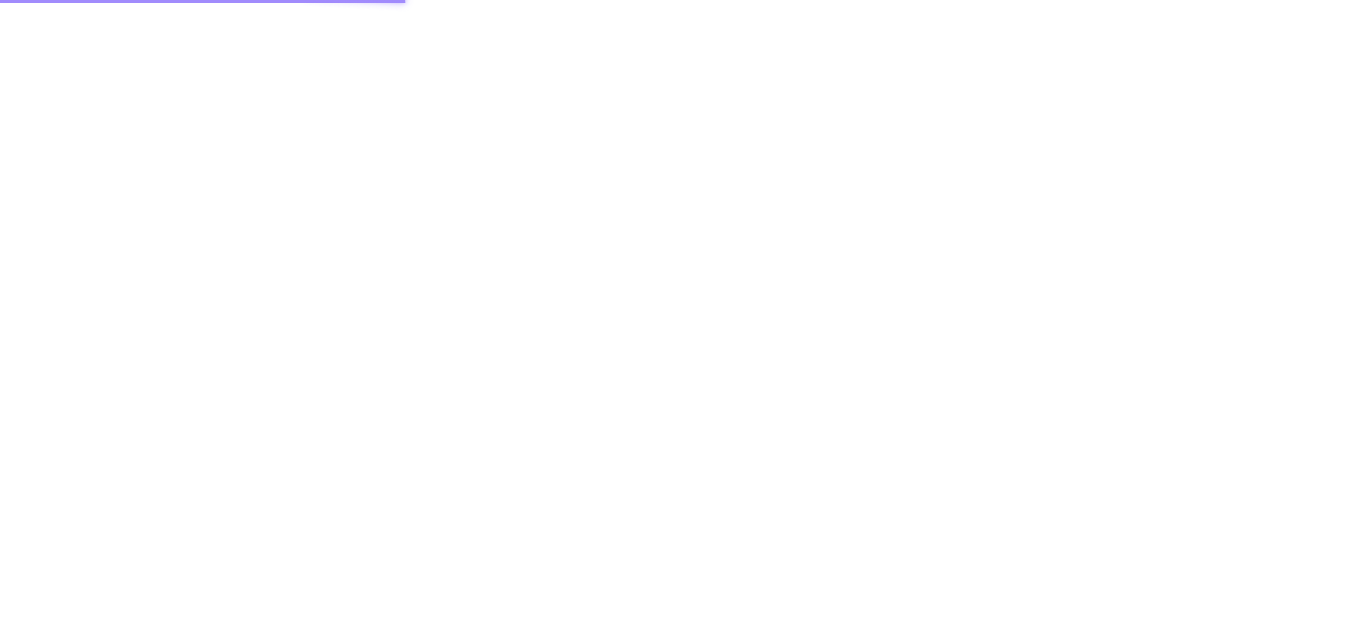scroll, scrollTop: 0, scrollLeft: 0, axis: both 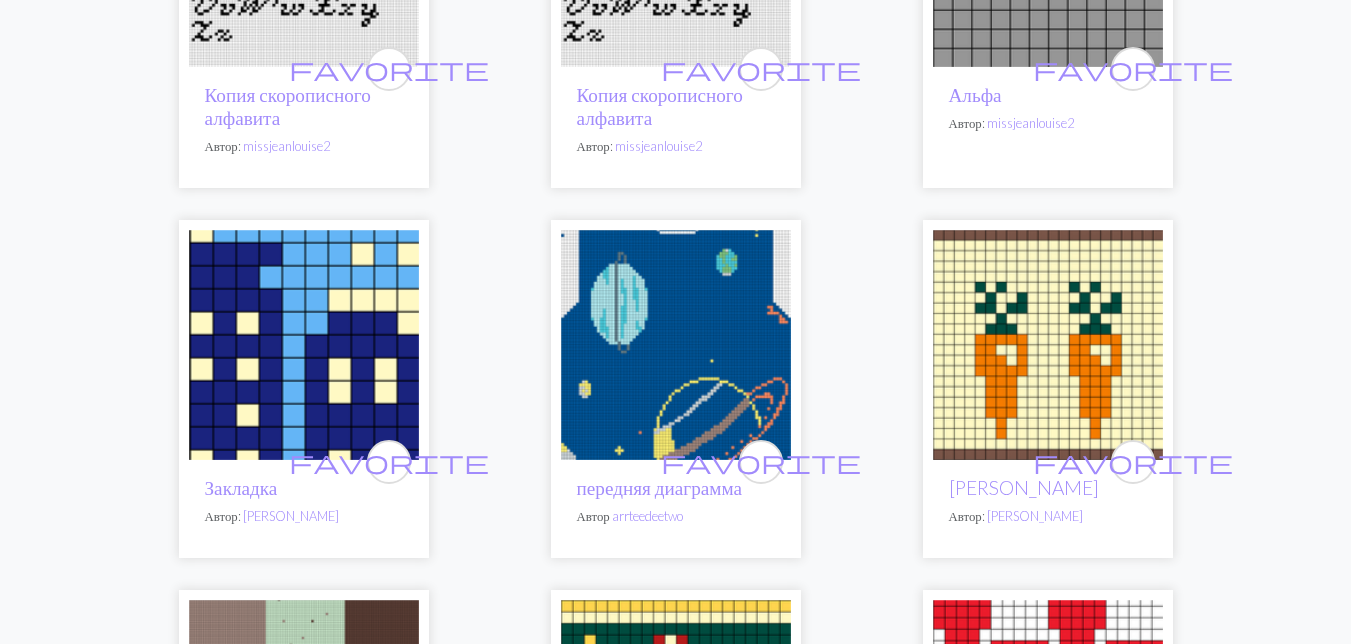 click at bounding box center [304, 345] 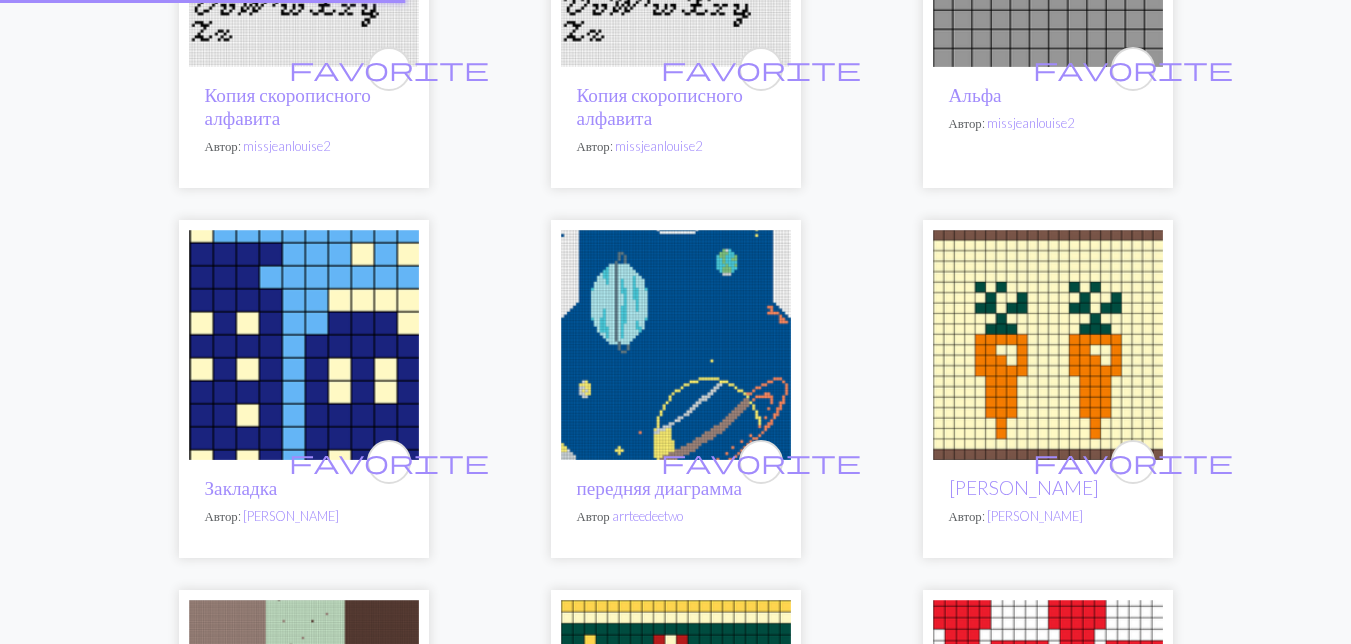 scroll, scrollTop: 0, scrollLeft: 0, axis: both 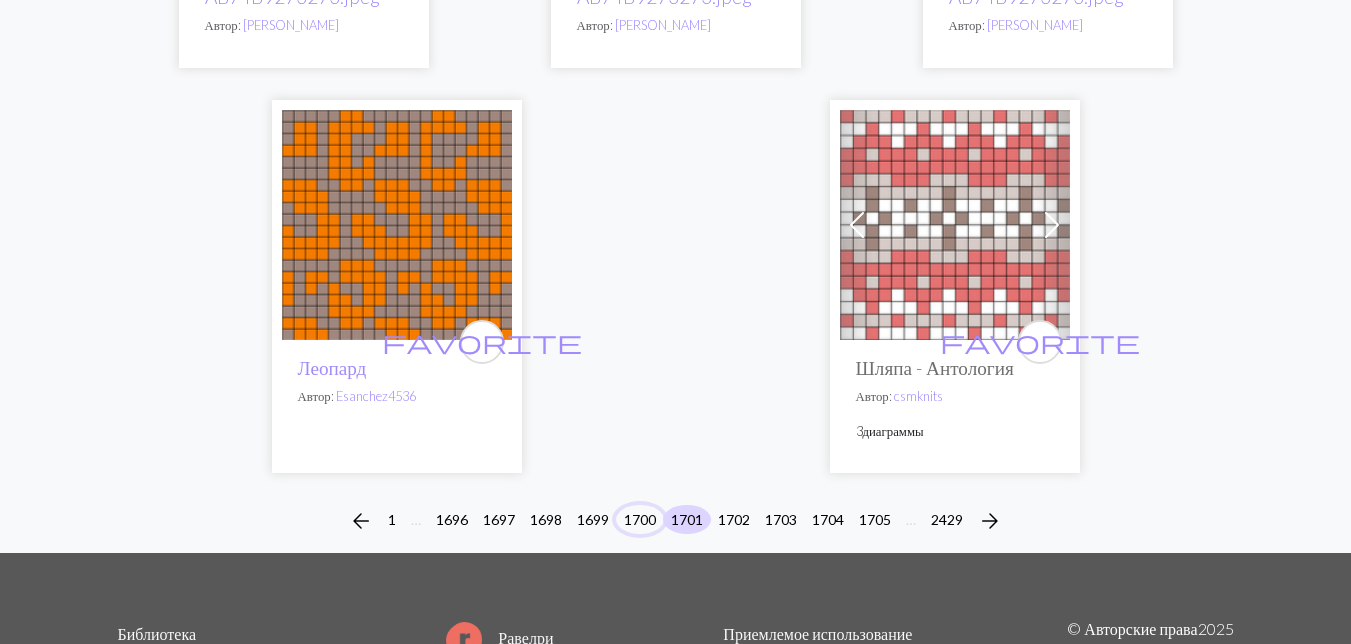 click on "1700" at bounding box center [640, 519] 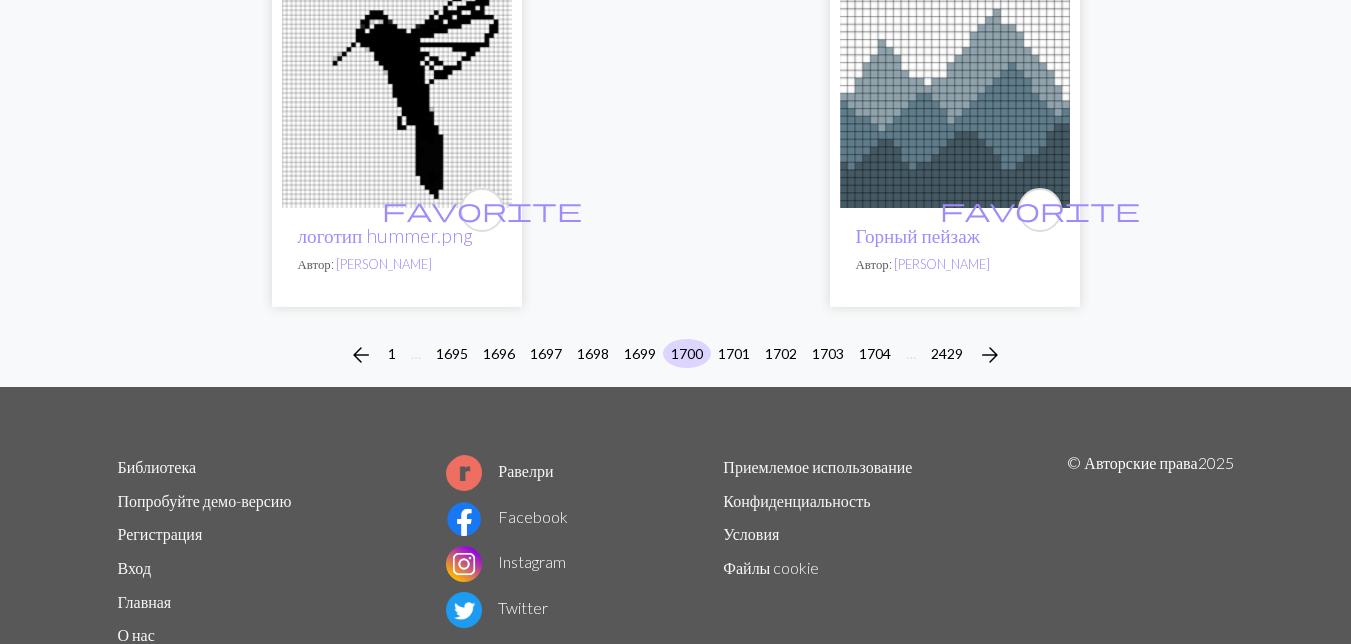 scroll, scrollTop: 6845, scrollLeft: 0, axis: vertical 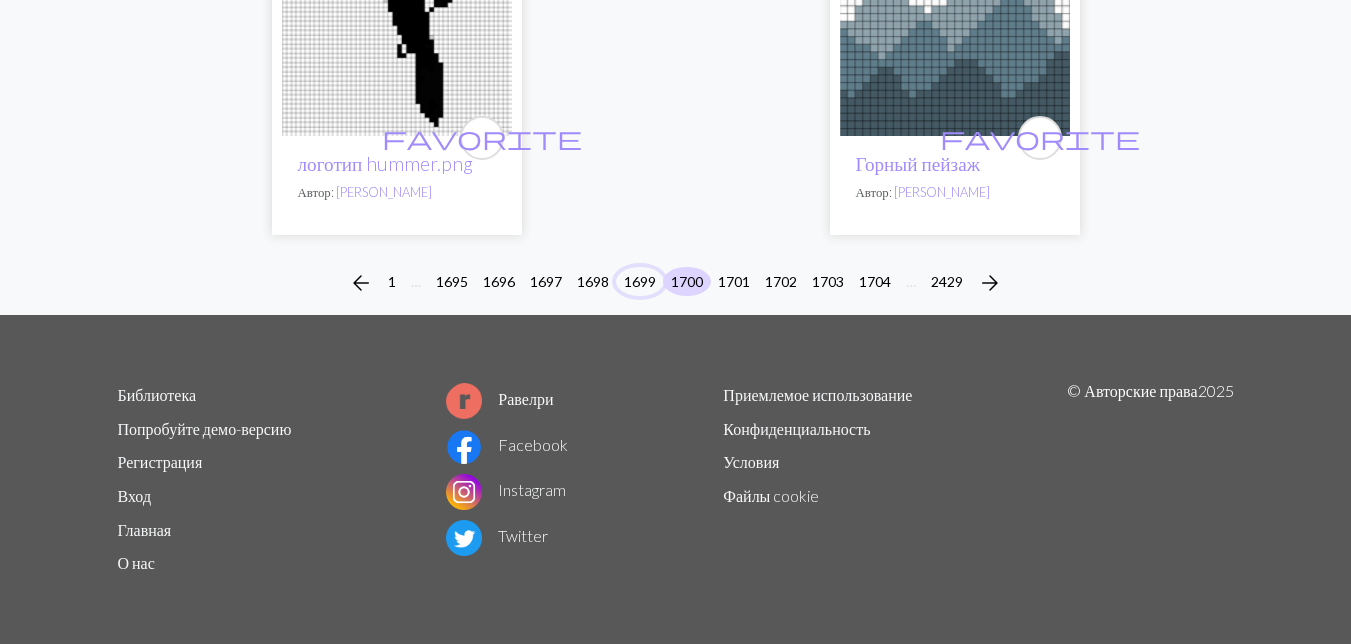 click on "1699" at bounding box center (640, 281) 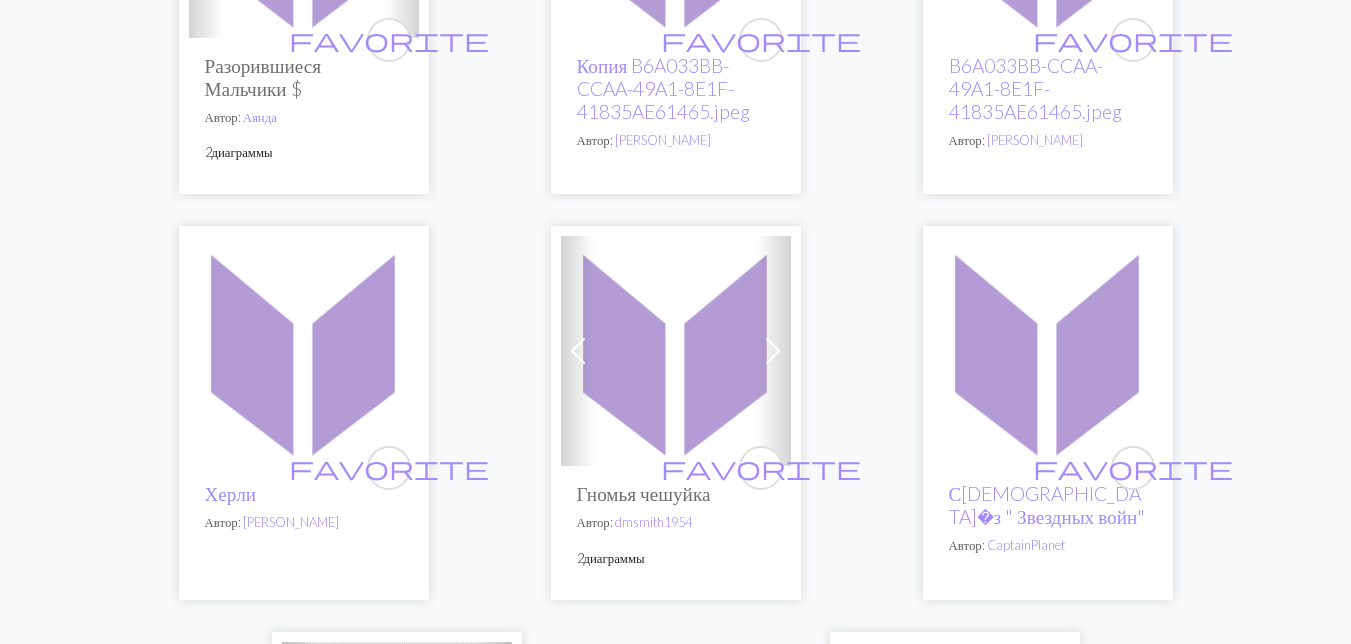 scroll, scrollTop: 6600, scrollLeft: 0, axis: vertical 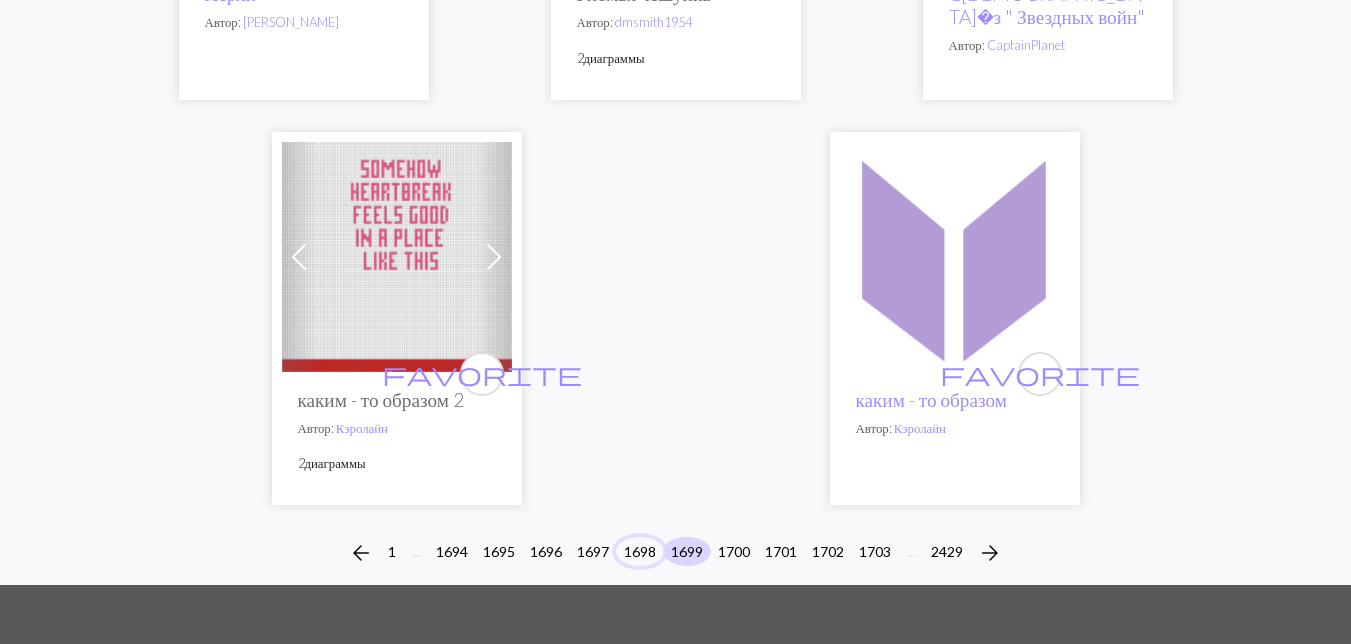 click on "1698" at bounding box center (640, 551) 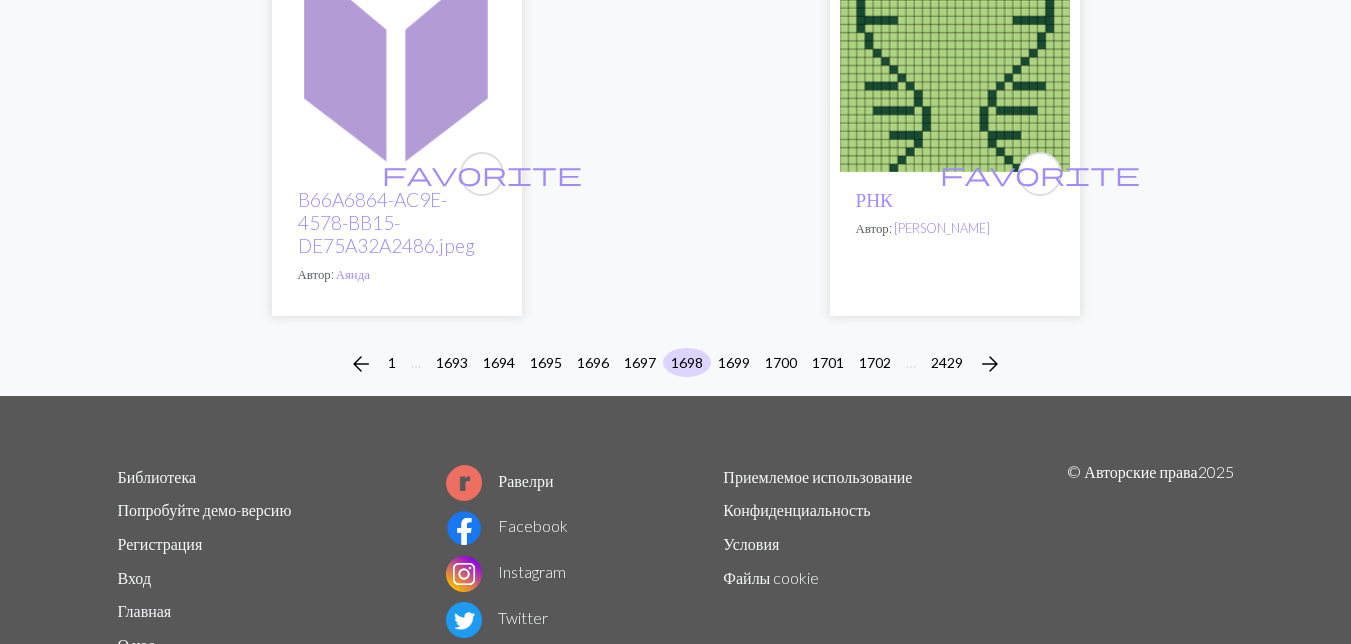 scroll, scrollTop: 6800, scrollLeft: 0, axis: vertical 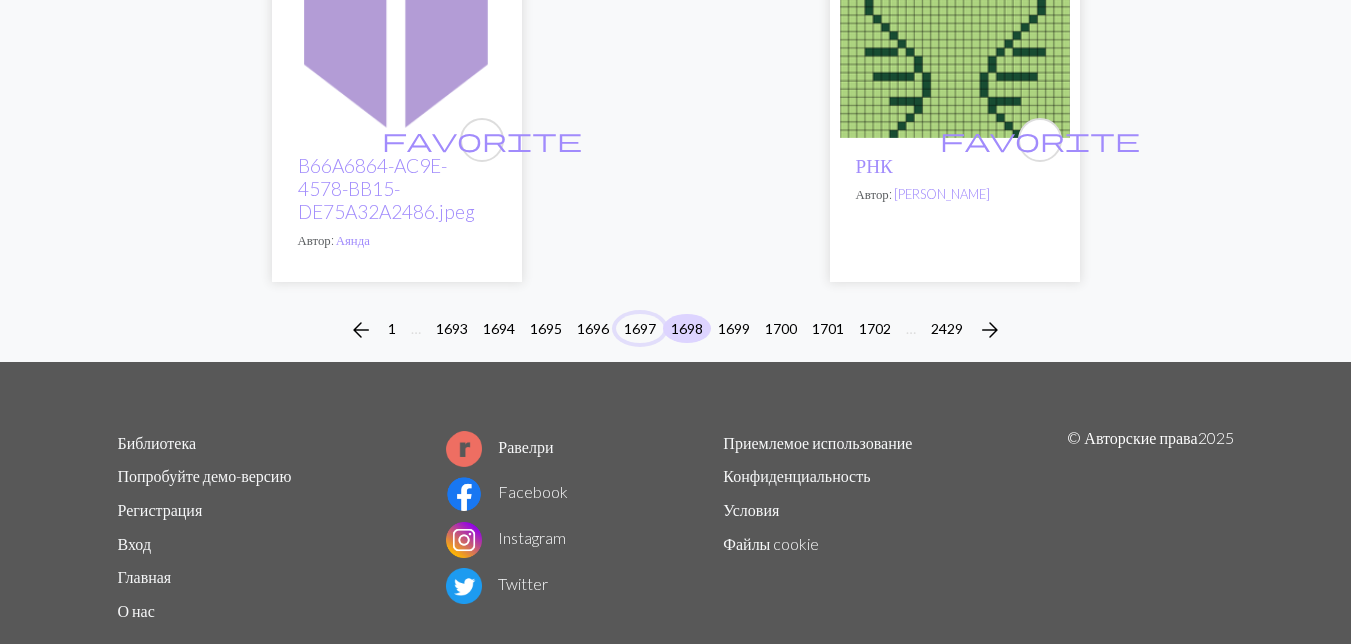 click on "1697" at bounding box center (640, 328) 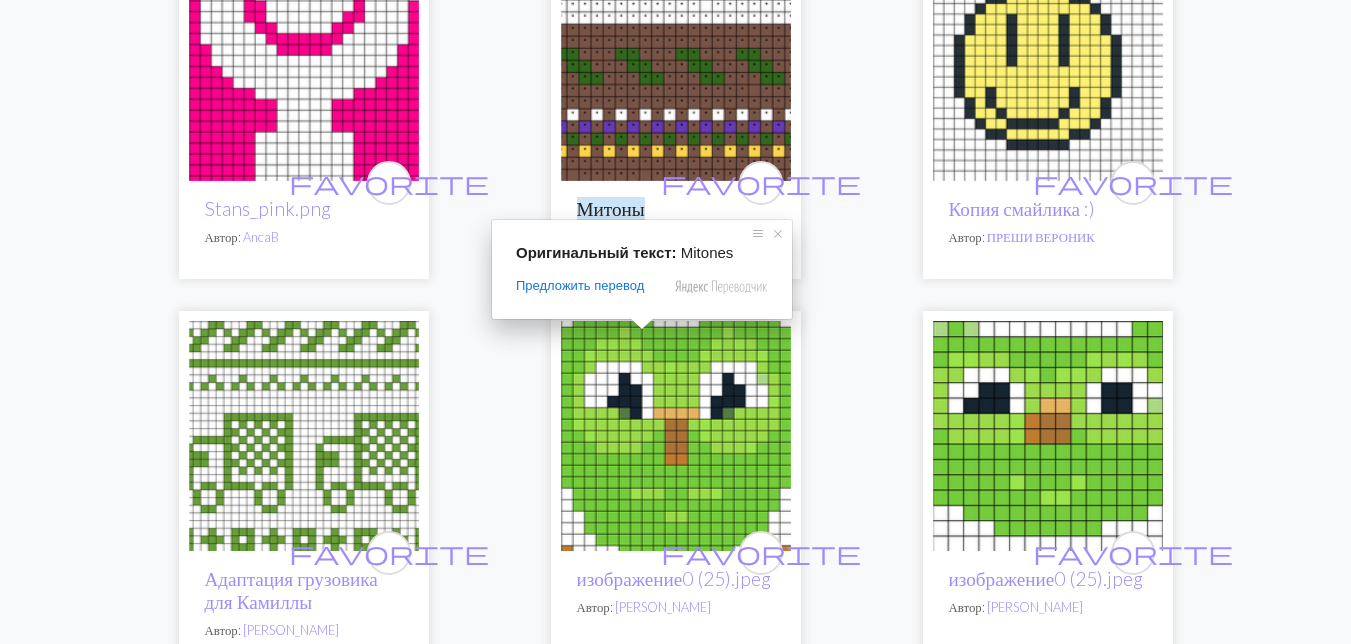 scroll, scrollTop: 1300, scrollLeft: 0, axis: vertical 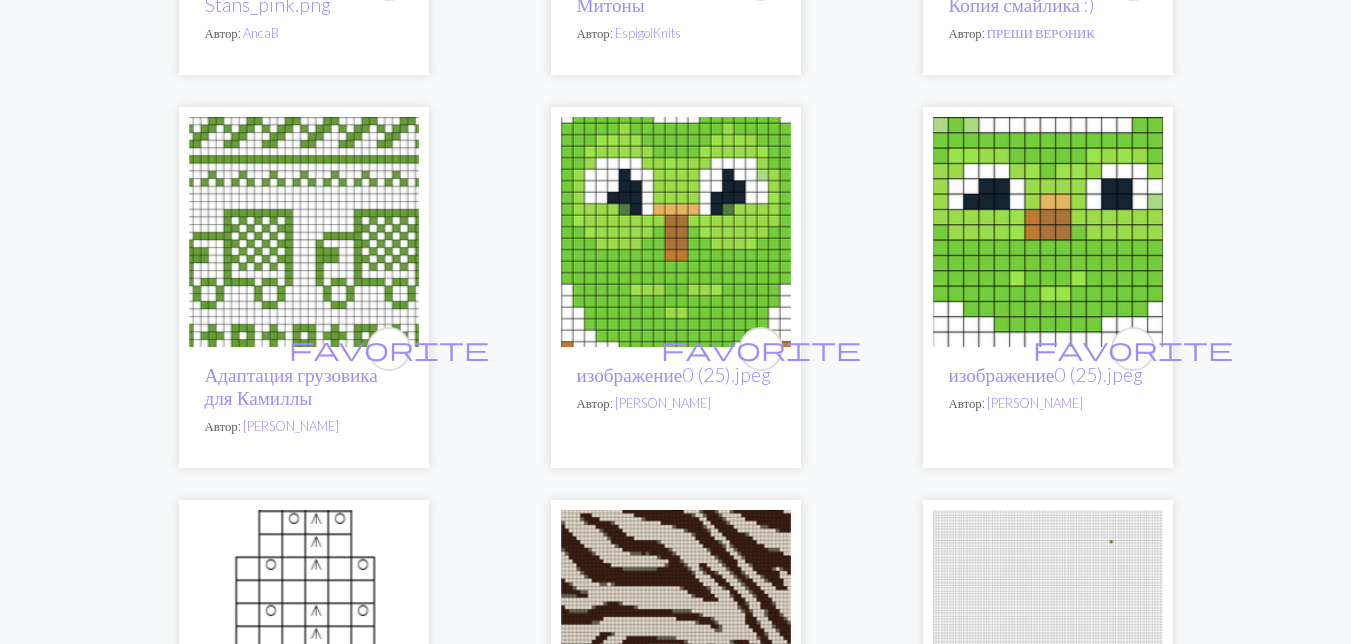 click at bounding box center [304, 232] 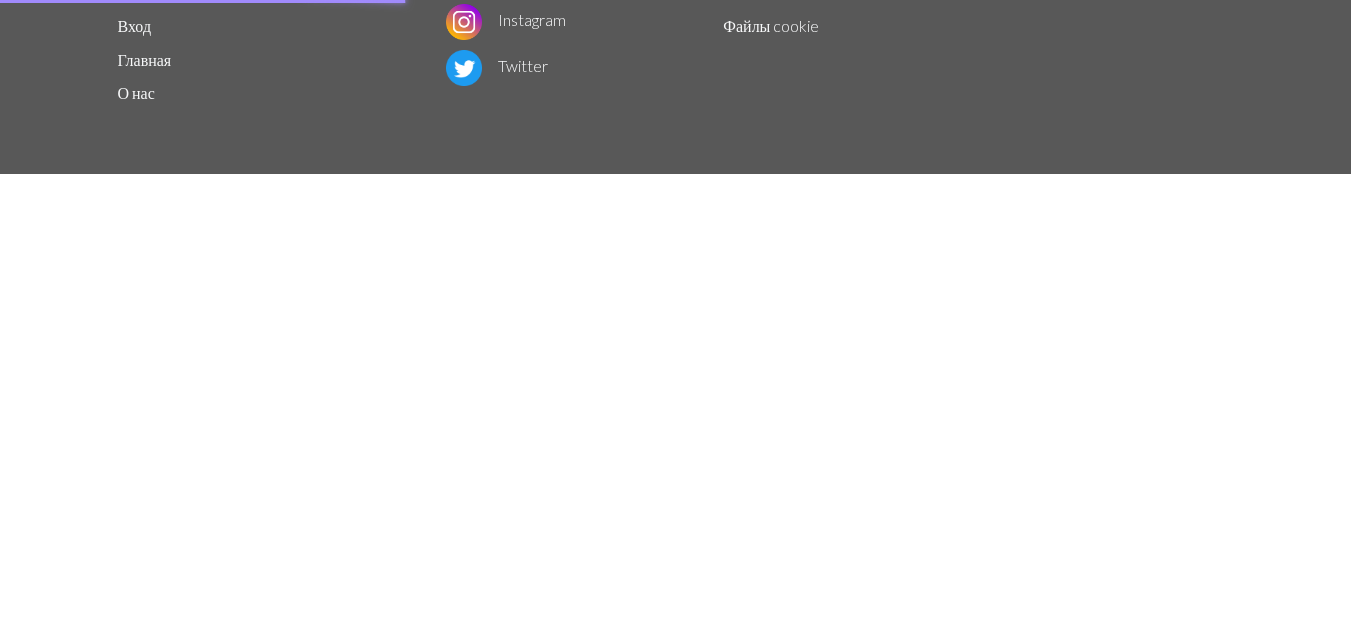 scroll, scrollTop: 0, scrollLeft: 0, axis: both 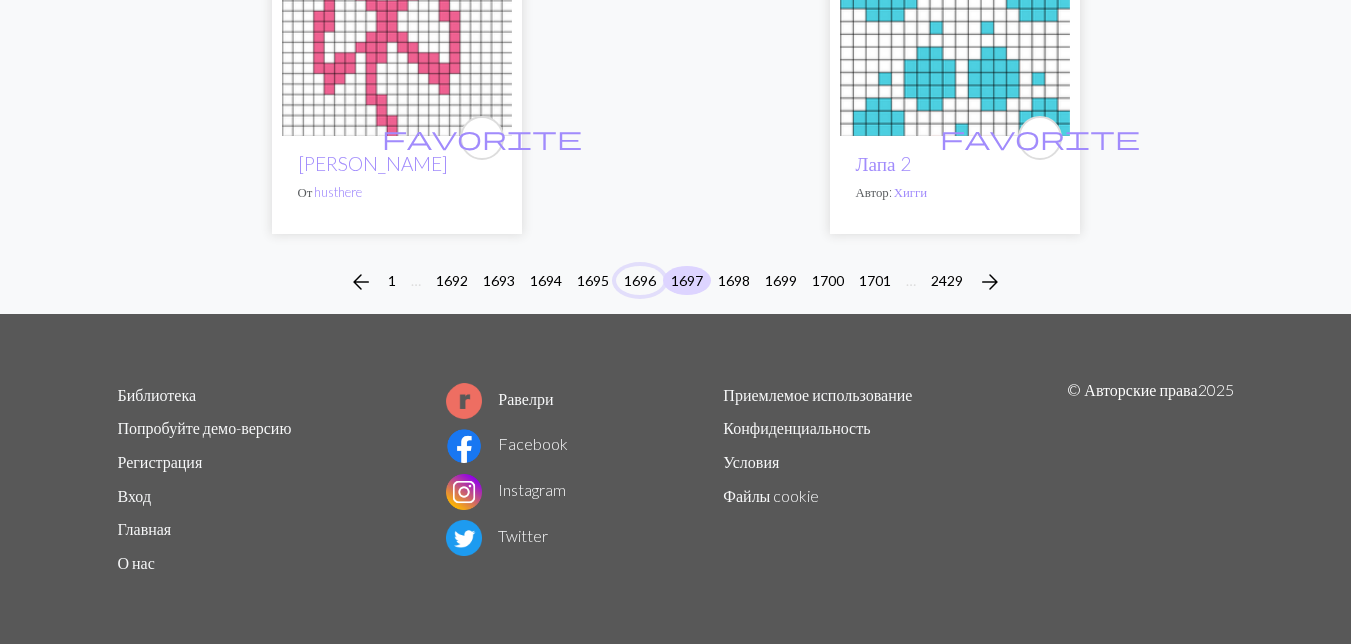 click on "1696" at bounding box center (640, 280) 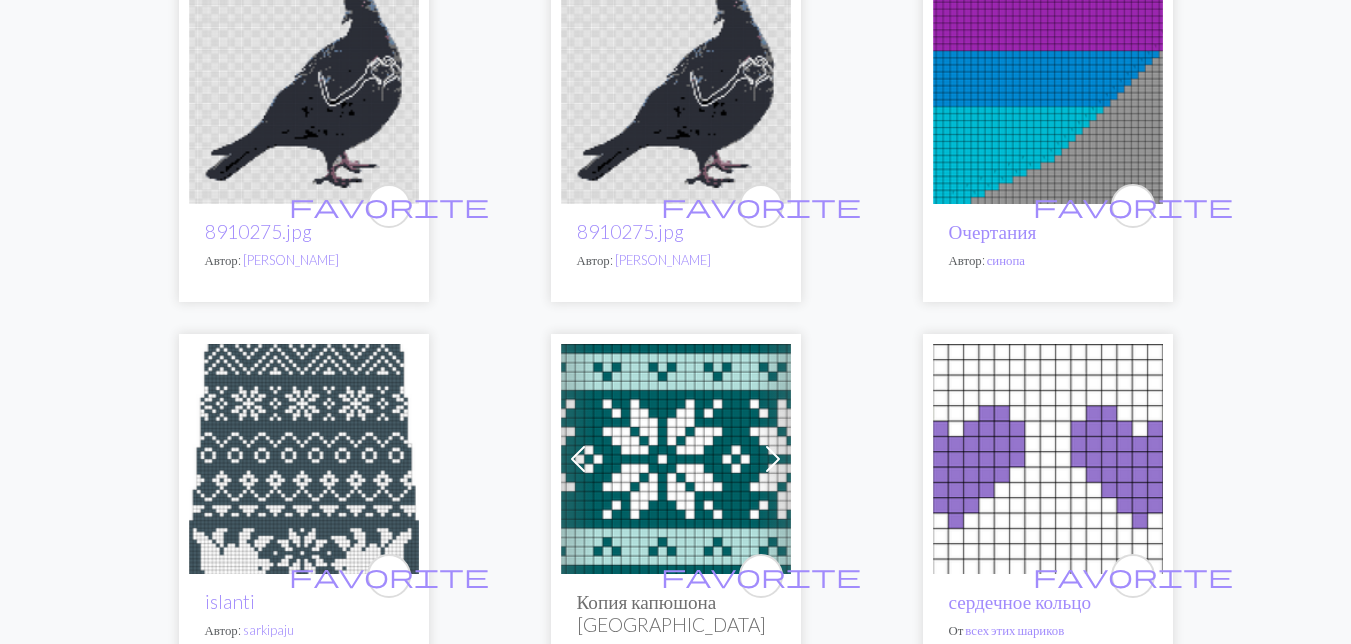 scroll, scrollTop: 4100, scrollLeft: 0, axis: vertical 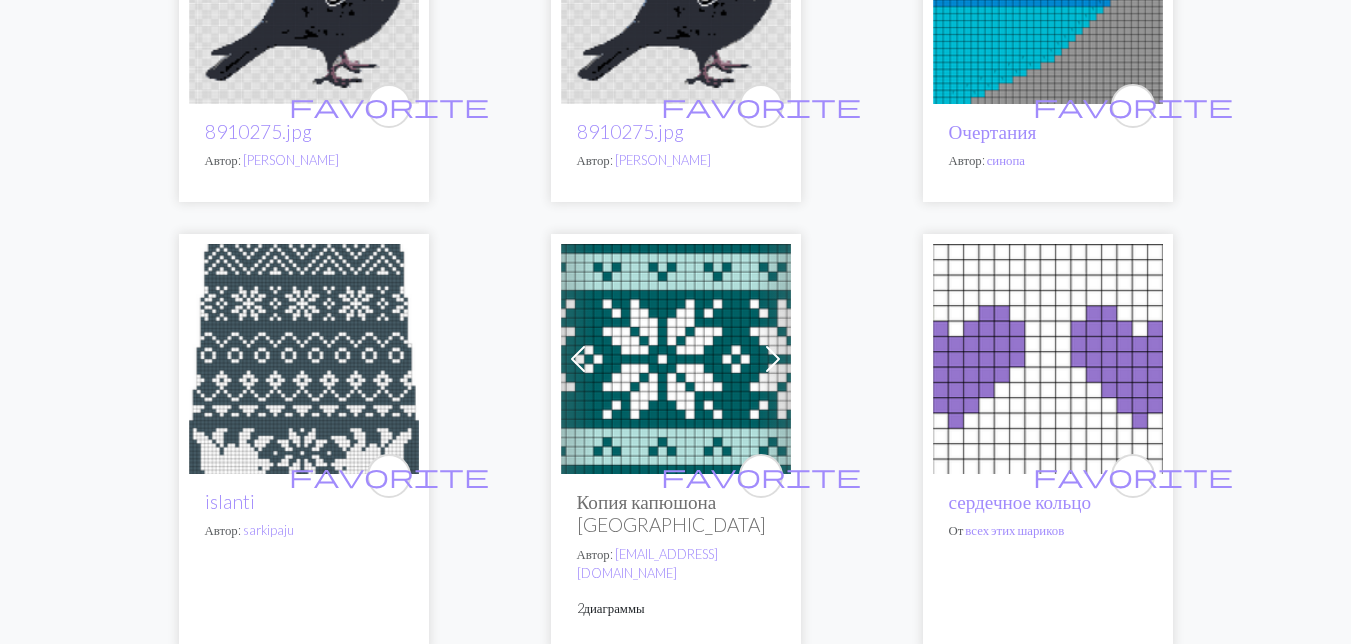 click at bounding box center (304, 359) 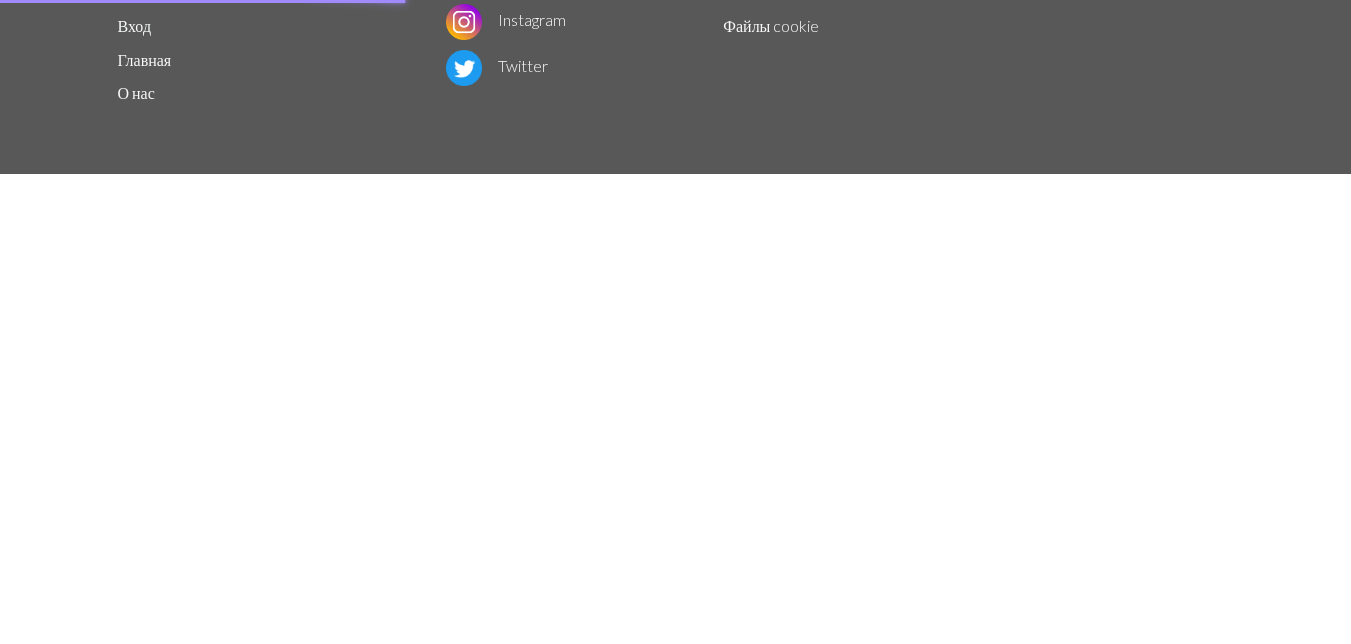 scroll, scrollTop: 0, scrollLeft: 0, axis: both 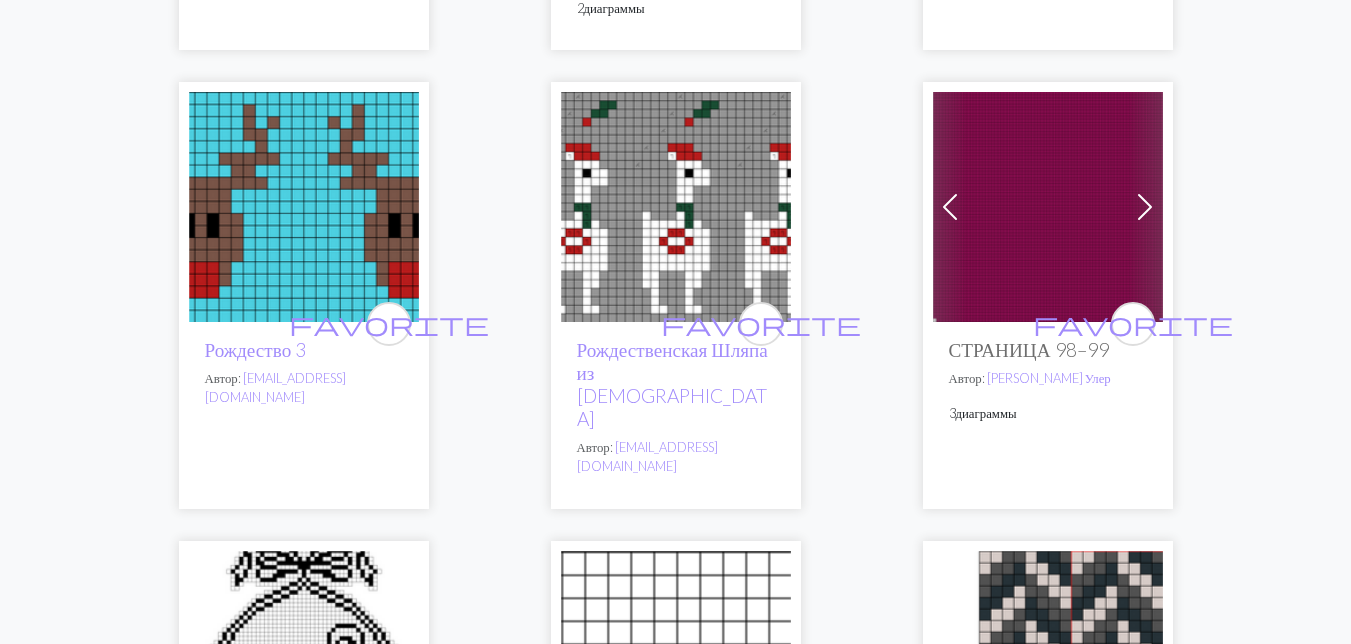 click at bounding box center (676, 207) 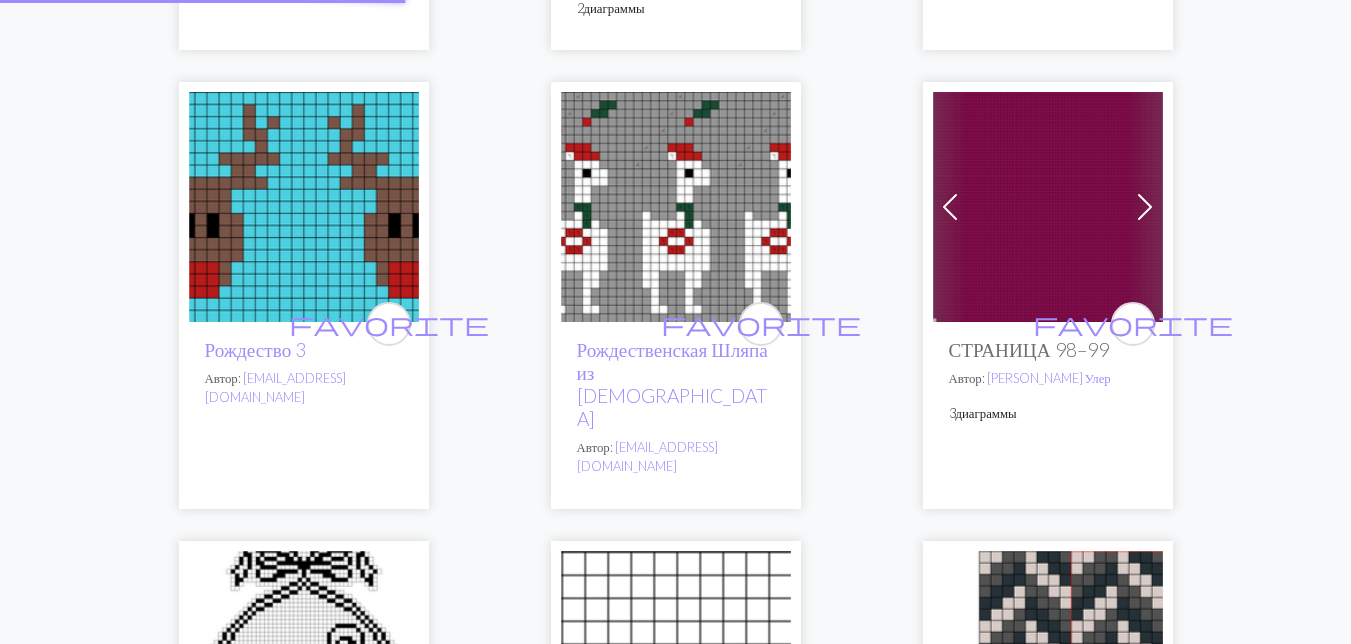 scroll, scrollTop: 0, scrollLeft: 0, axis: both 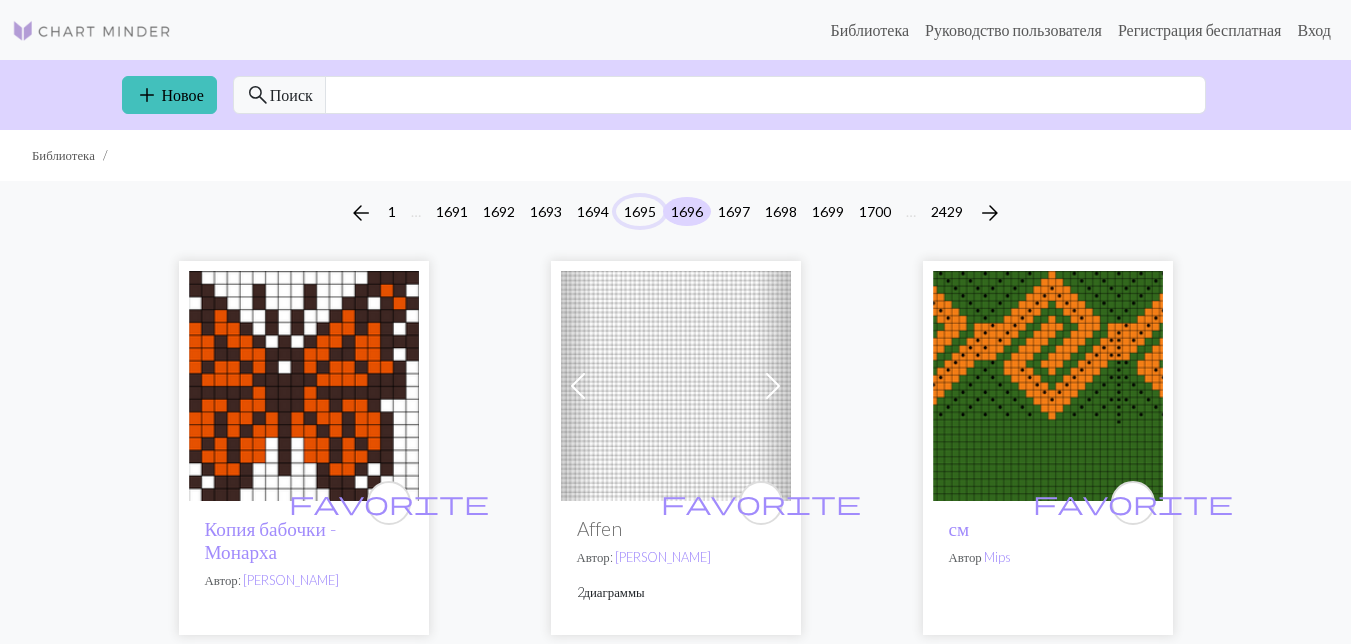 click on "1695" at bounding box center (640, 211) 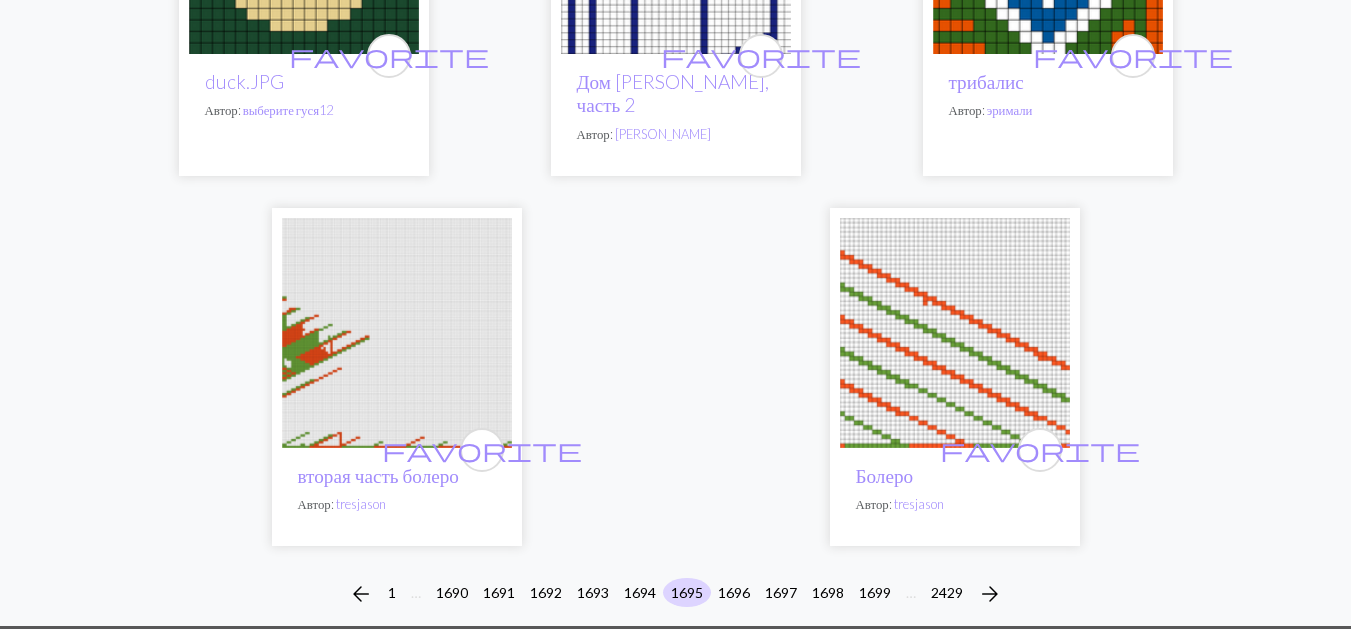 scroll, scrollTop: 6600, scrollLeft: 0, axis: vertical 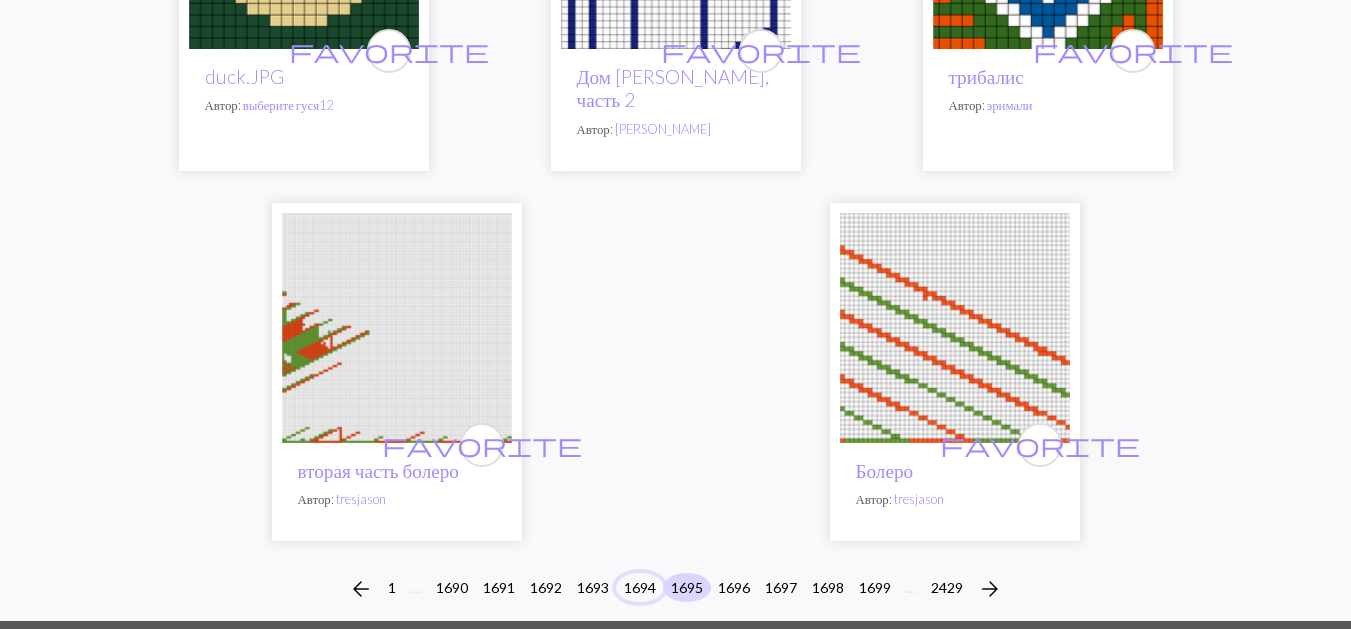click on "1694" at bounding box center [640, 587] 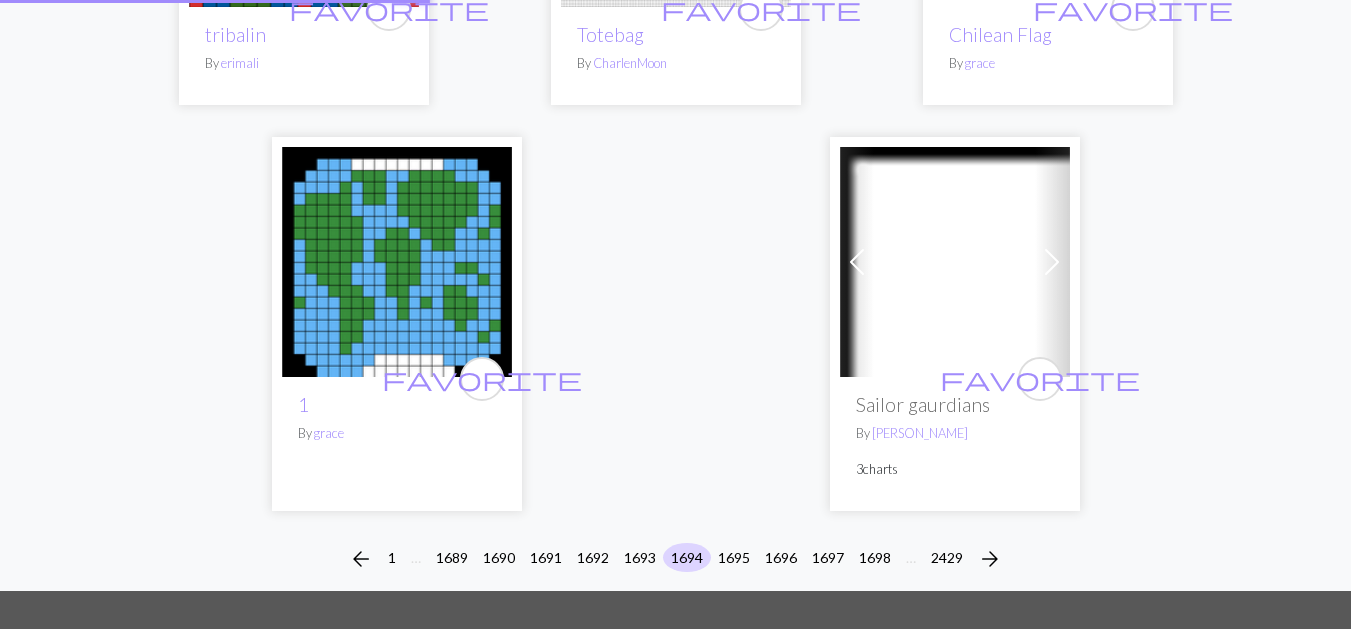 scroll, scrollTop: 0, scrollLeft: 0, axis: both 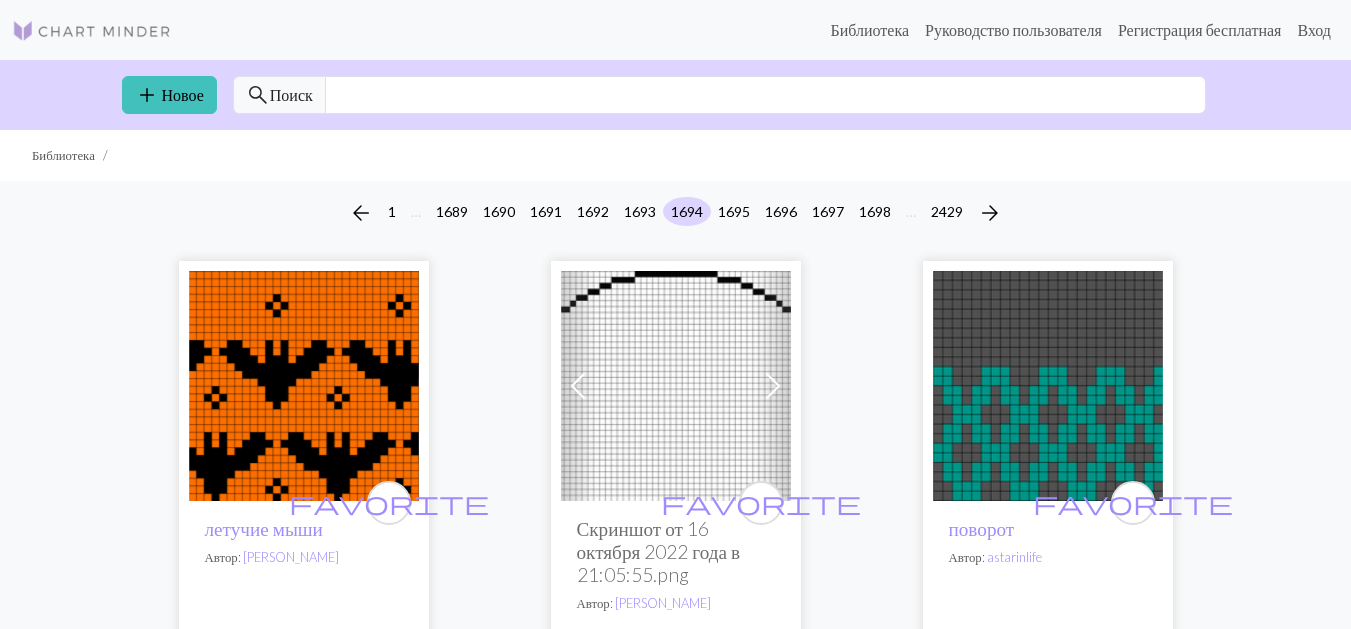 click at bounding box center [304, 386] 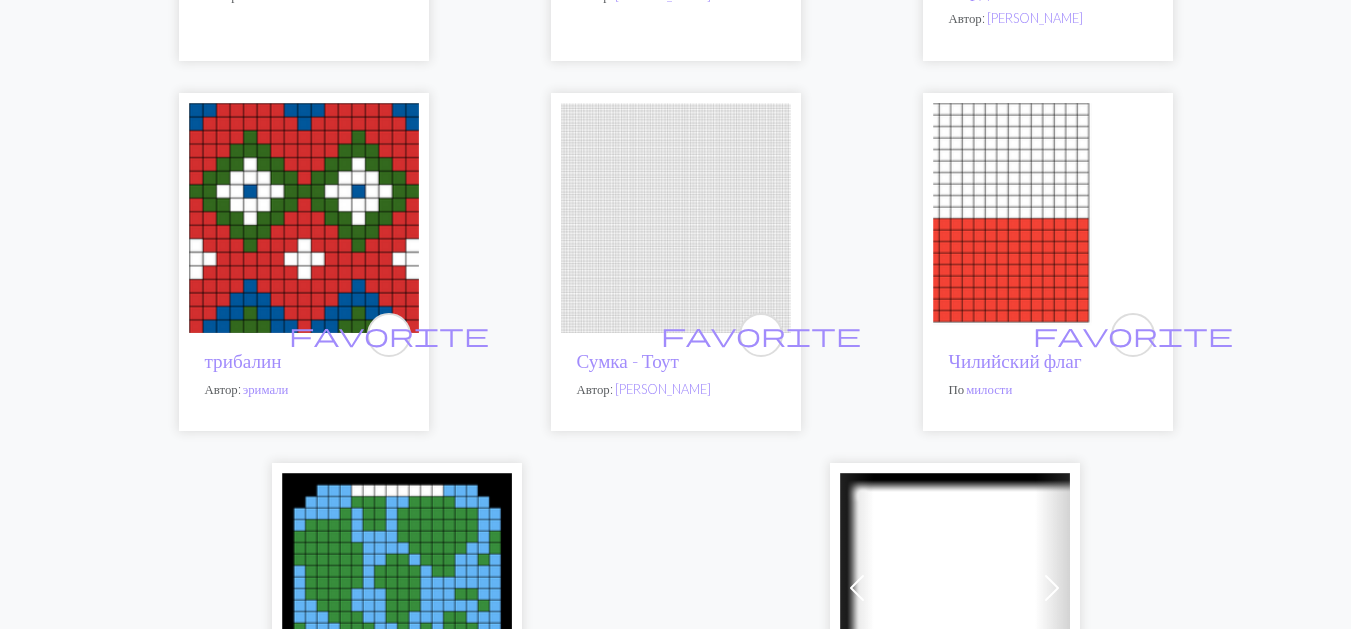 scroll, scrollTop: 6800, scrollLeft: 0, axis: vertical 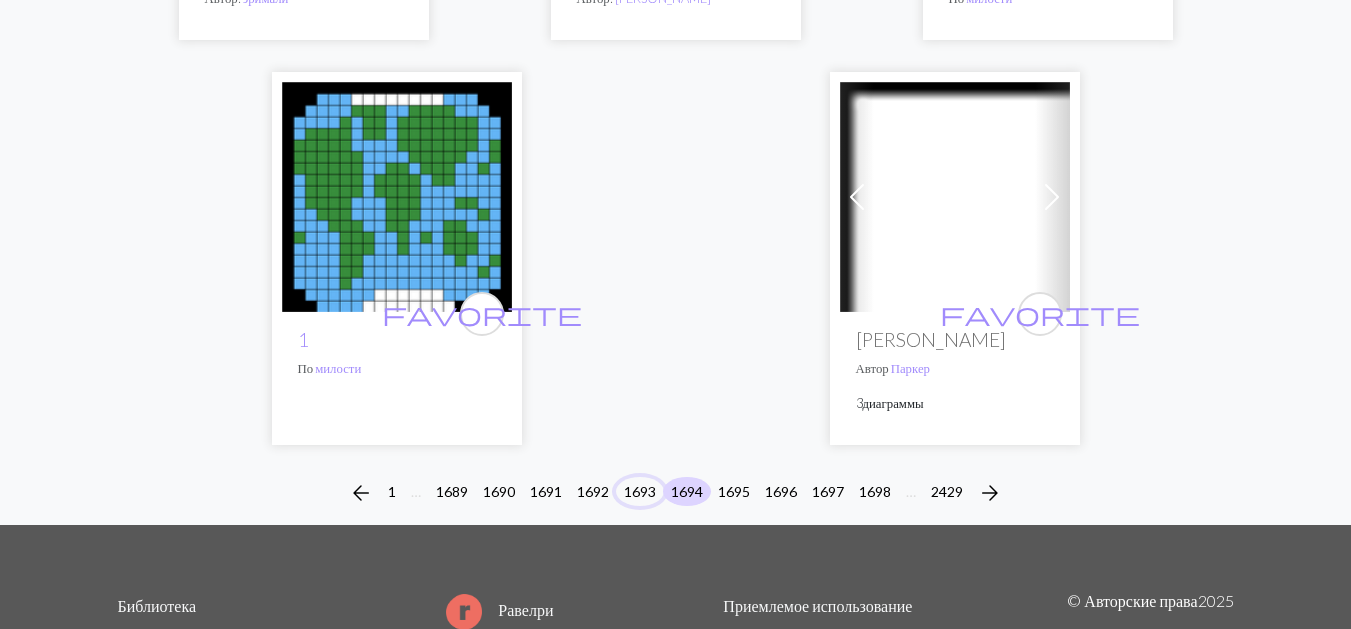 click on "1693" at bounding box center [640, 491] 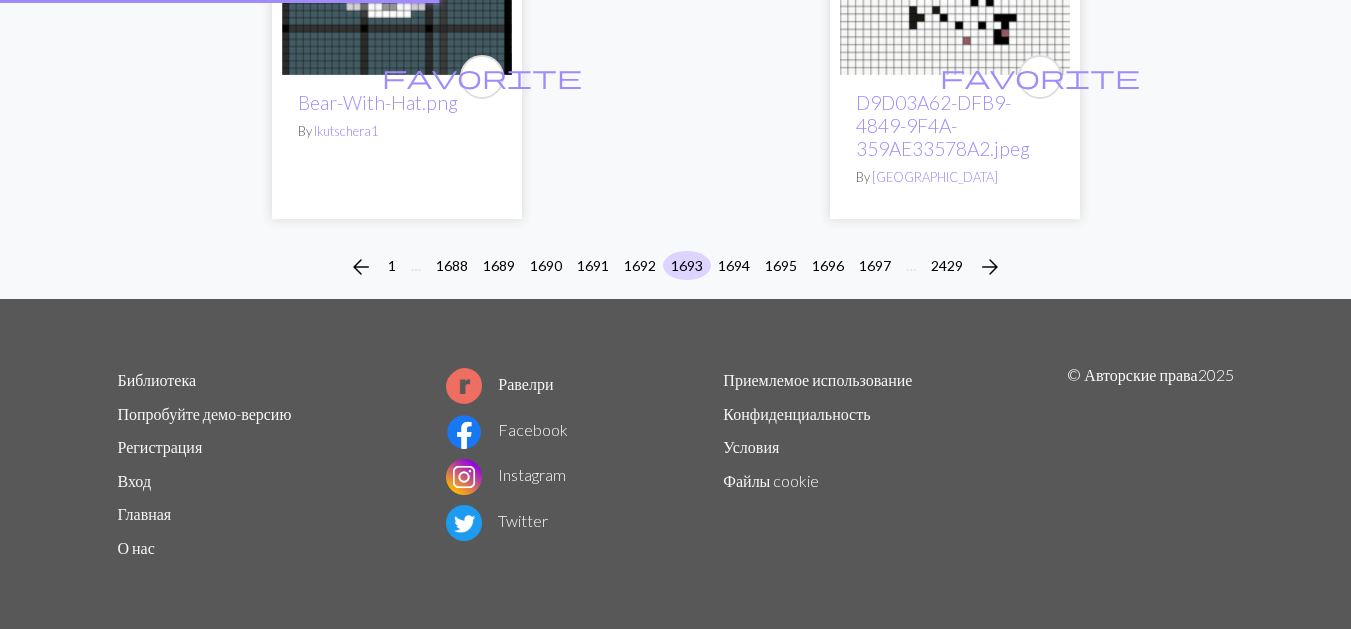 scroll, scrollTop: 0, scrollLeft: 0, axis: both 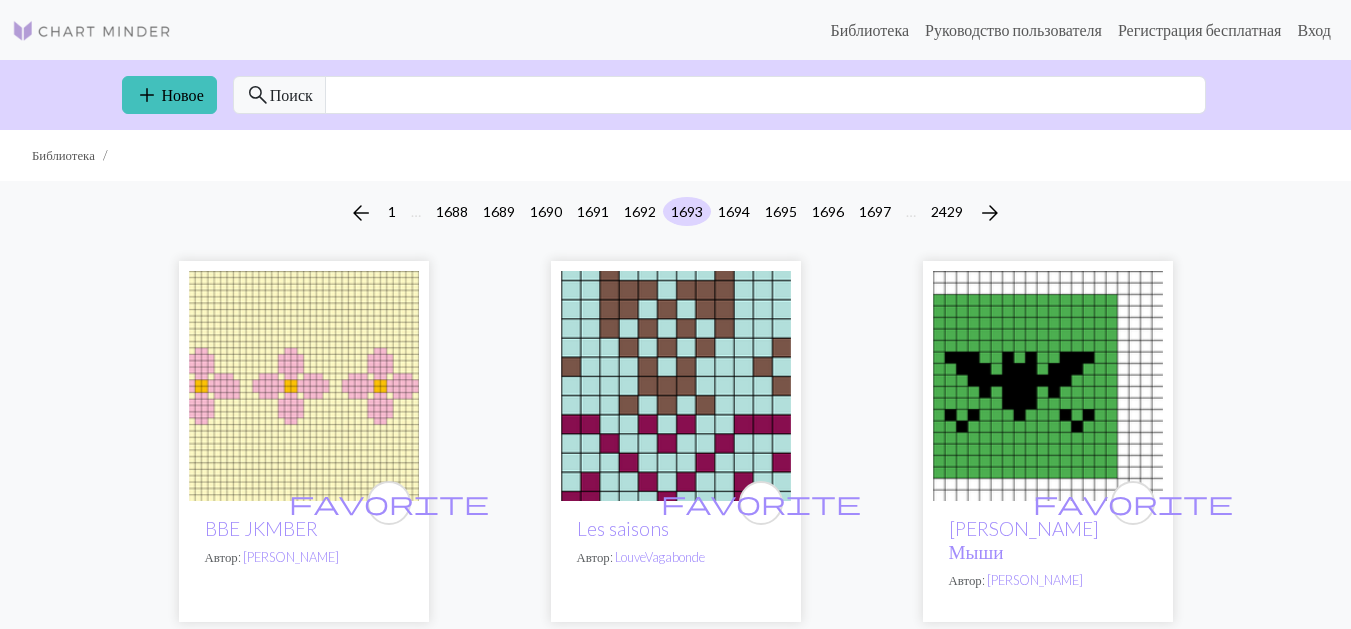 click at bounding box center (1048, 386) 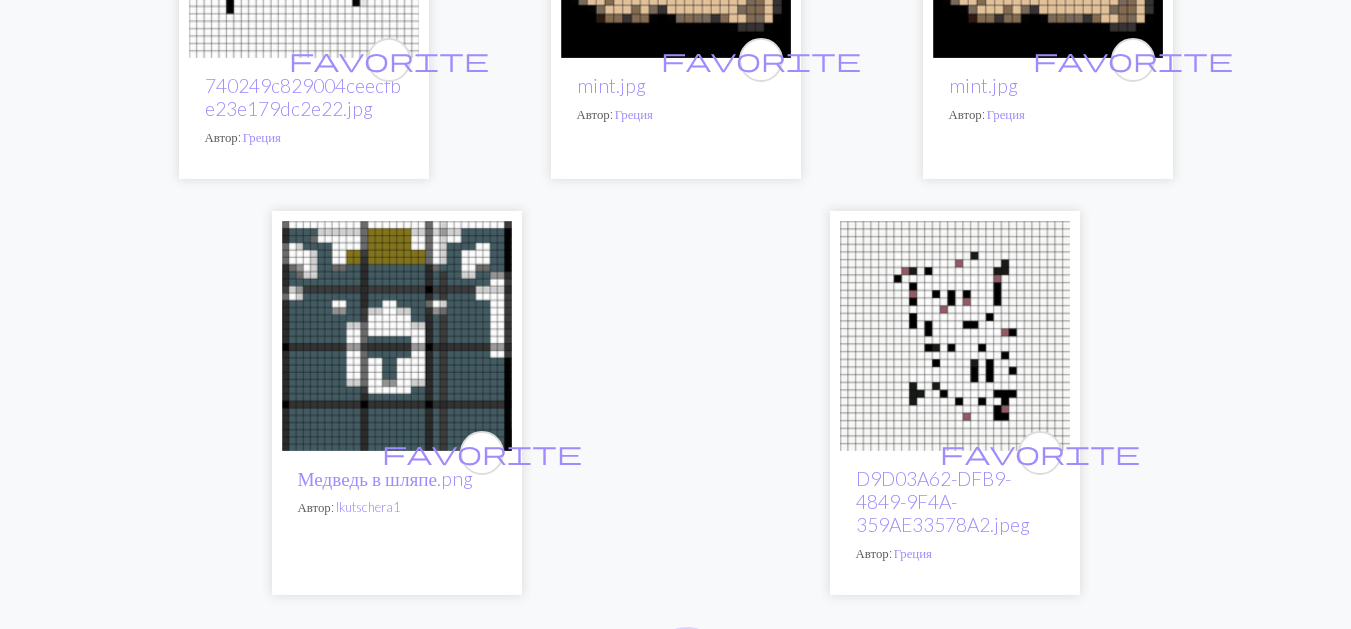 scroll, scrollTop: 6600, scrollLeft: 0, axis: vertical 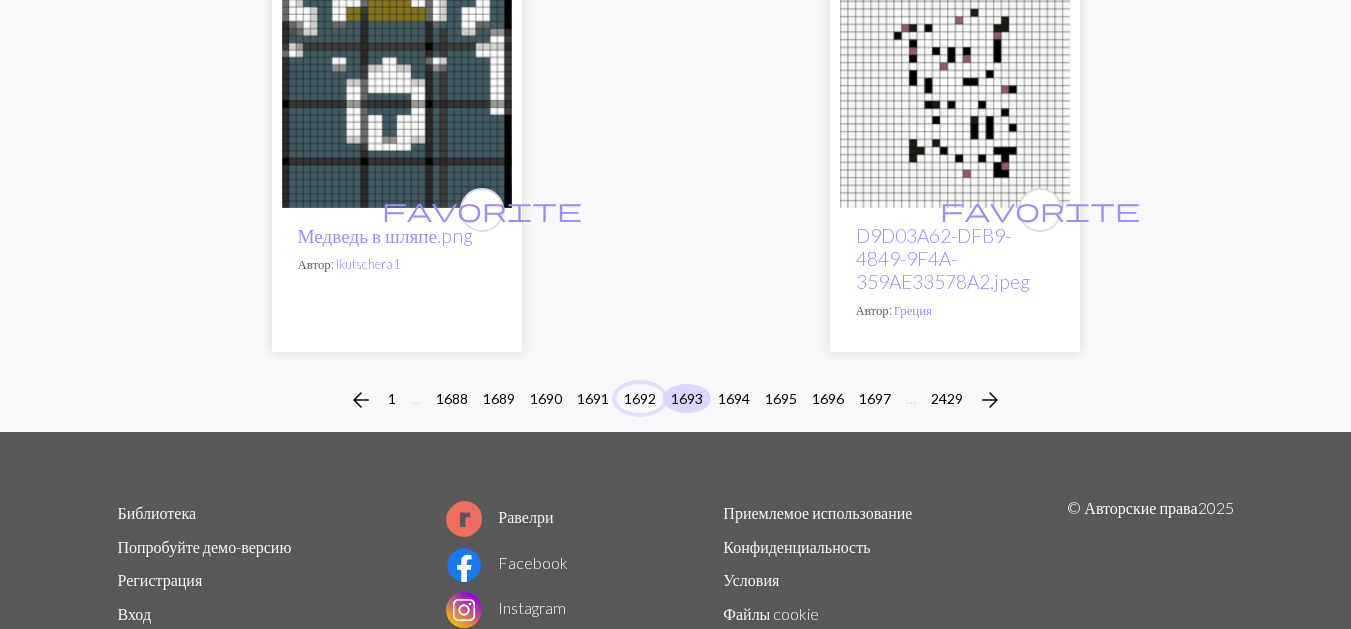 click on "1692" at bounding box center [640, 398] 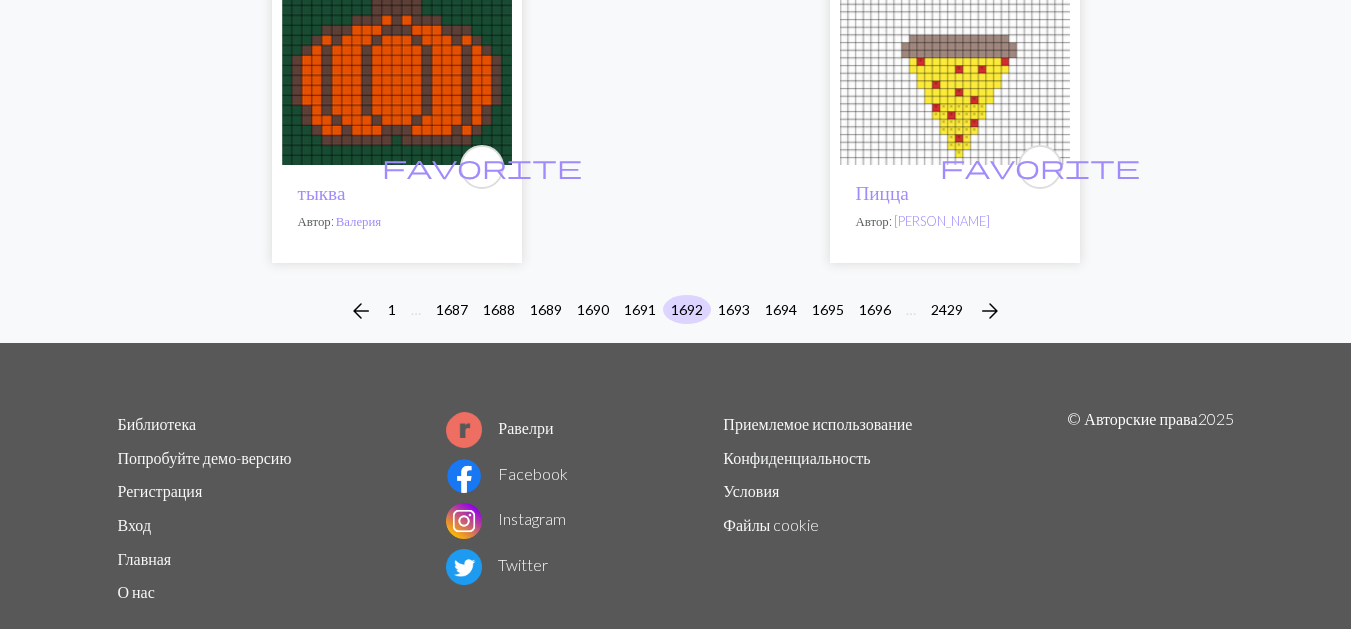scroll, scrollTop: 6756, scrollLeft: 0, axis: vertical 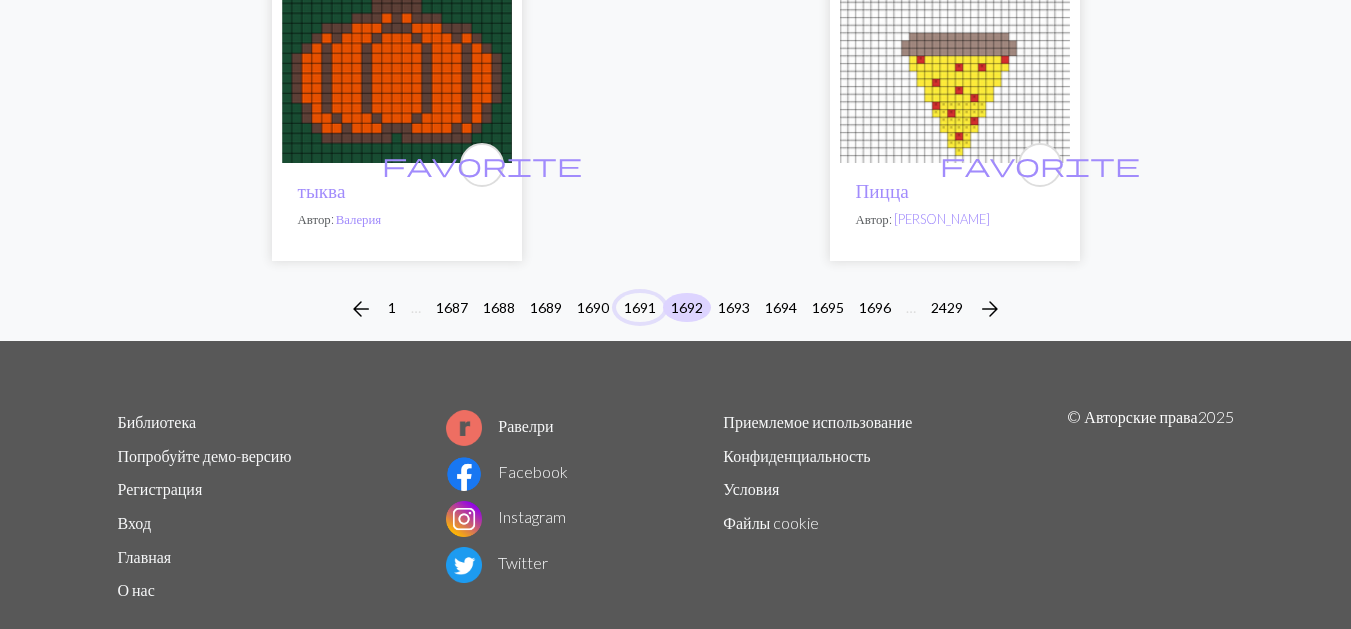 click on "1691" at bounding box center (640, 307) 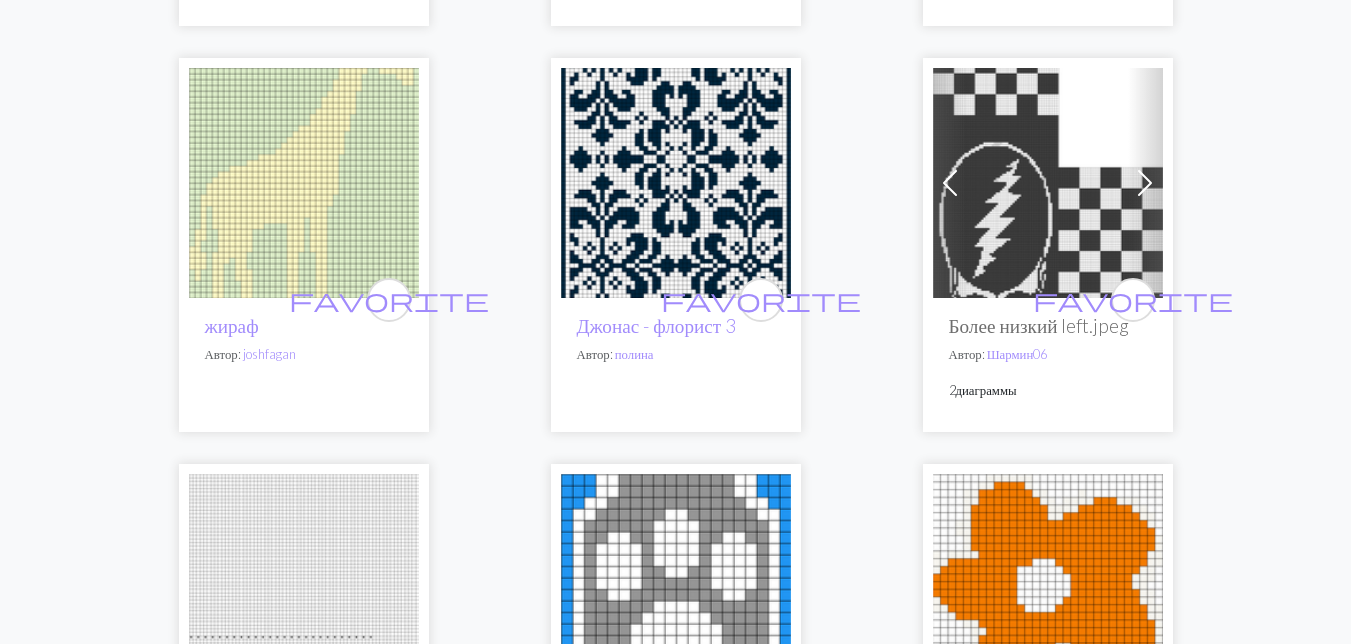 scroll, scrollTop: 2100, scrollLeft: 0, axis: vertical 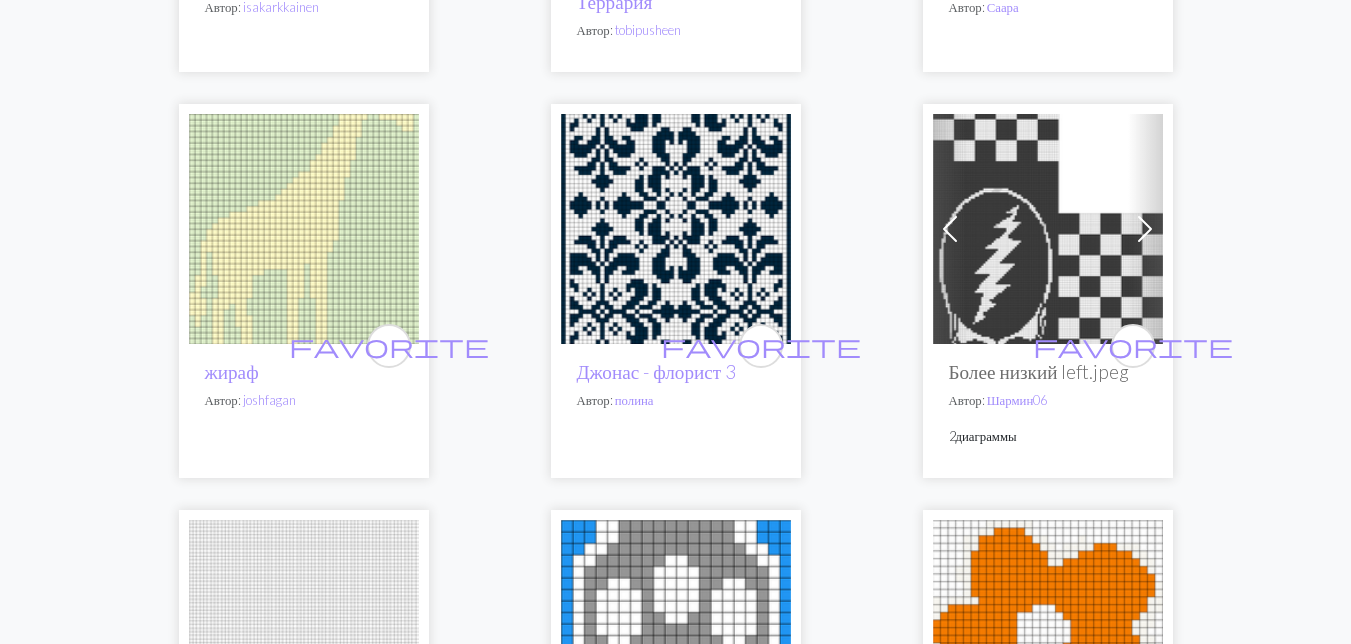 click at bounding box center (304, 229) 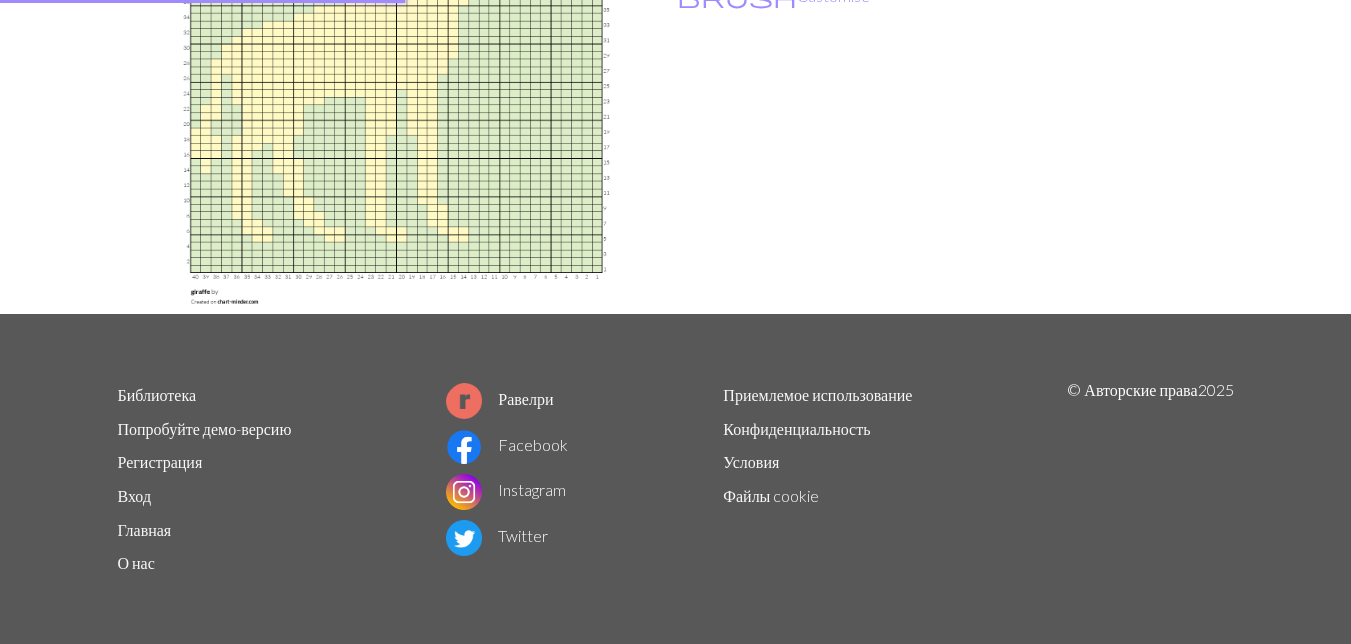 scroll, scrollTop: 0, scrollLeft: 0, axis: both 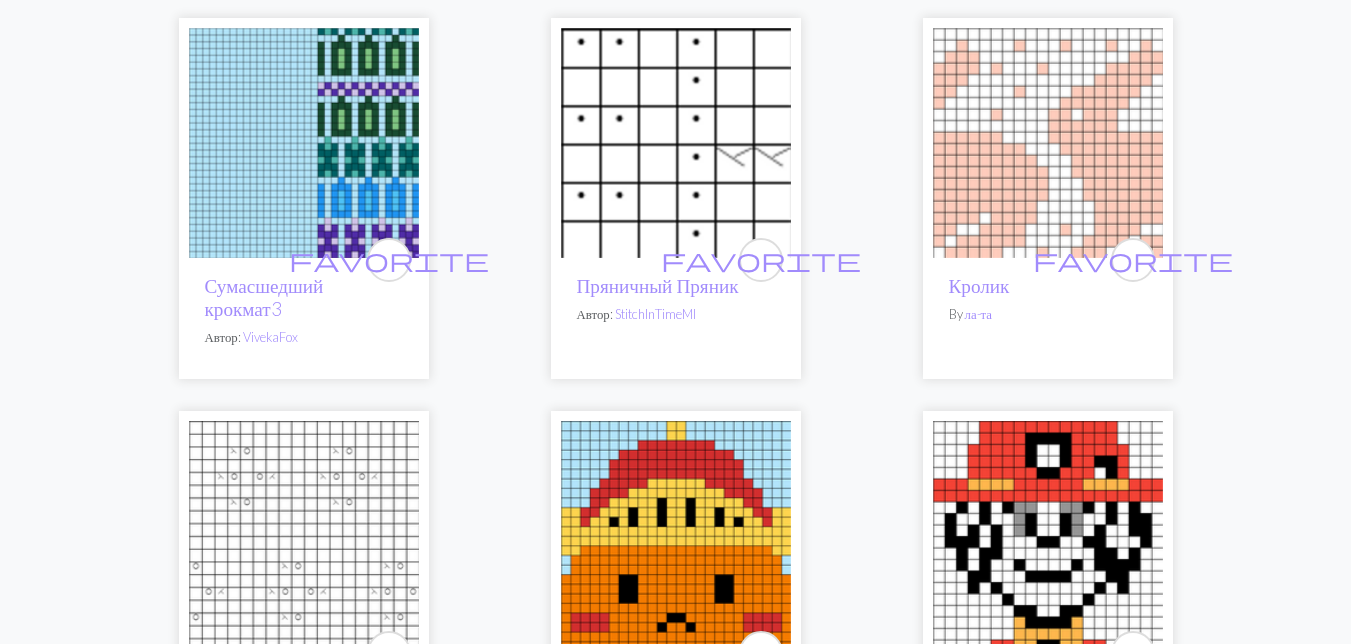 click at bounding box center [1048, 143] 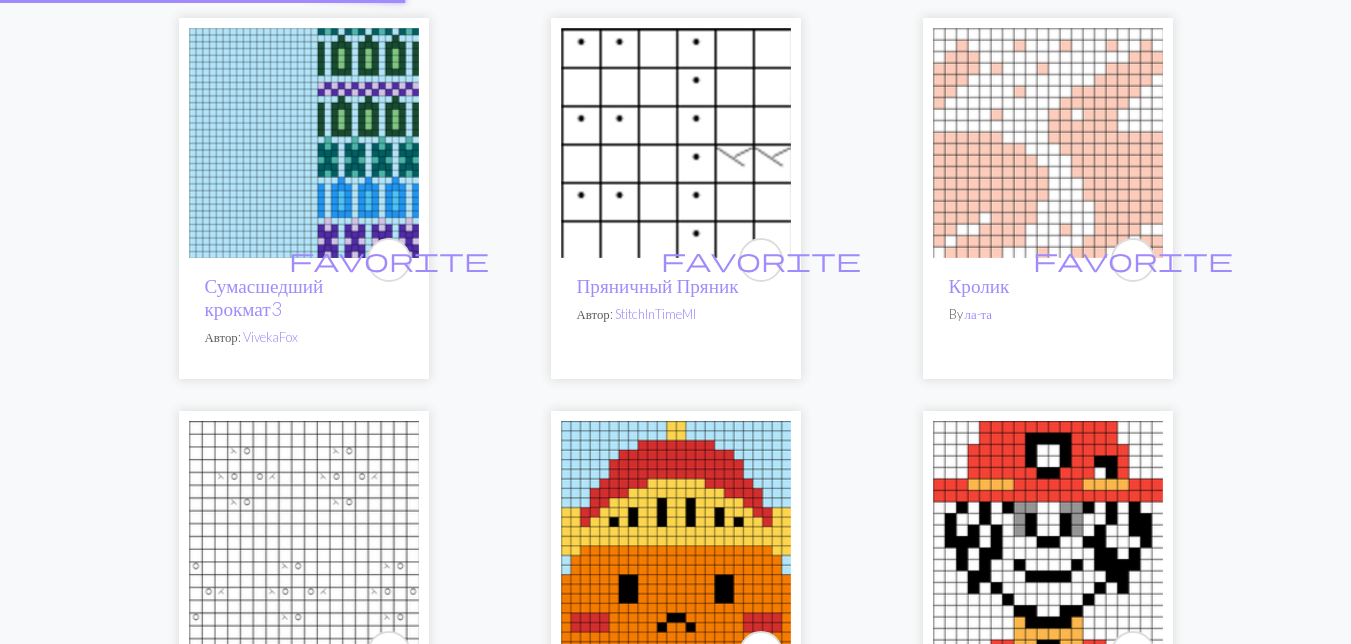 scroll, scrollTop: 0, scrollLeft: 0, axis: both 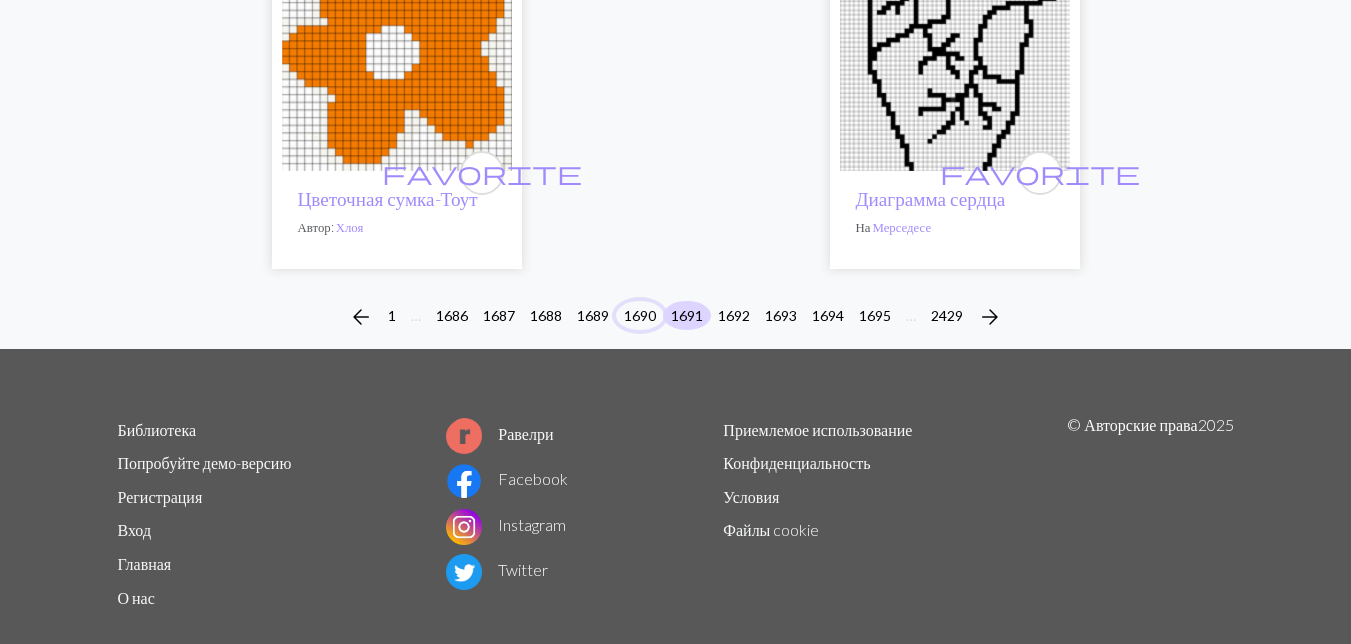 click on "1690" at bounding box center [640, 315] 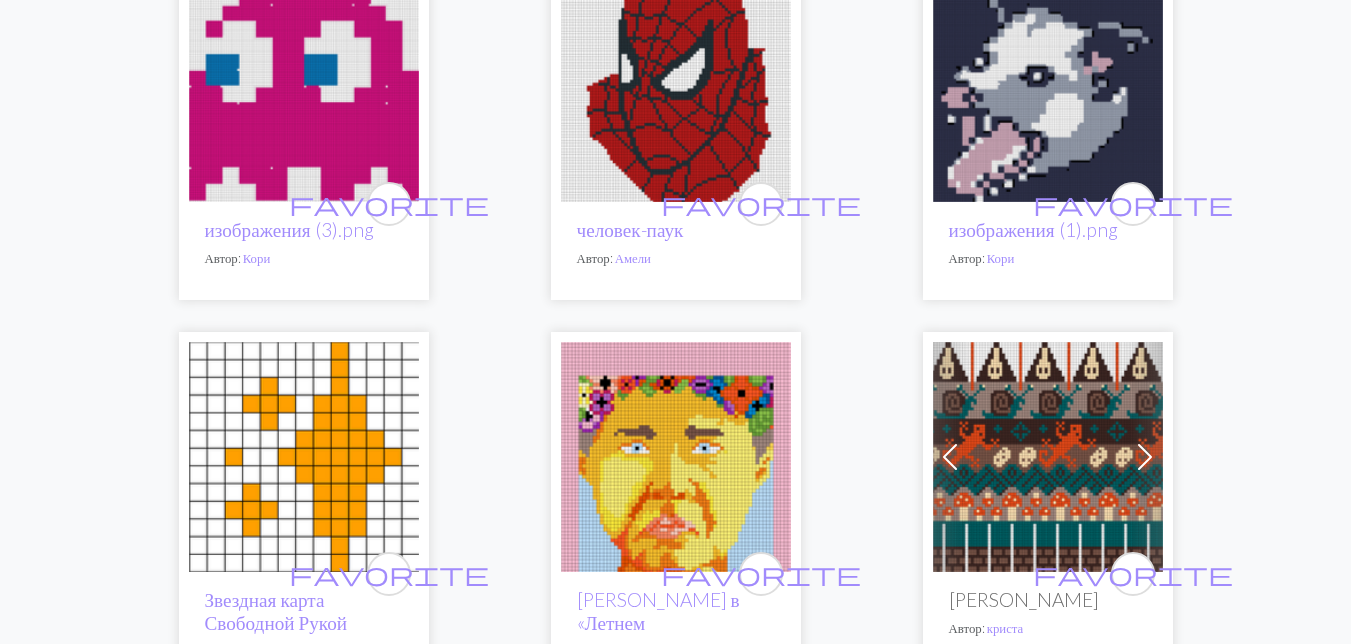 scroll, scrollTop: 2000, scrollLeft: 0, axis: vertical 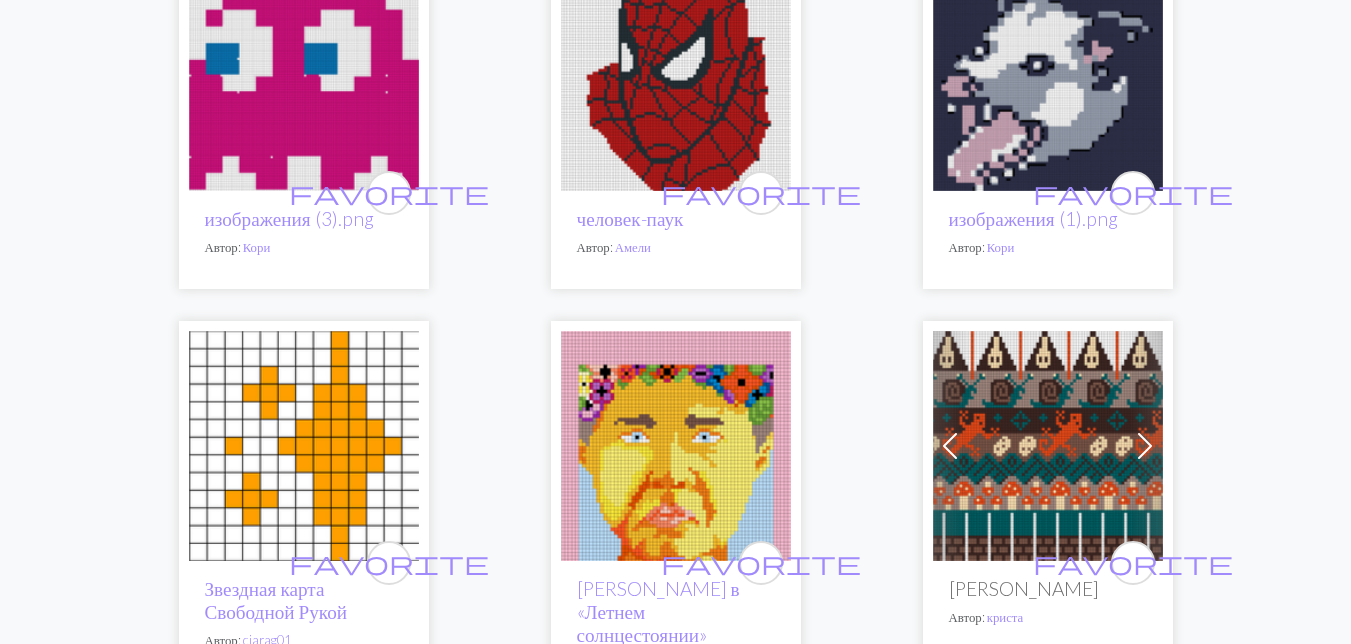 click at bounding box center (1048, 446) 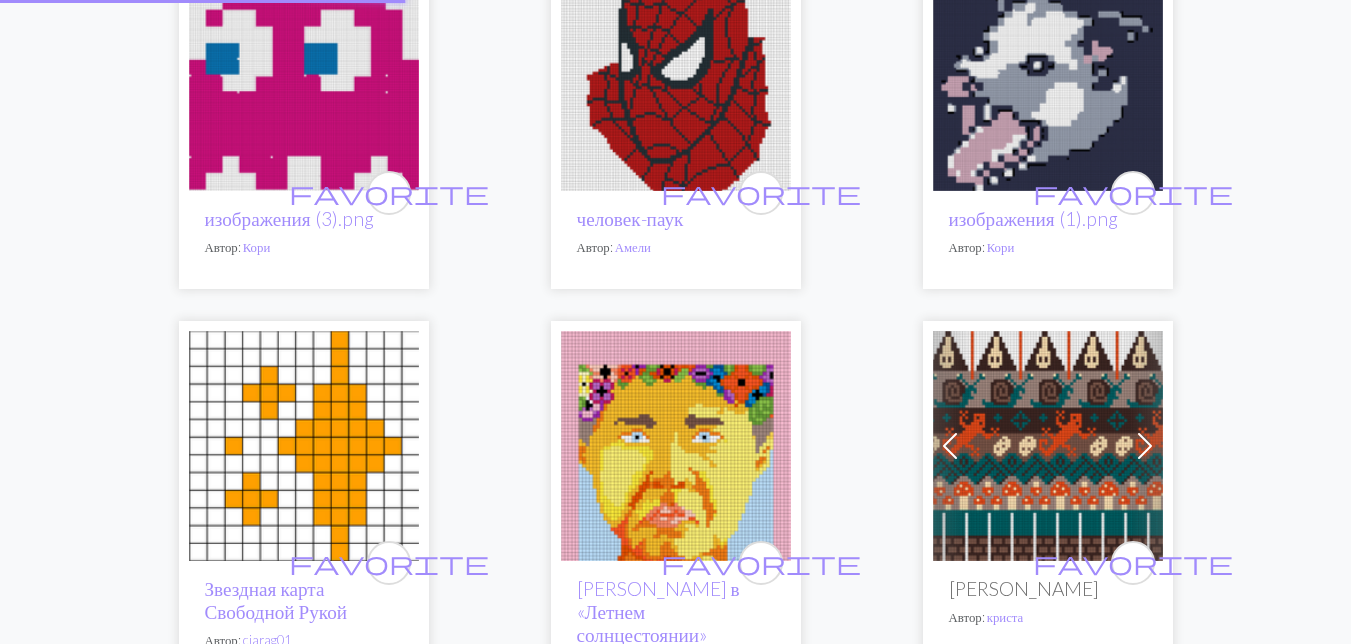 scroll, scrollTop: 0, scrollLeft: 0, axis: both 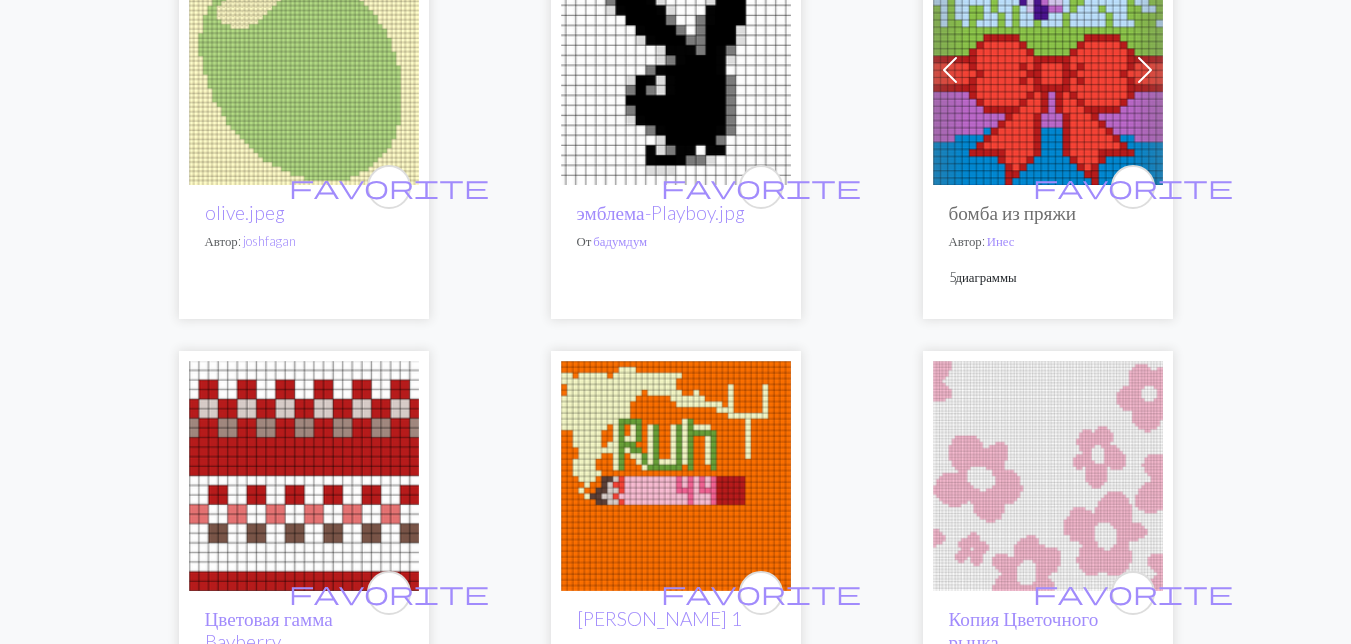 click at bounding box center (1048, 70) 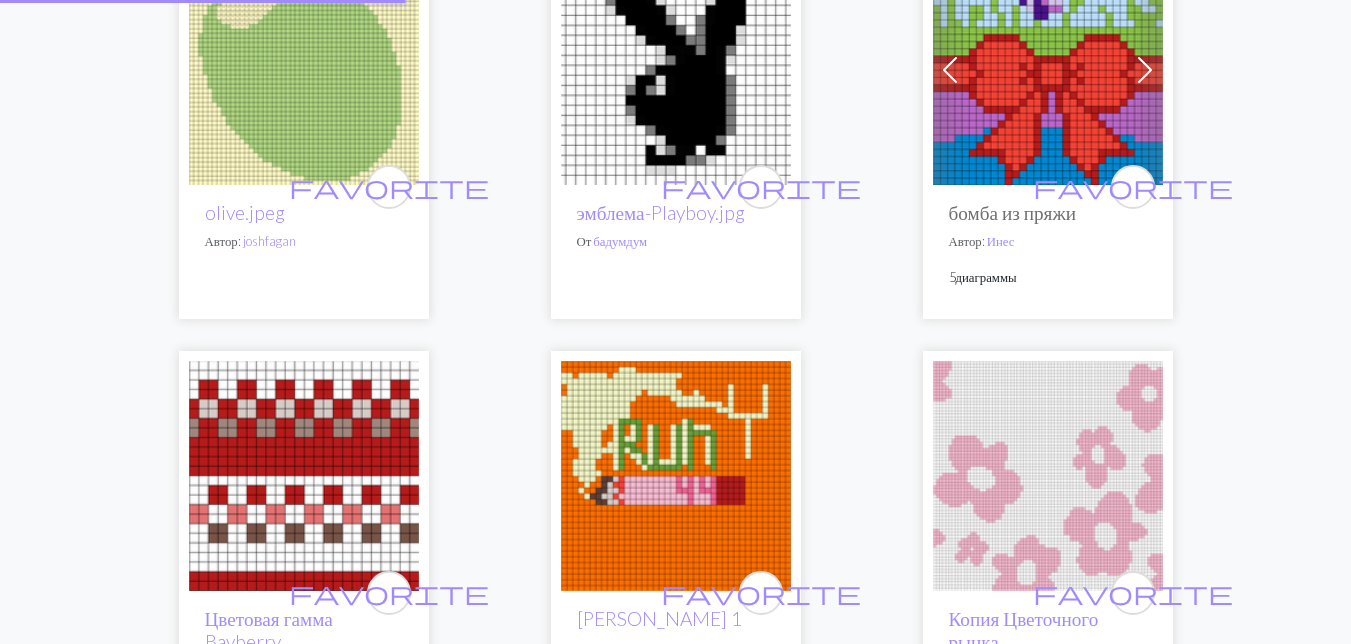 scroll, scrollTop: 0, scrollLeft: 0, axis: both 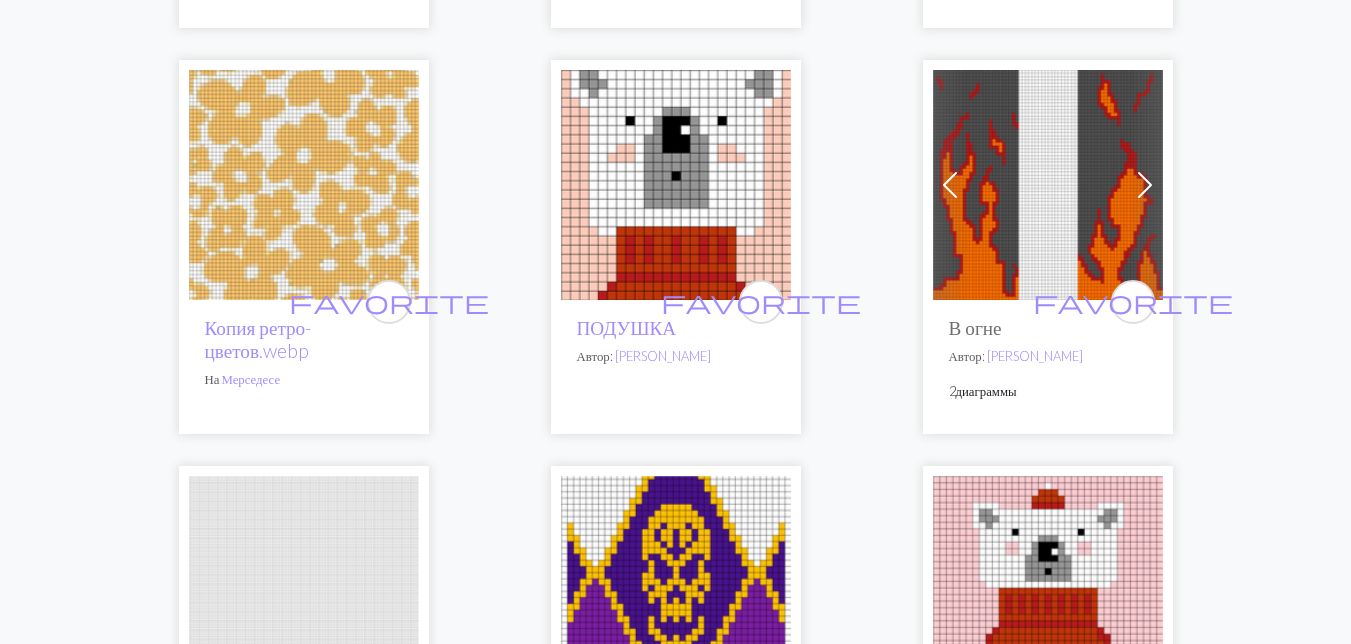click at bounding box center (676, 185) 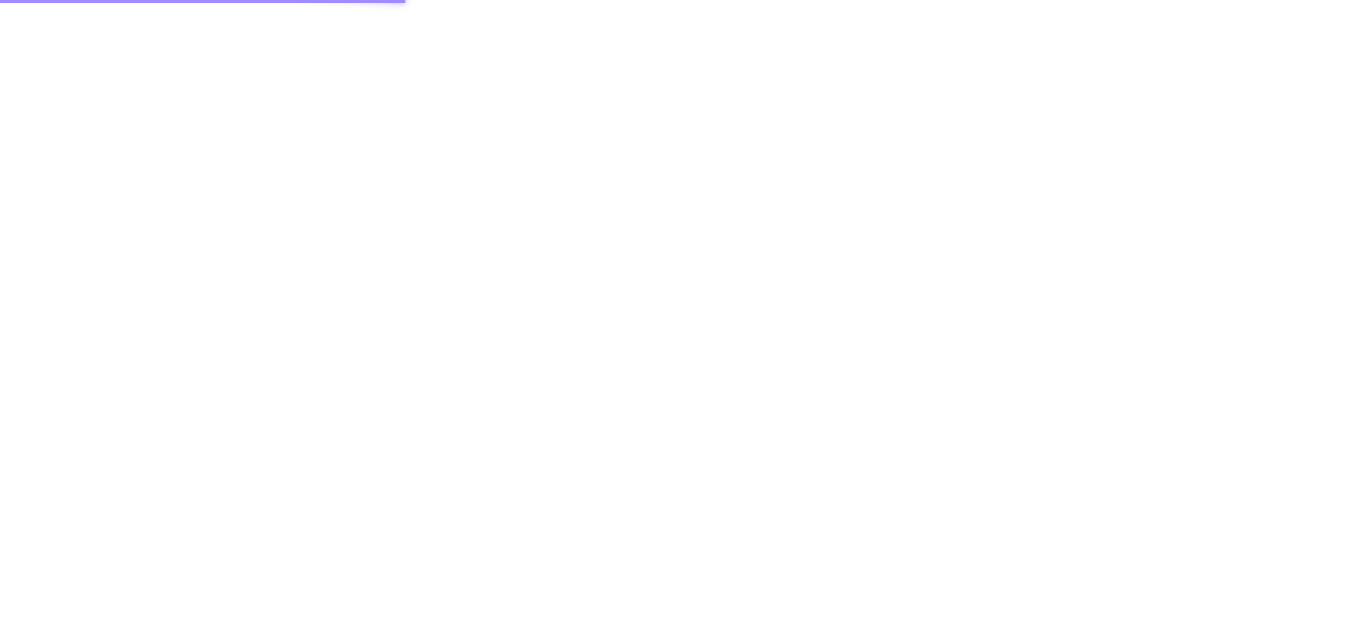 scroll, scrollTop: 0, scrollLeft: 0, axis: both 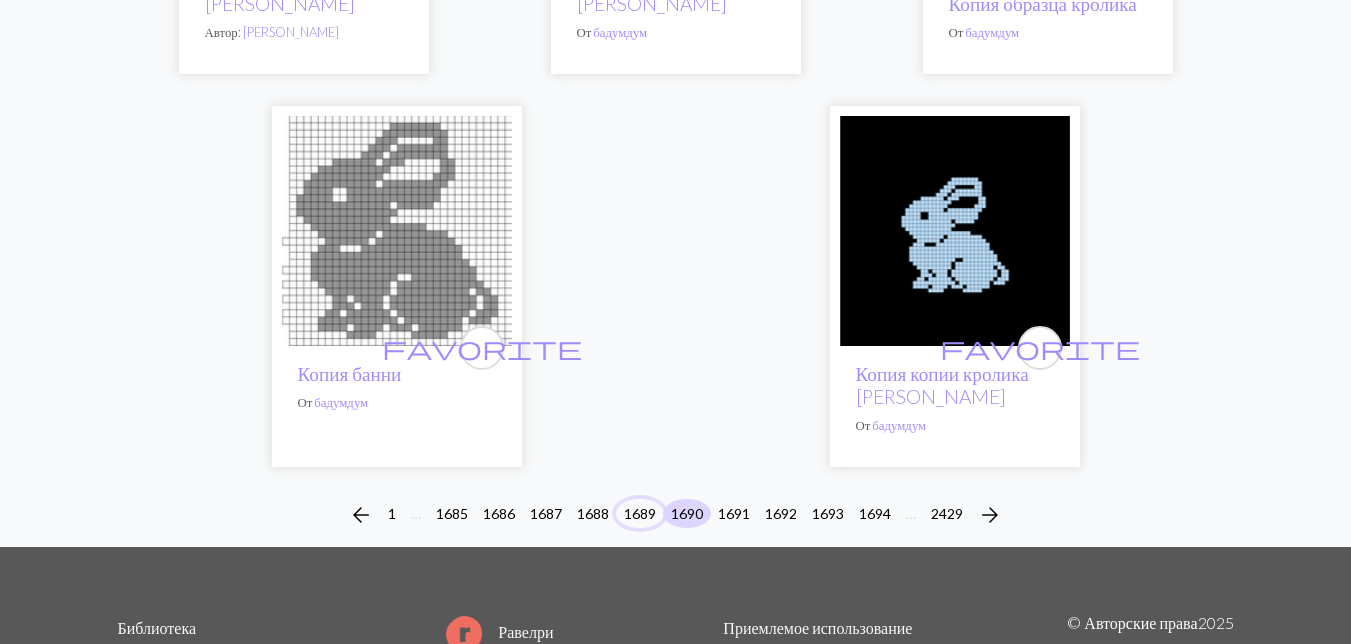 click on "1689" at bounding box center (640, 513) 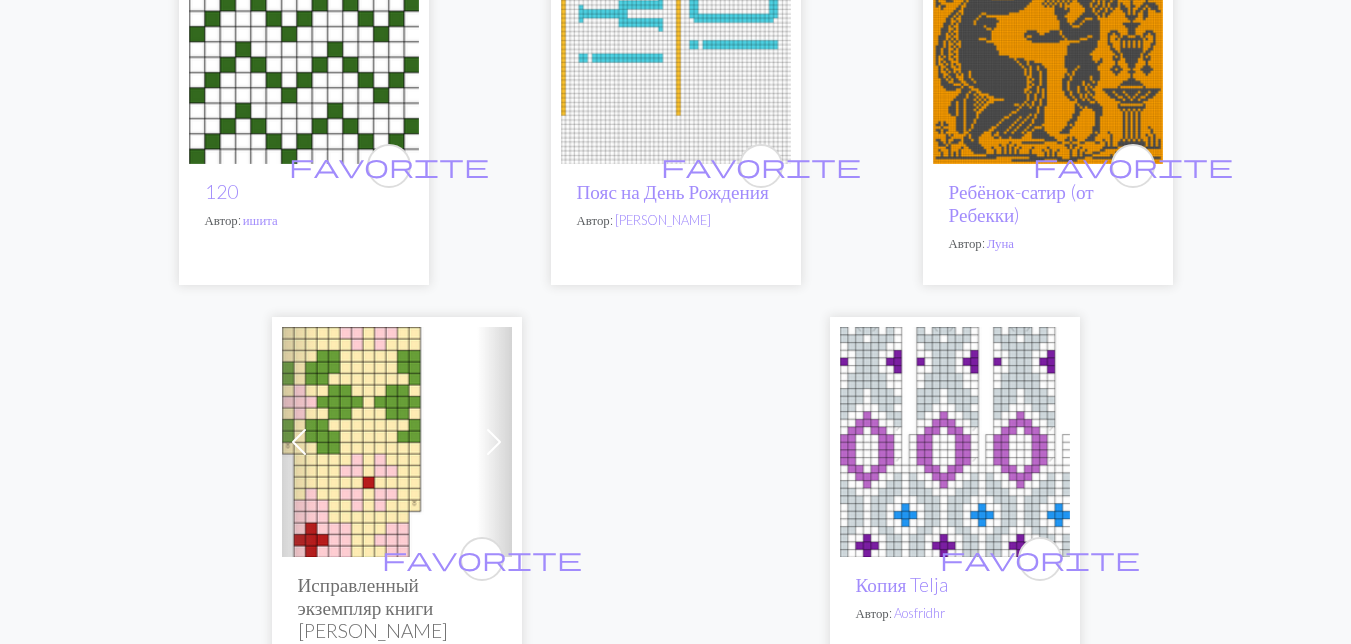 scroll, scrollTop: 6783, scrollLeft: 0, axis: vertical 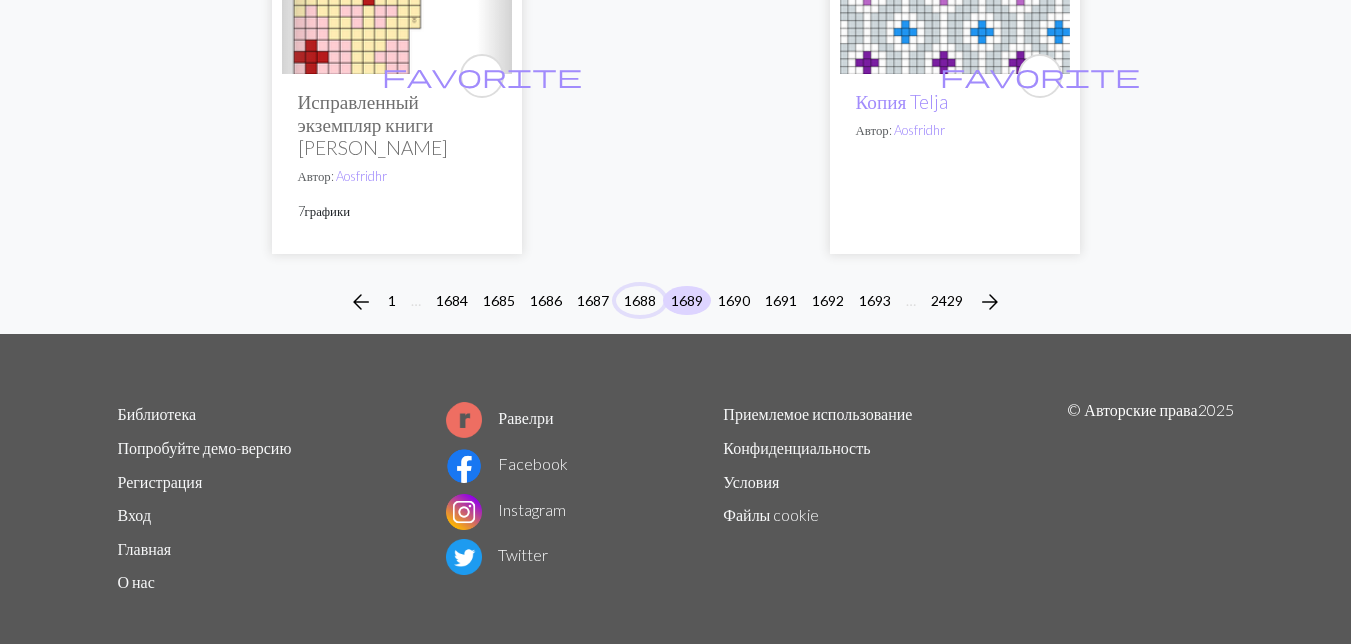 click on "1688" at bounding box center [640, 300] 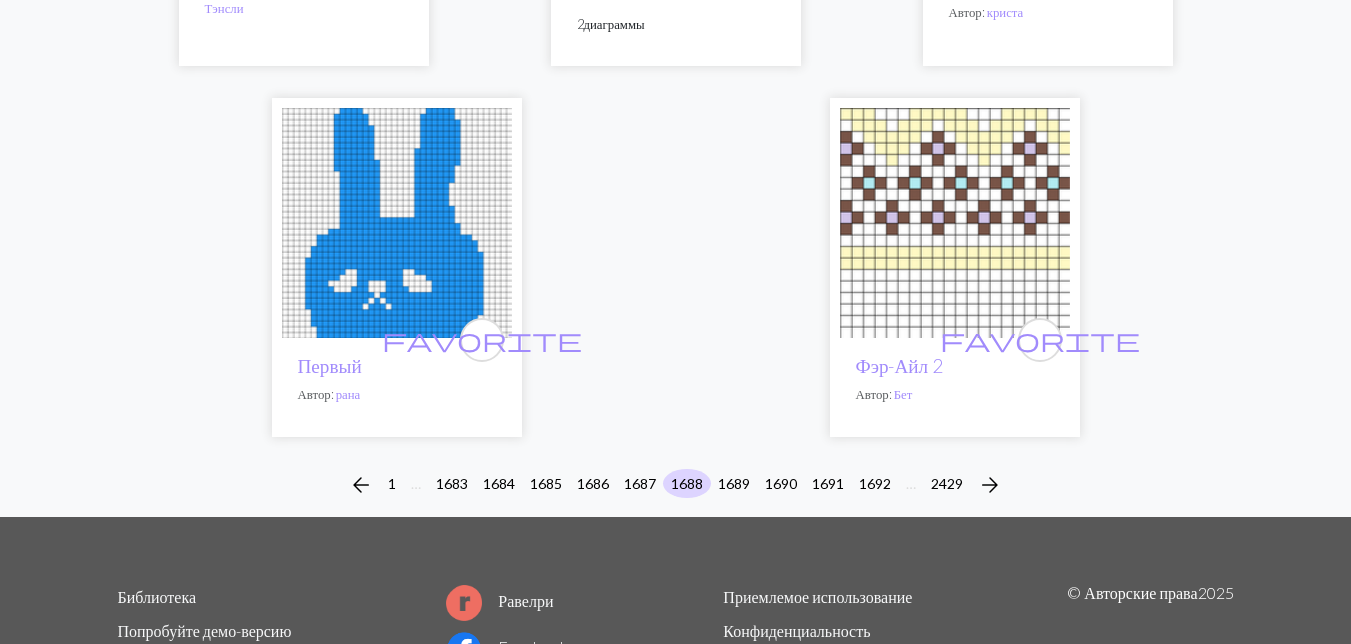 scroll, scrollTop: 6800, scrollLeft: 0, axis: vertical 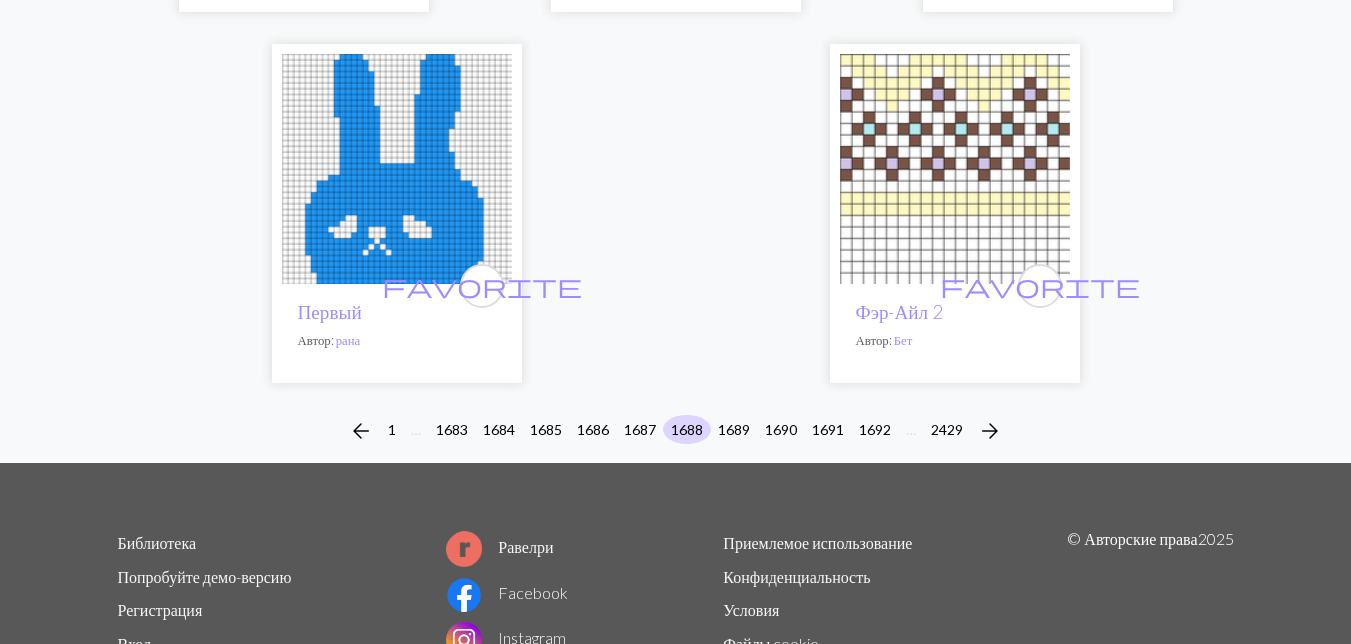 click at bounding box center [397, 169] 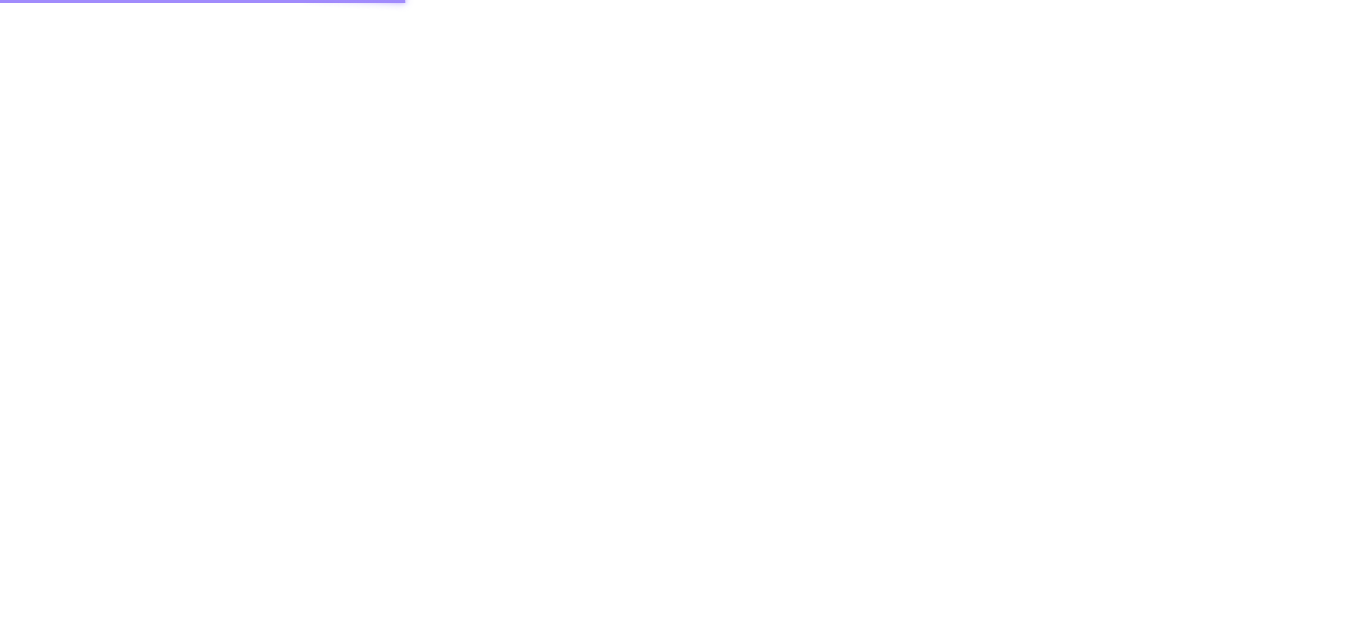 scroll, scrollTop: 0, scrollLeft: 0, axis: both 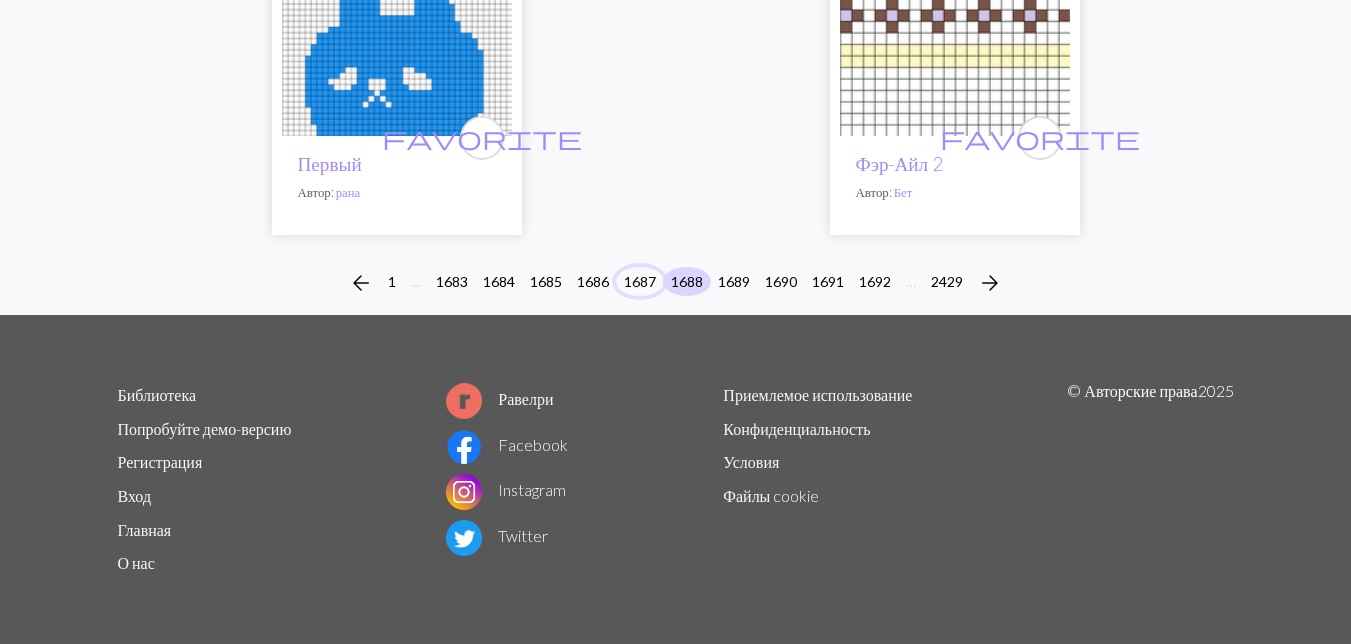 click on "1687" at bounding box center (640, 281) 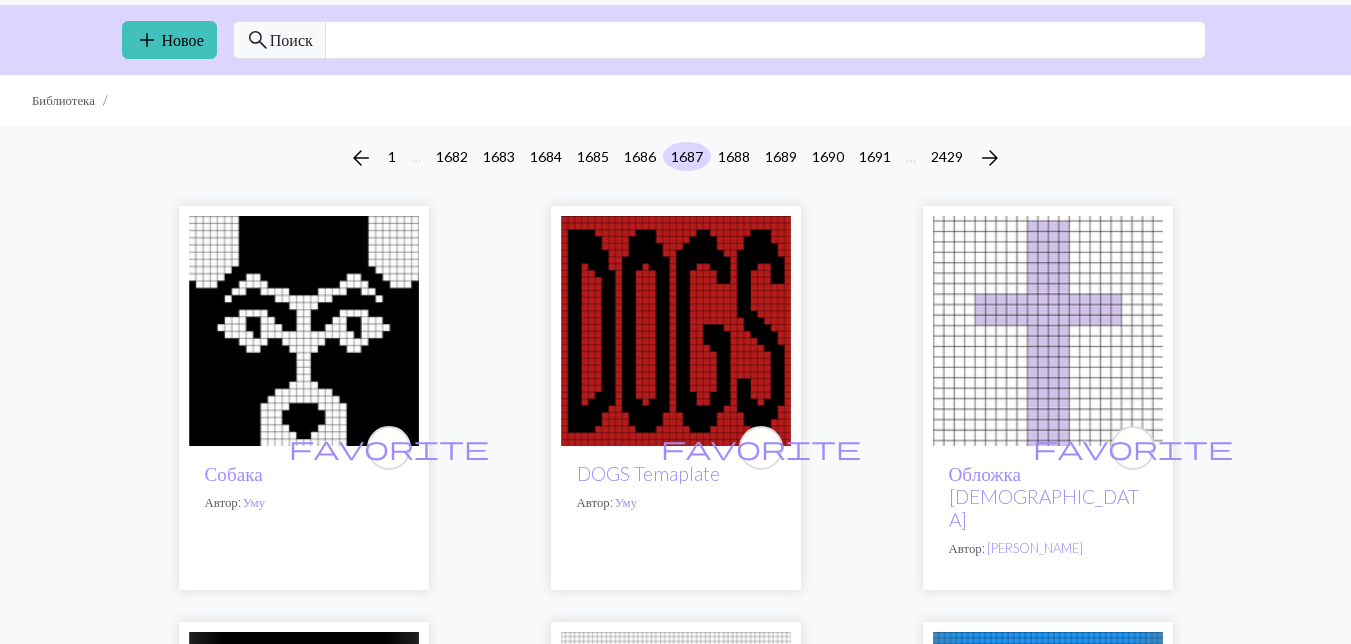scroll, scrollTop: 100, scrollLeft: 0, axis: vertical 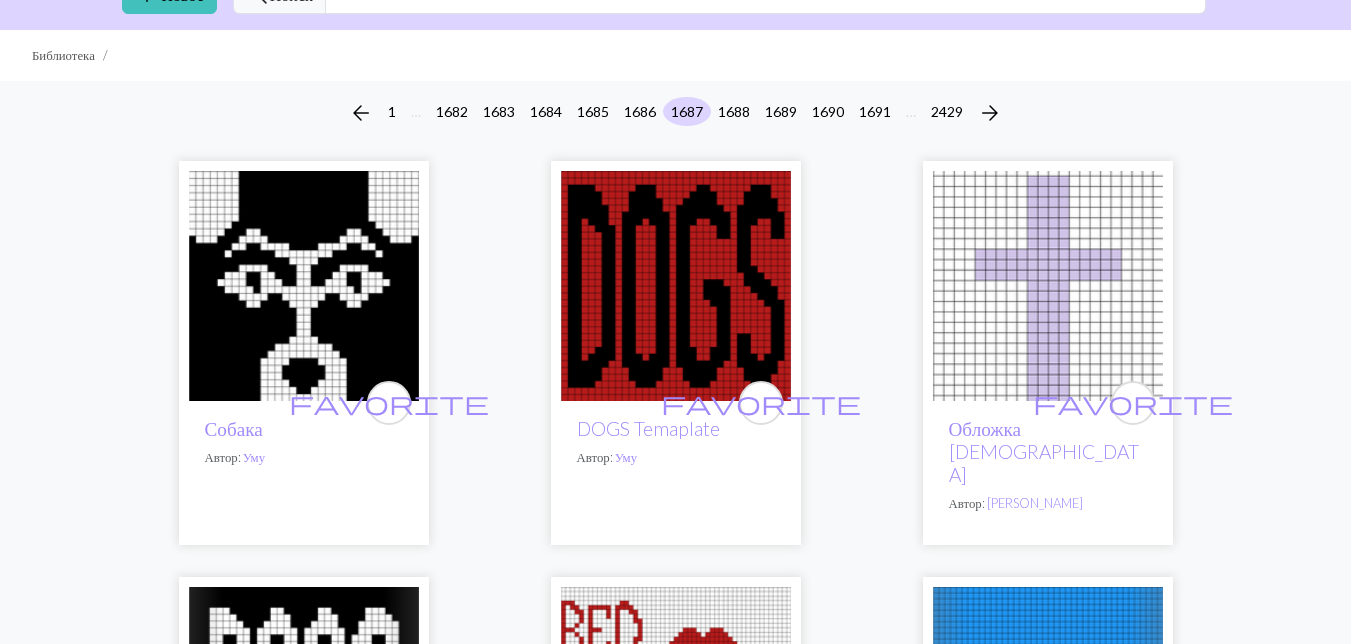click at bounding box center (304, 286) 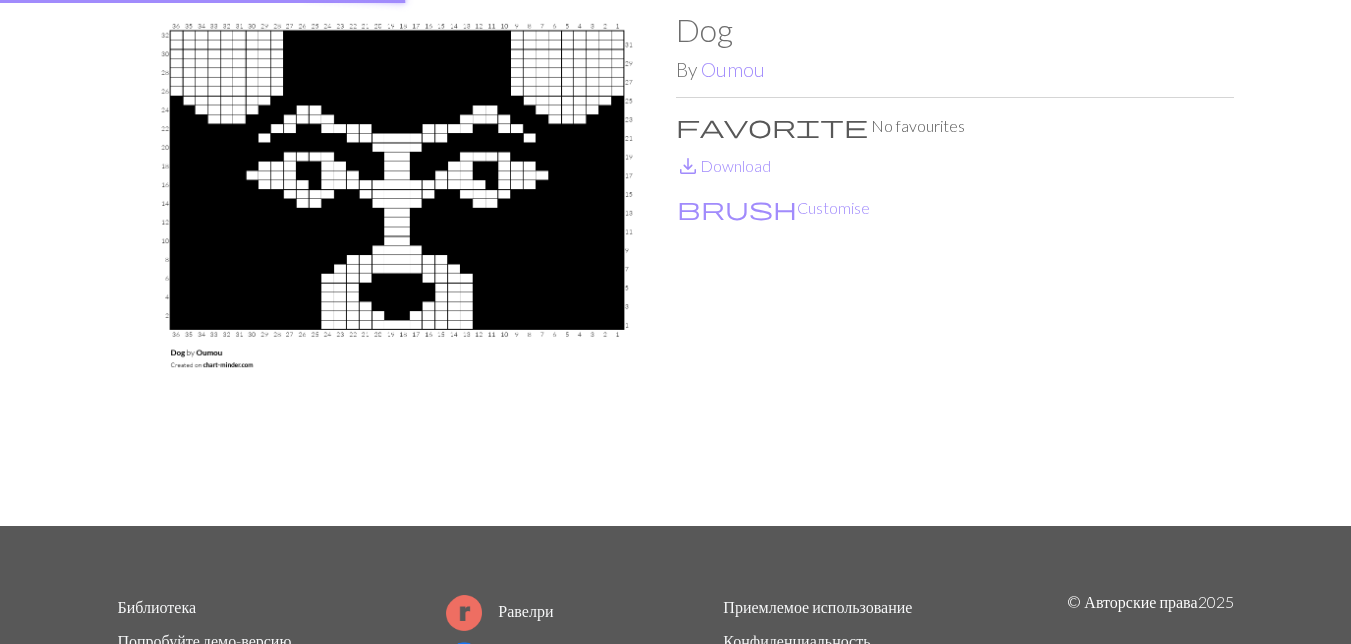 scroll, scrollTop: 0, scrollLeft: 0, axis: both 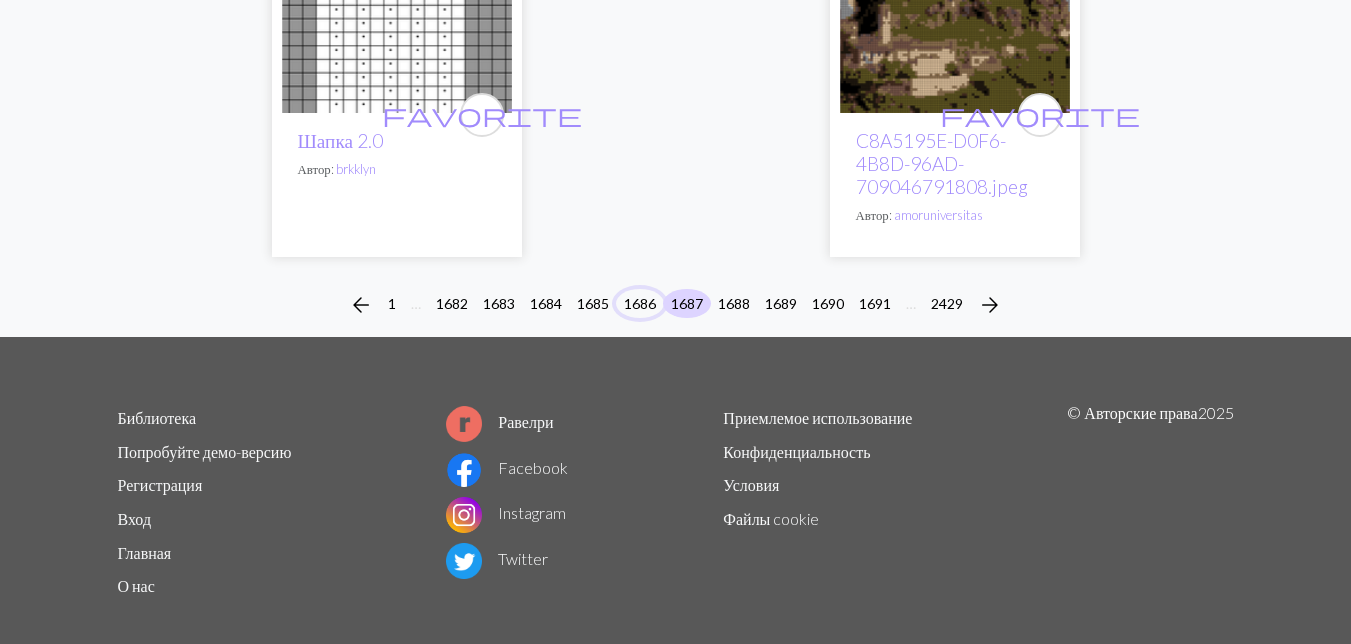 click on "1686" at bounding box center (640, 303) 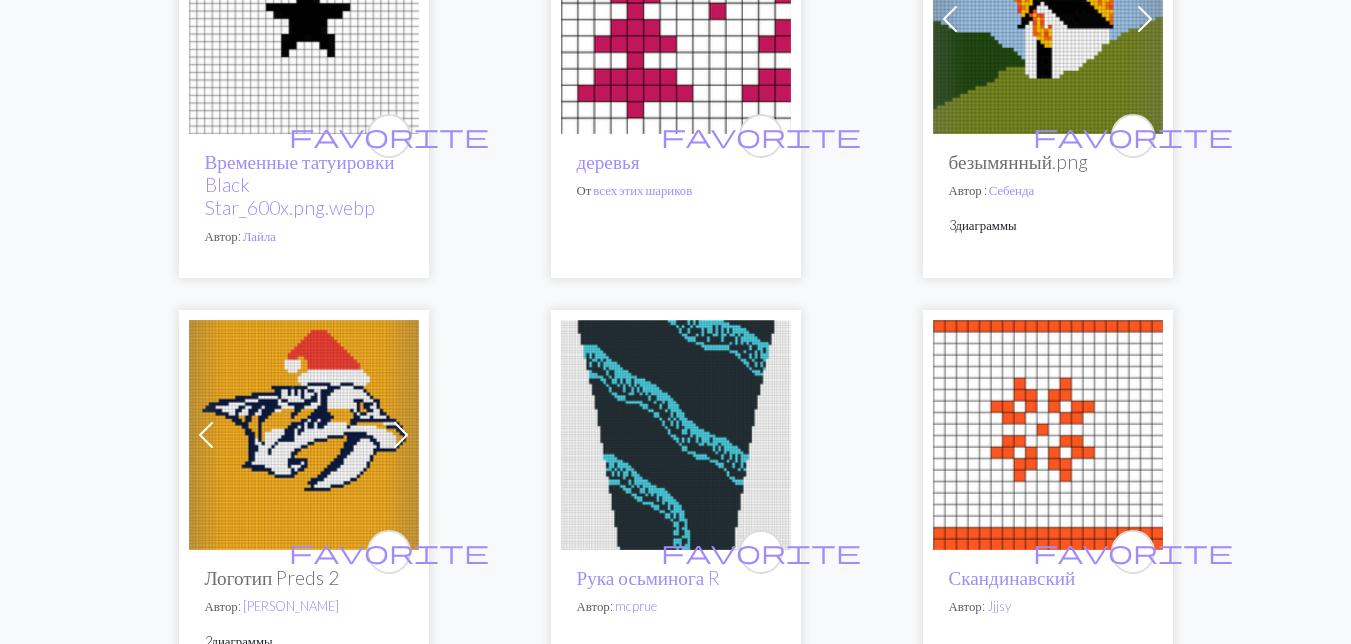 scroll, scrollTop: 2500, scrollLeft: 0, axis: vertical 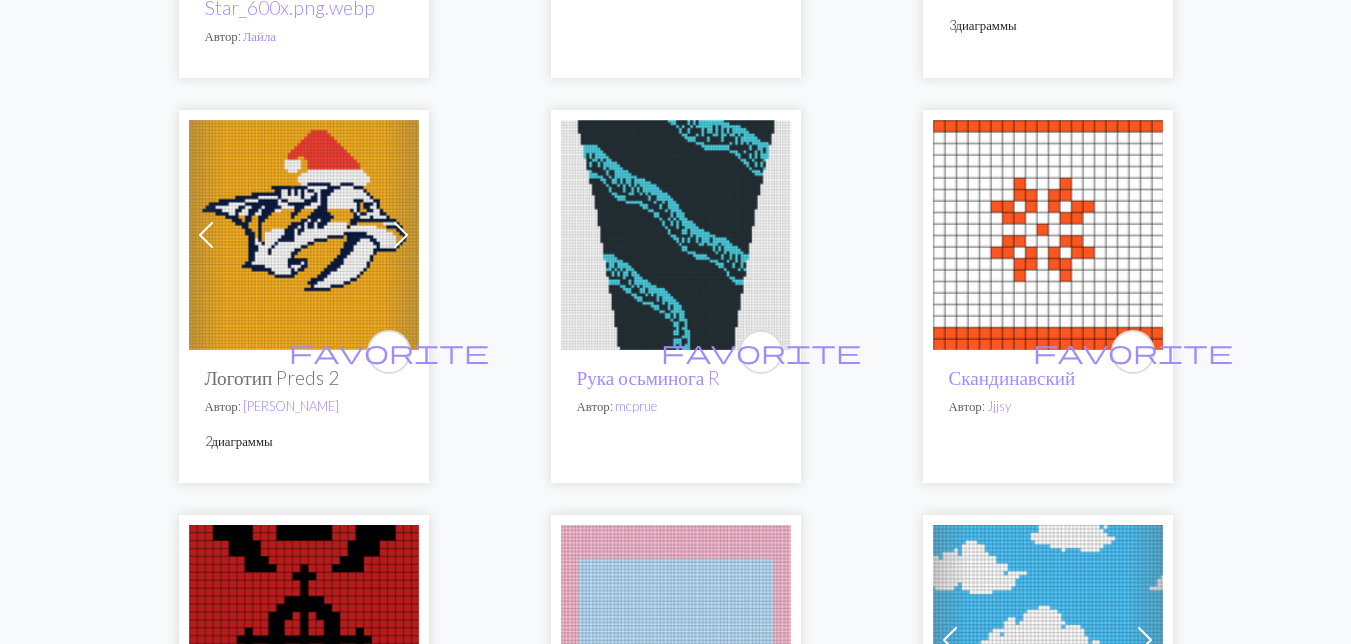 click at bounding box center [676, 235] 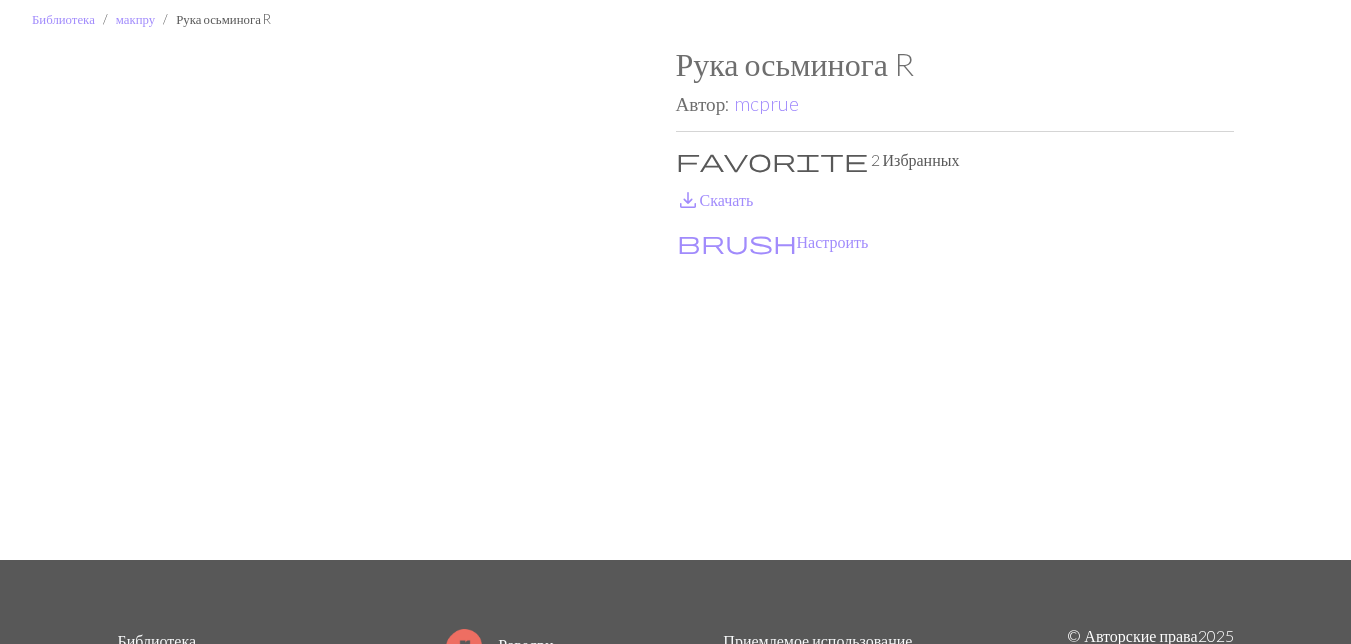 scroll, scrollTop: 100, scrollLeft: 0, axis: vertical 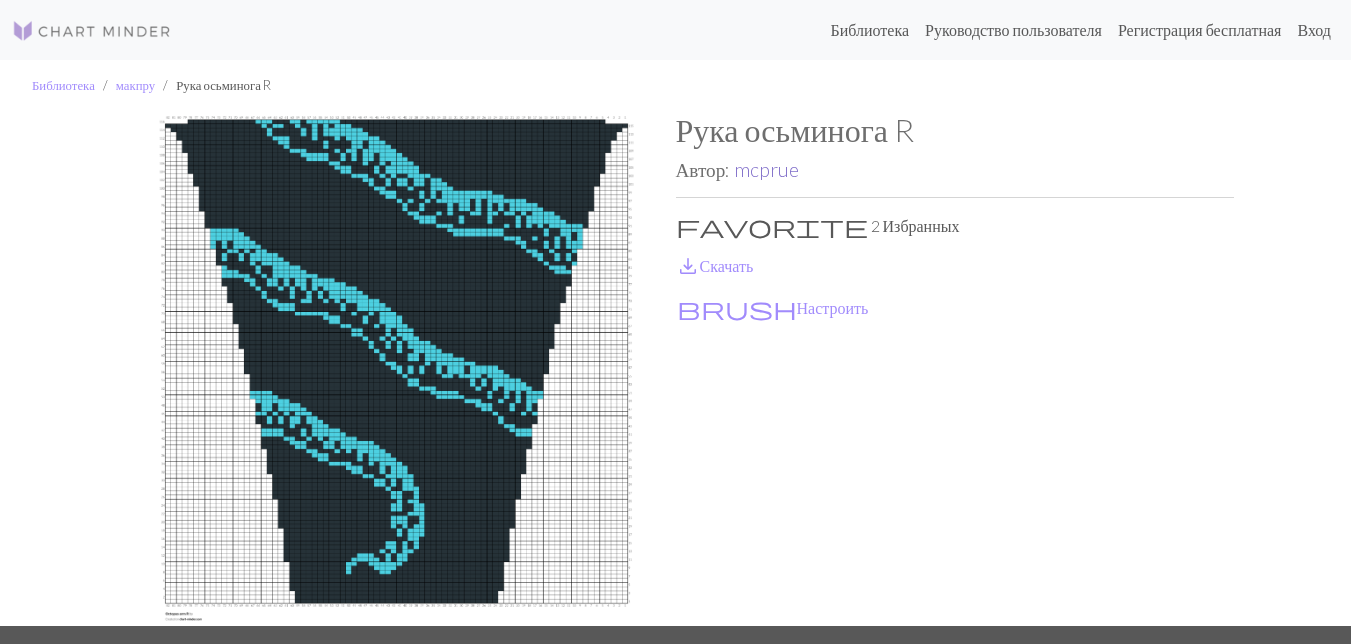click on "mcprue" at bounding box center (766, 169) 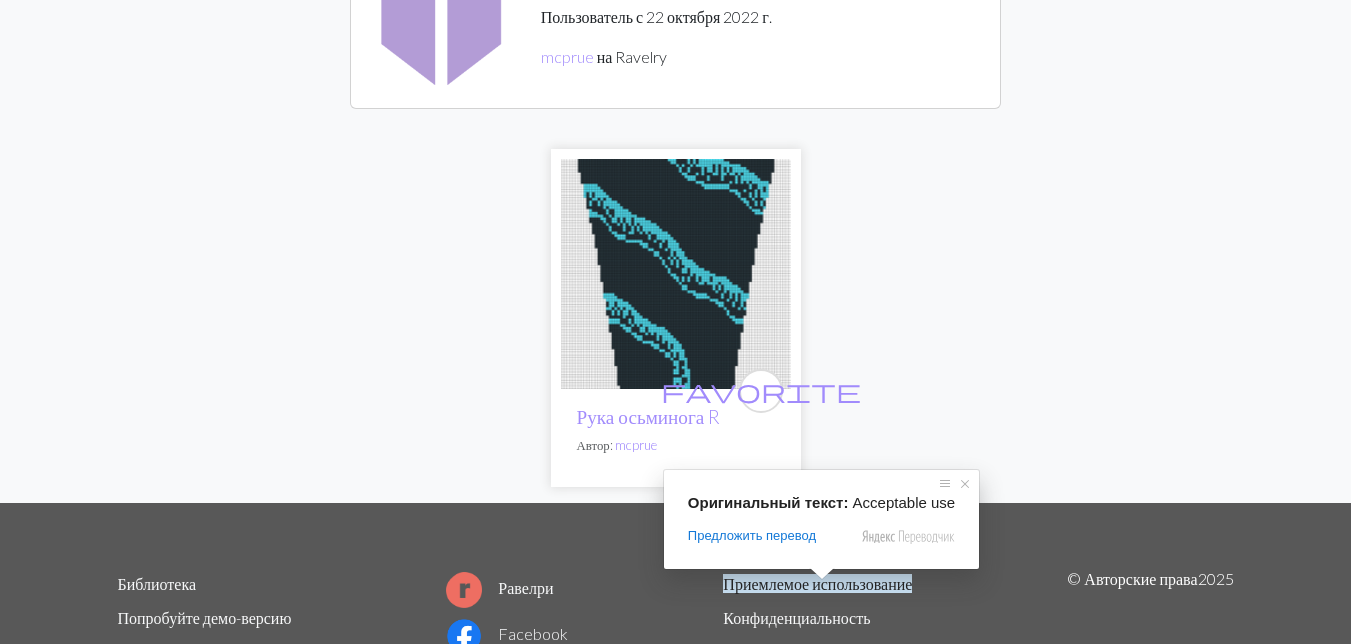 scroll, scrollTop: 199, scrollLeft: 0, axis: vertical 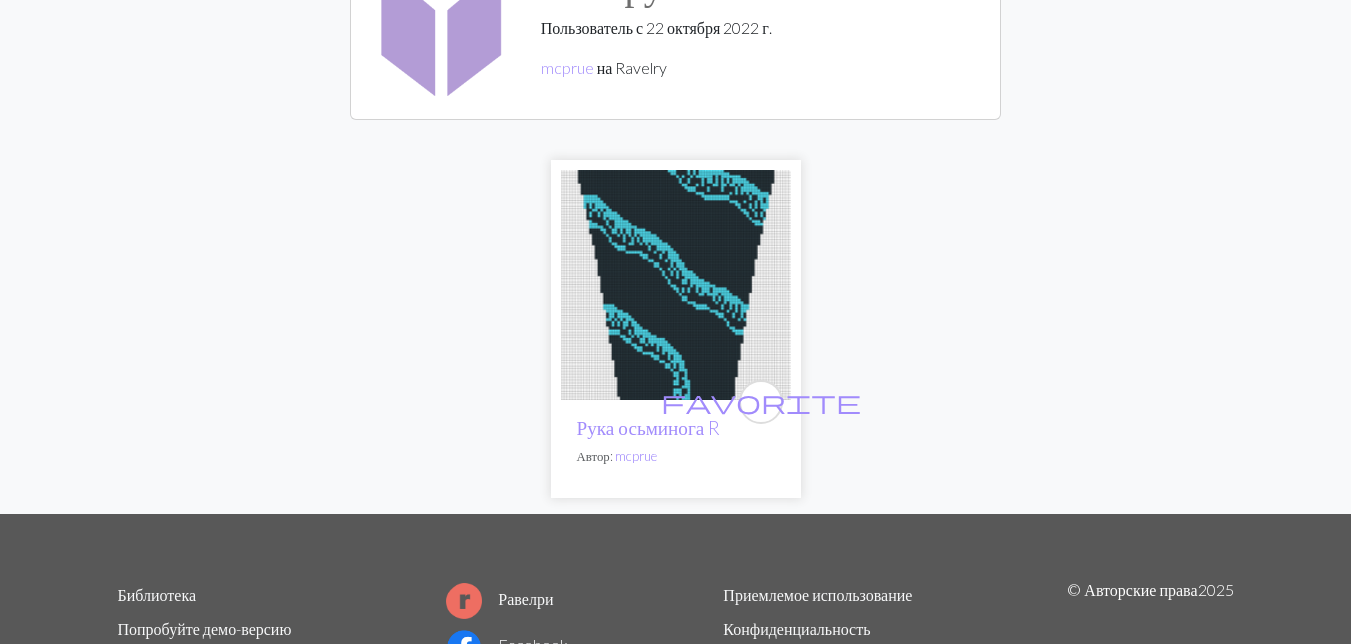 click at bounding box center [676, 285] 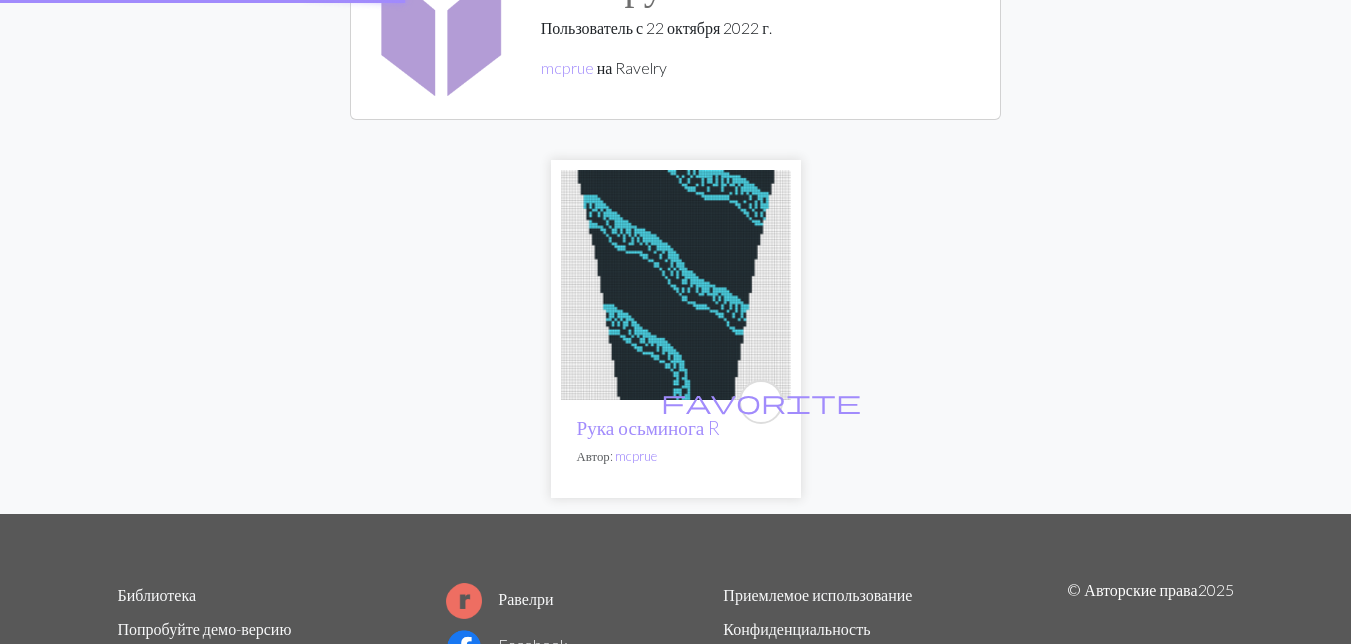 scroll, scrollTop: 0, scrollLeft: 0, axis: both 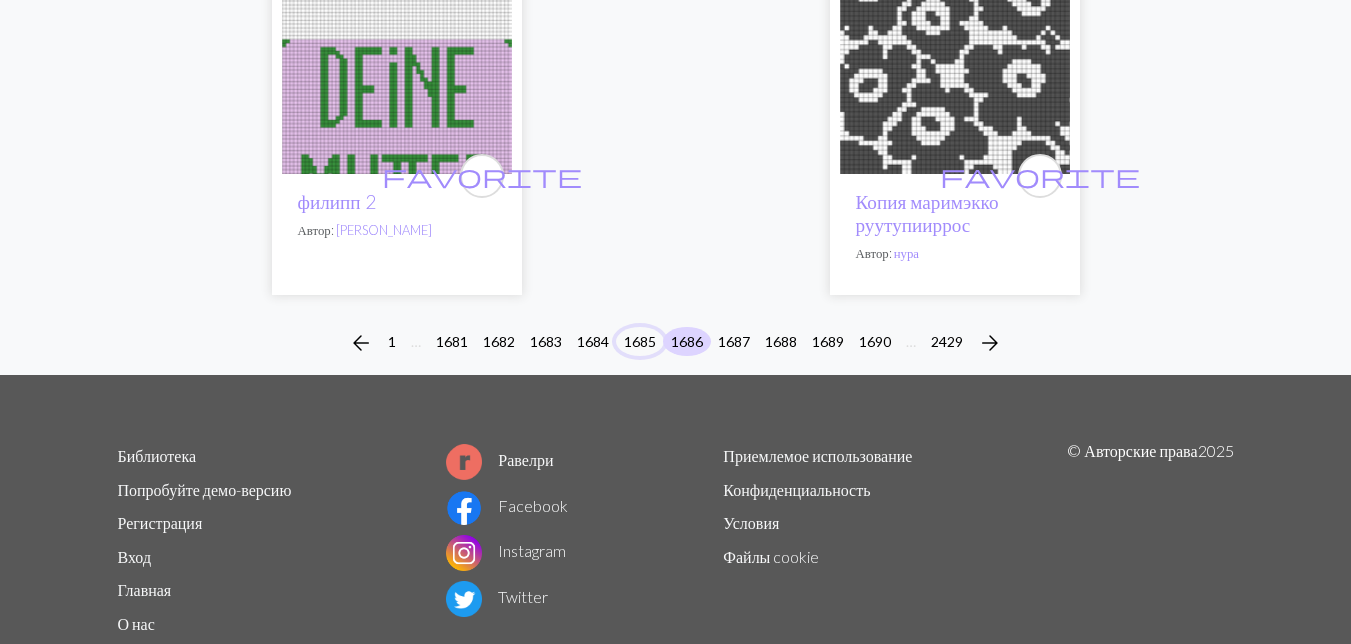click on "1685" at bounding box center (640, 341) 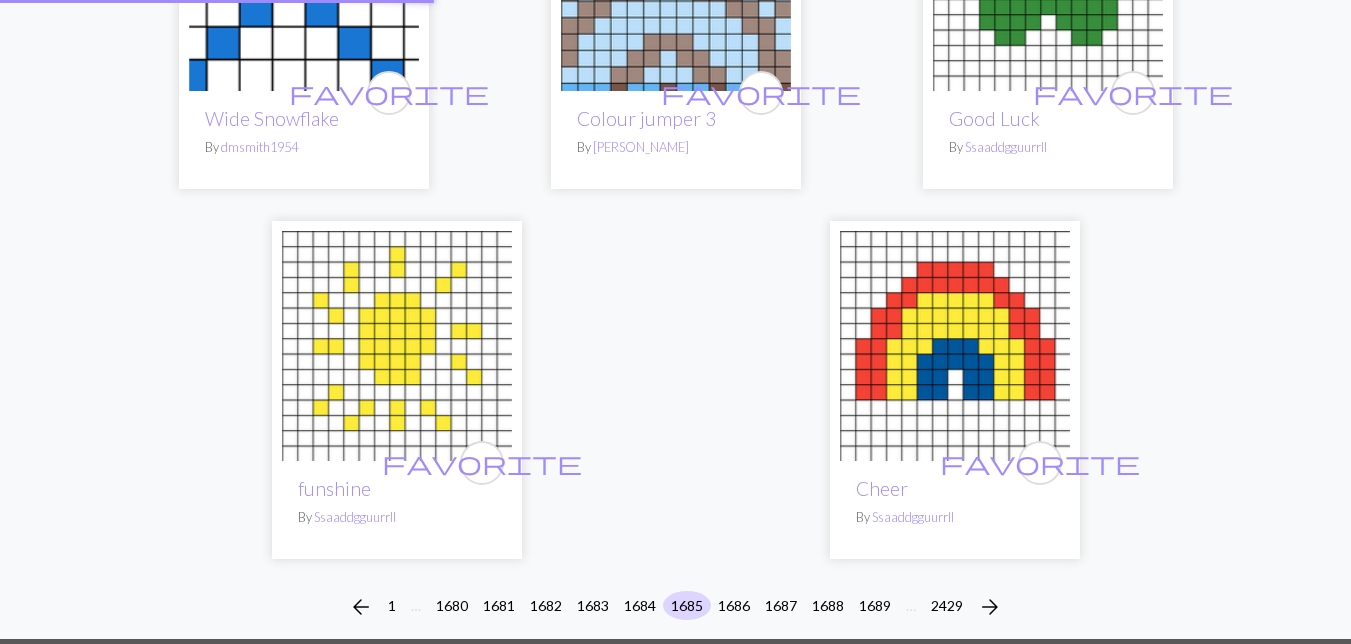 scroll, scrollTop: 0, scrollLeft: 0, axis: both 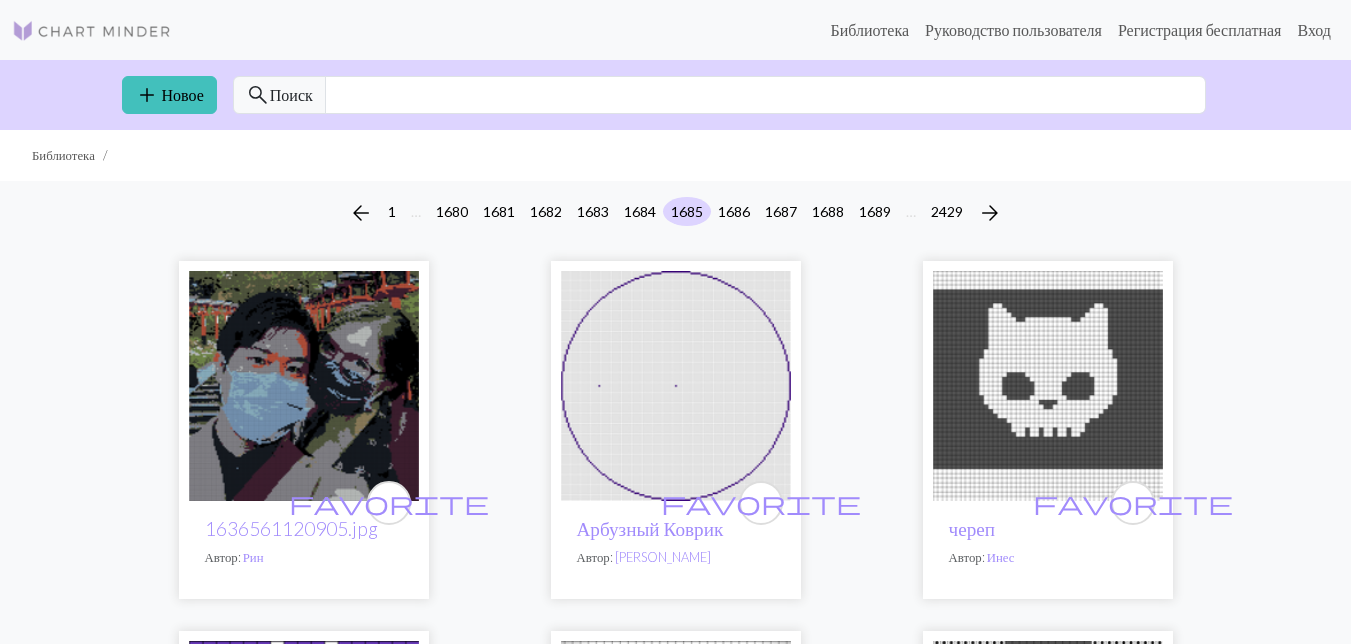 click at bounding box center [1048, 386] 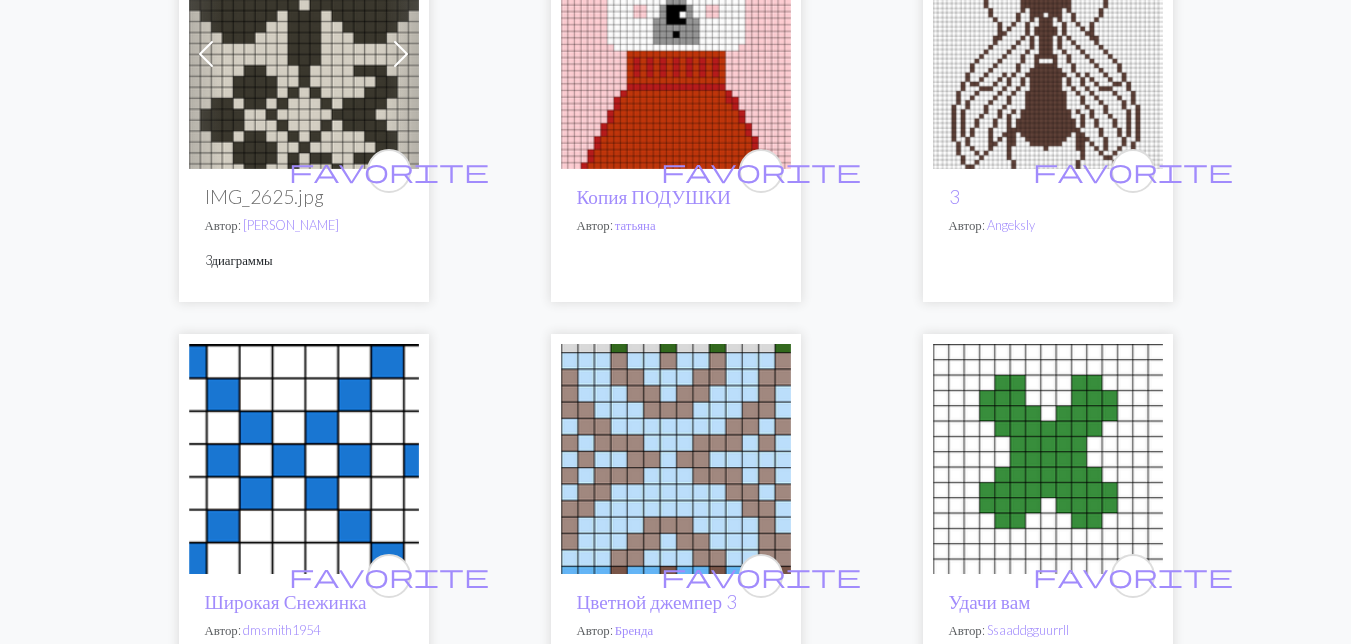 scroll, scrollTop: 6100, scrollLeft: 0, axis: vertical 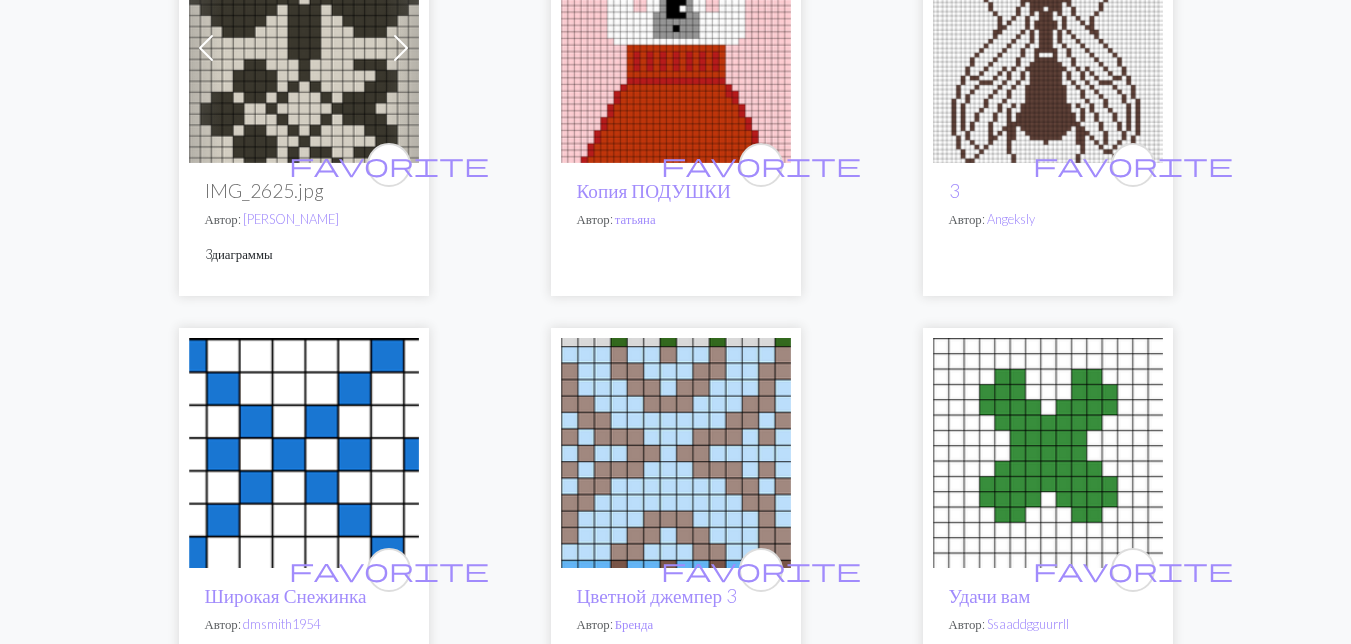click at bounding box center (1048, 48) 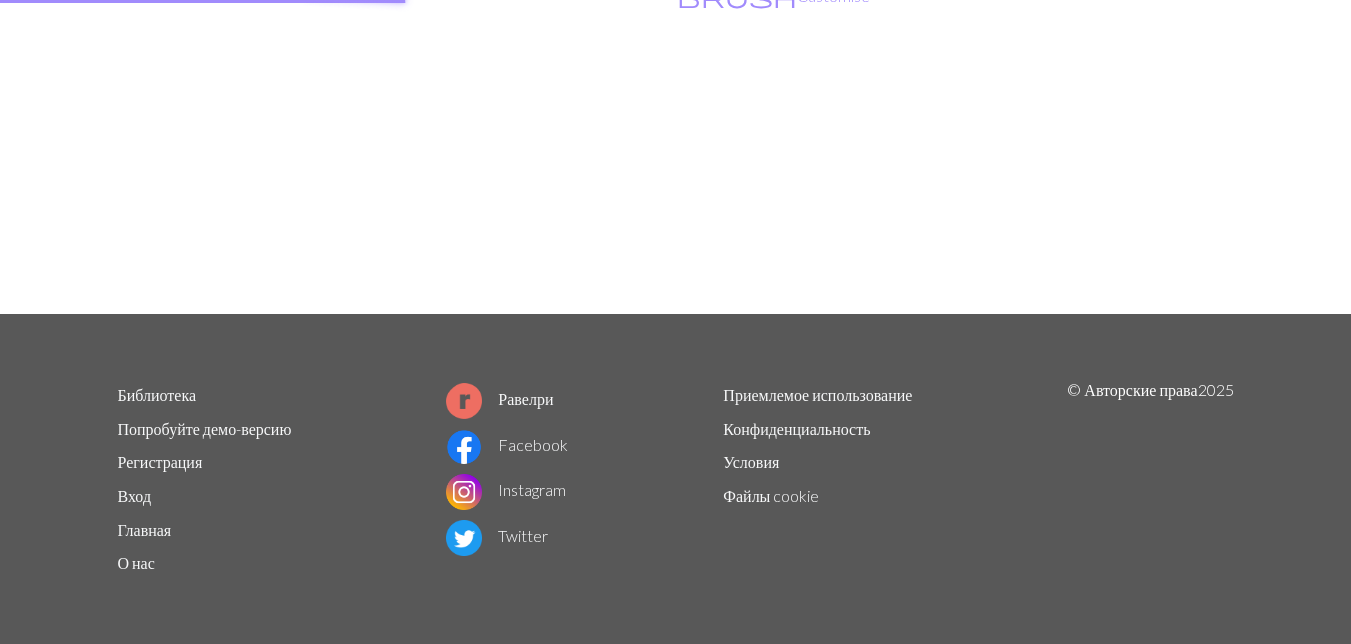 scroll, scrollTop: 0, scrollLeft: 0, axis: both 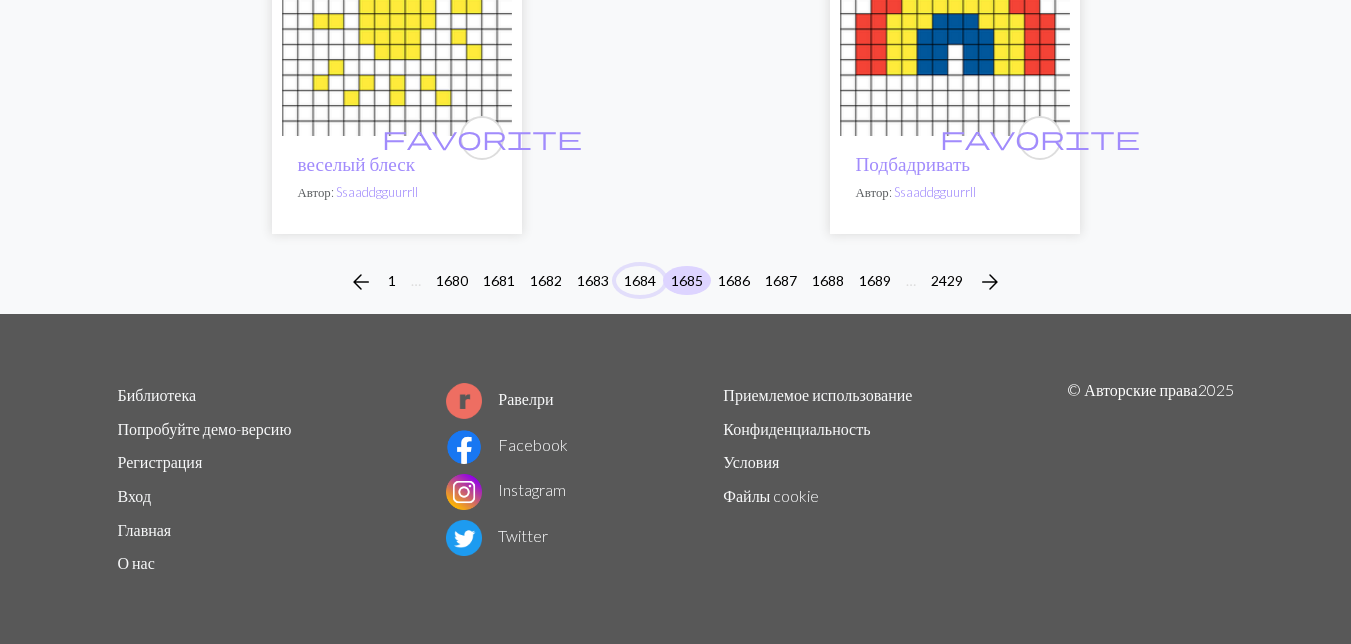 click on "1684" at bounding box center (640, 280) 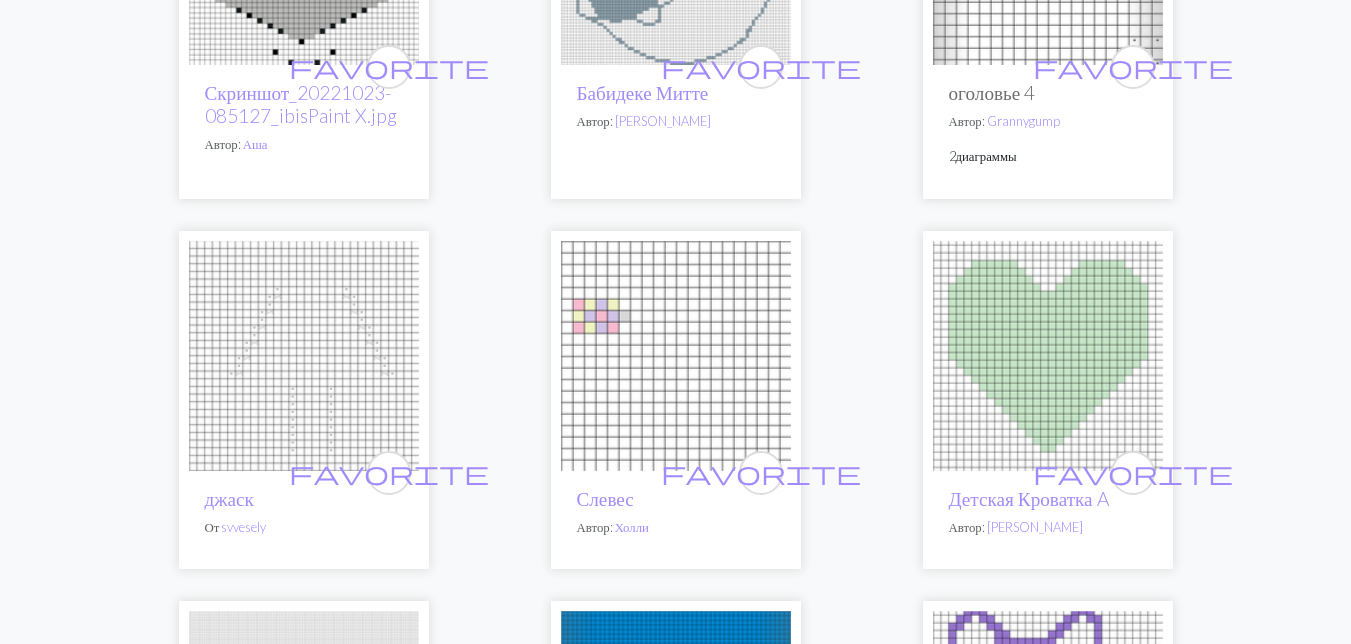 scroll, scrollTop: 2400, scrollLeft: 0, axis: vertical 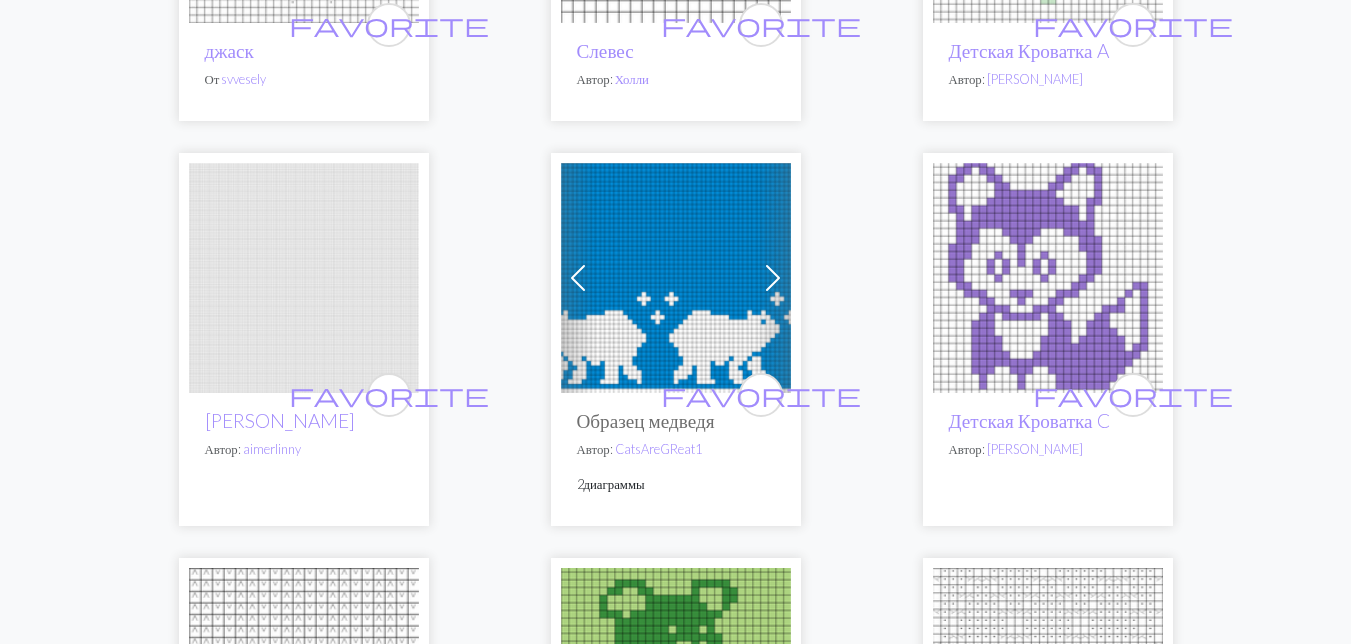 click at bounding box center (676, 278) 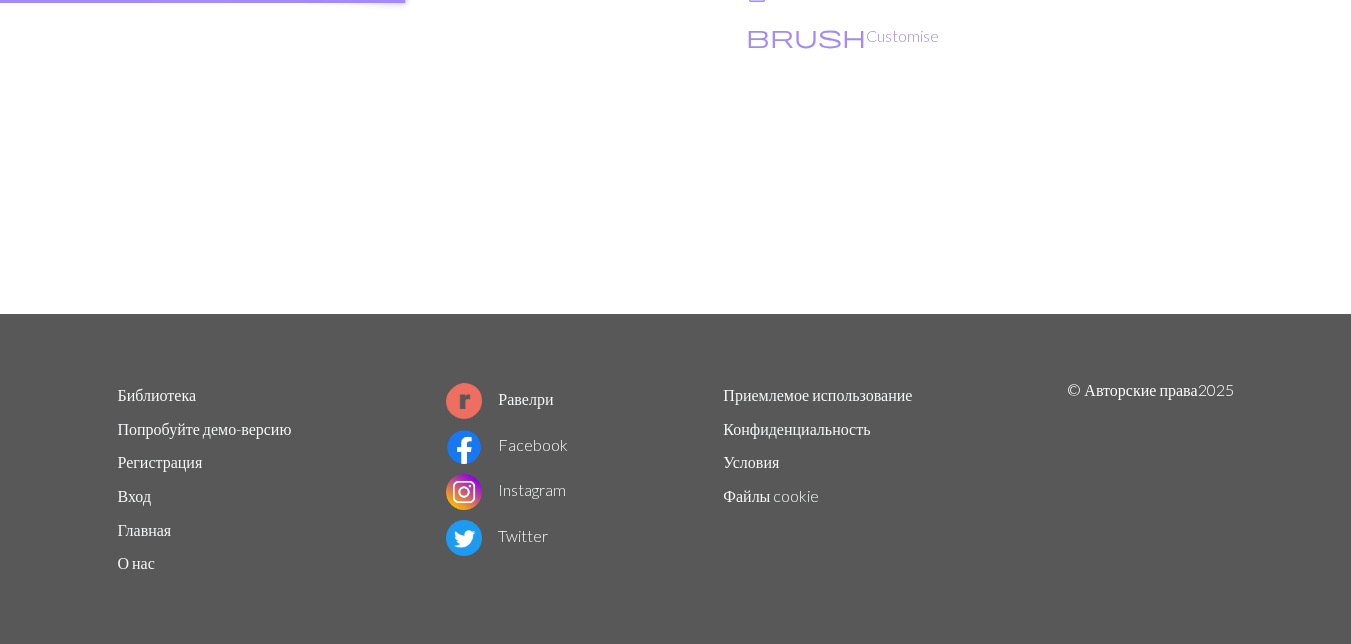 scroll, scrollTop: 0, scrollLeft: 0, axis: both 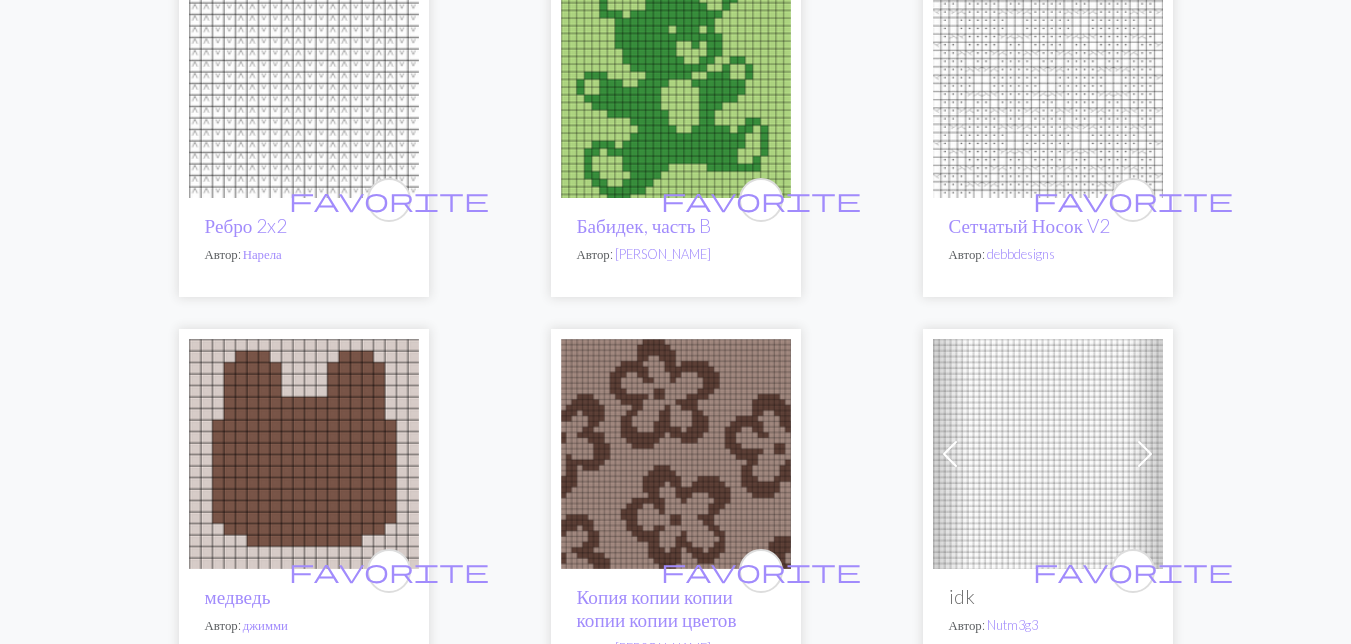 click at bounding box center [676, 83] 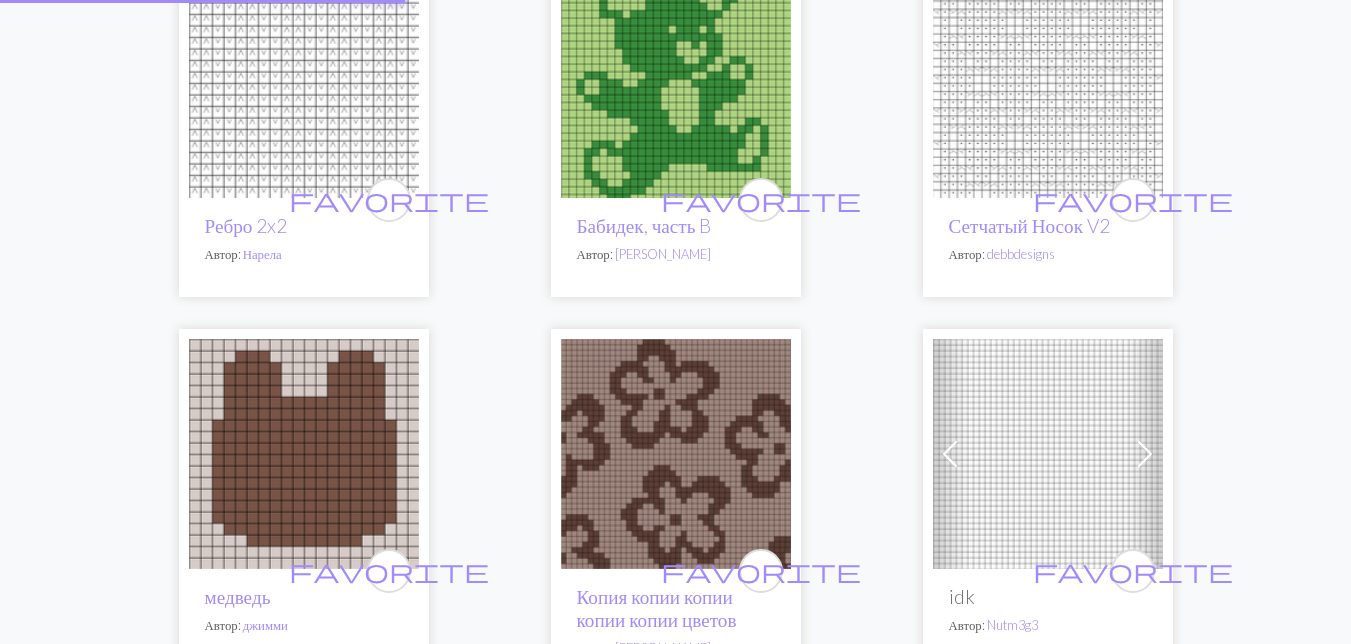 scroll, scrollTop: 0, scrollLeft: 0, axis: both 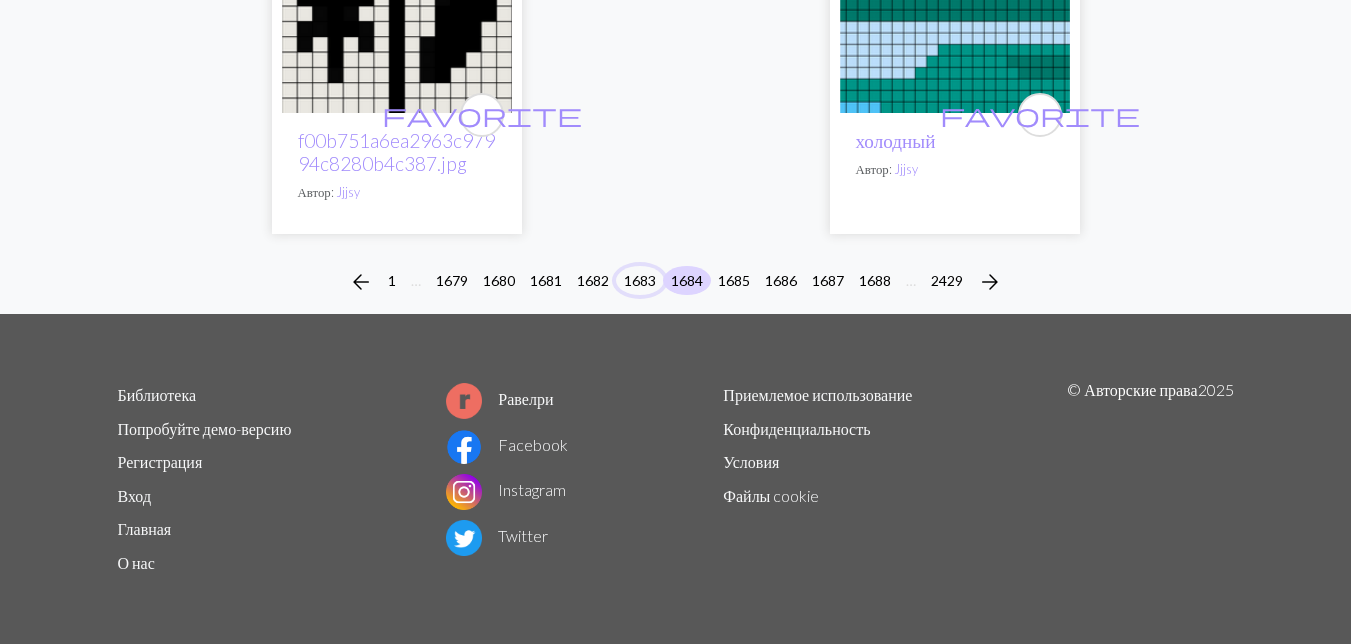 click on "1683" at bounding box center [640, 280] 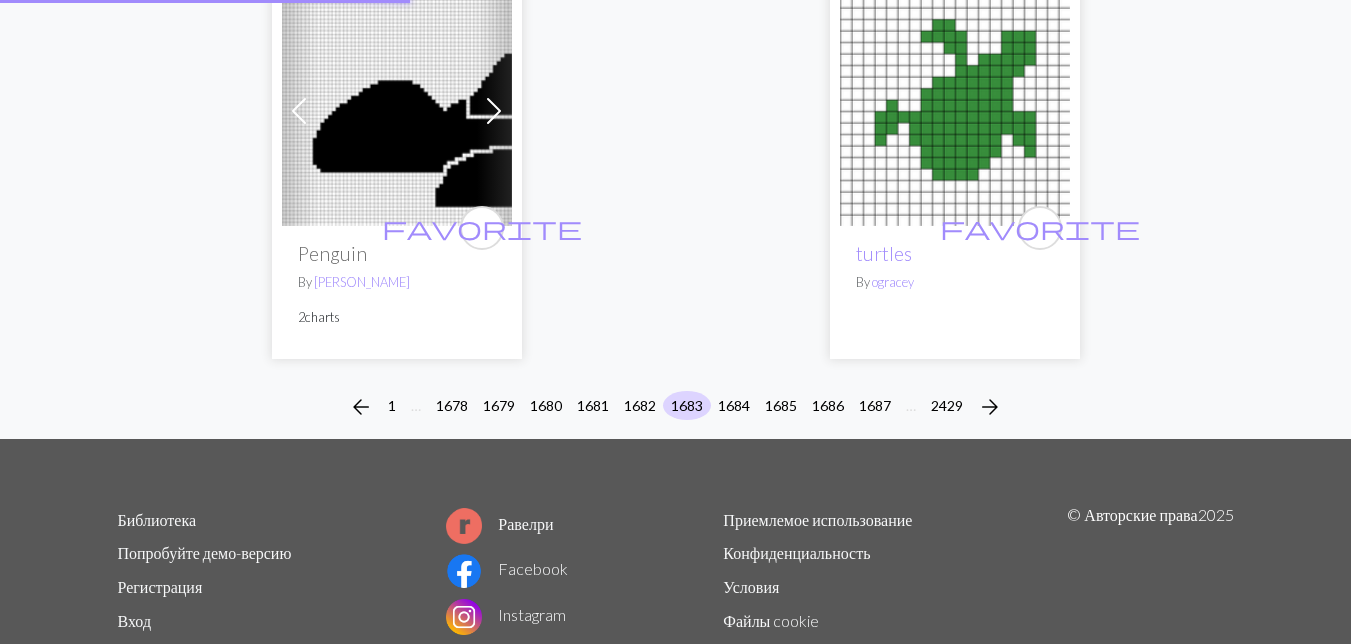 scroll, scrollTop: 0, scrollLeft: 0, axis: both 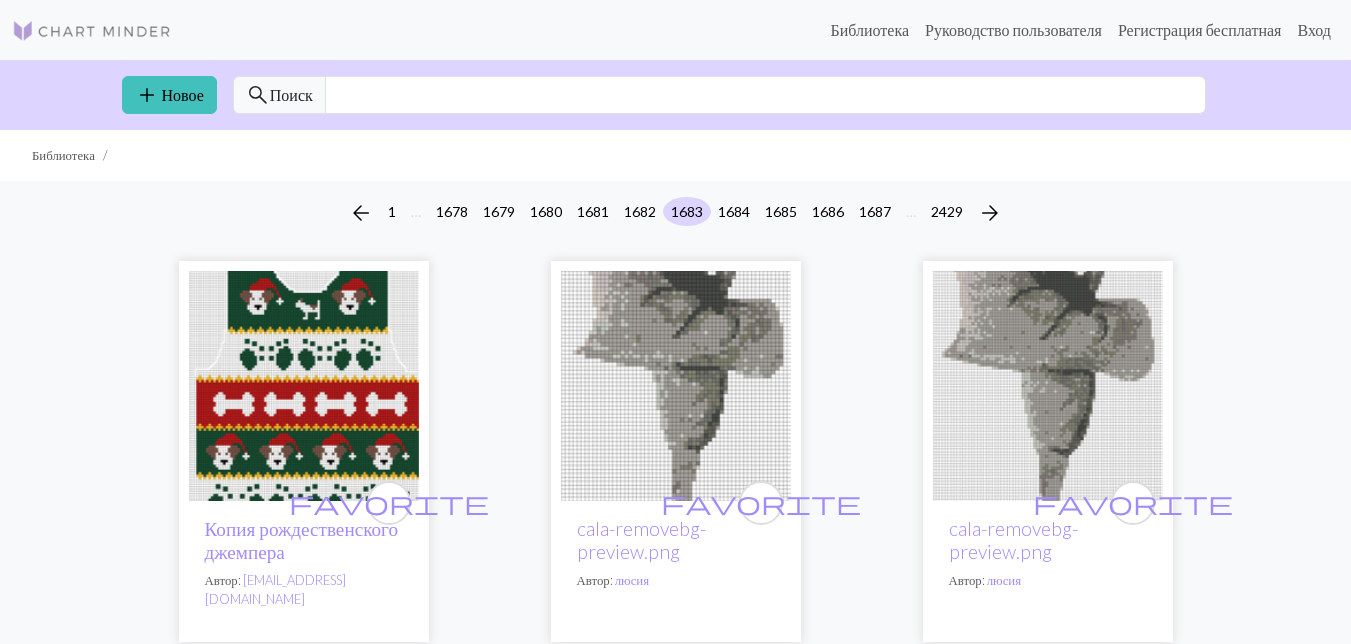 click at bounding box center (304, 386) 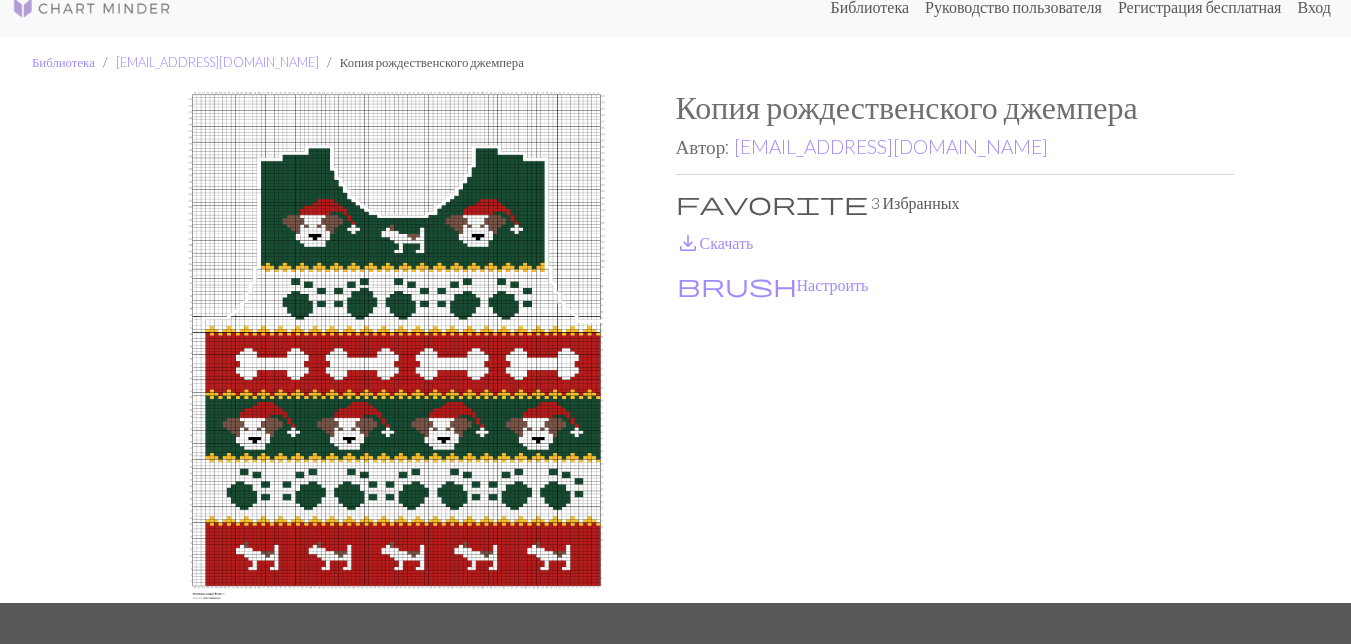 scroll, scrollTop: 0, scrollLeft: 0, axis: both 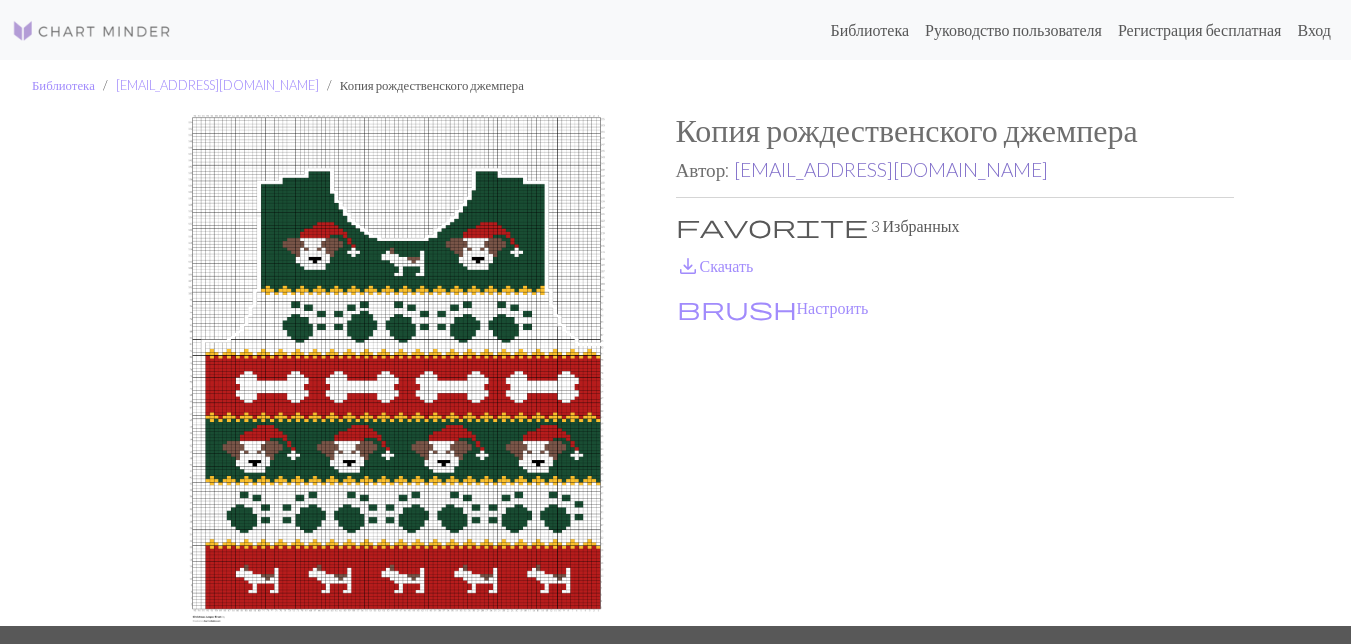 click on "[EMAIL_ADDRESS][DOMAIN_NAME]" at bounding box center (891, 169) 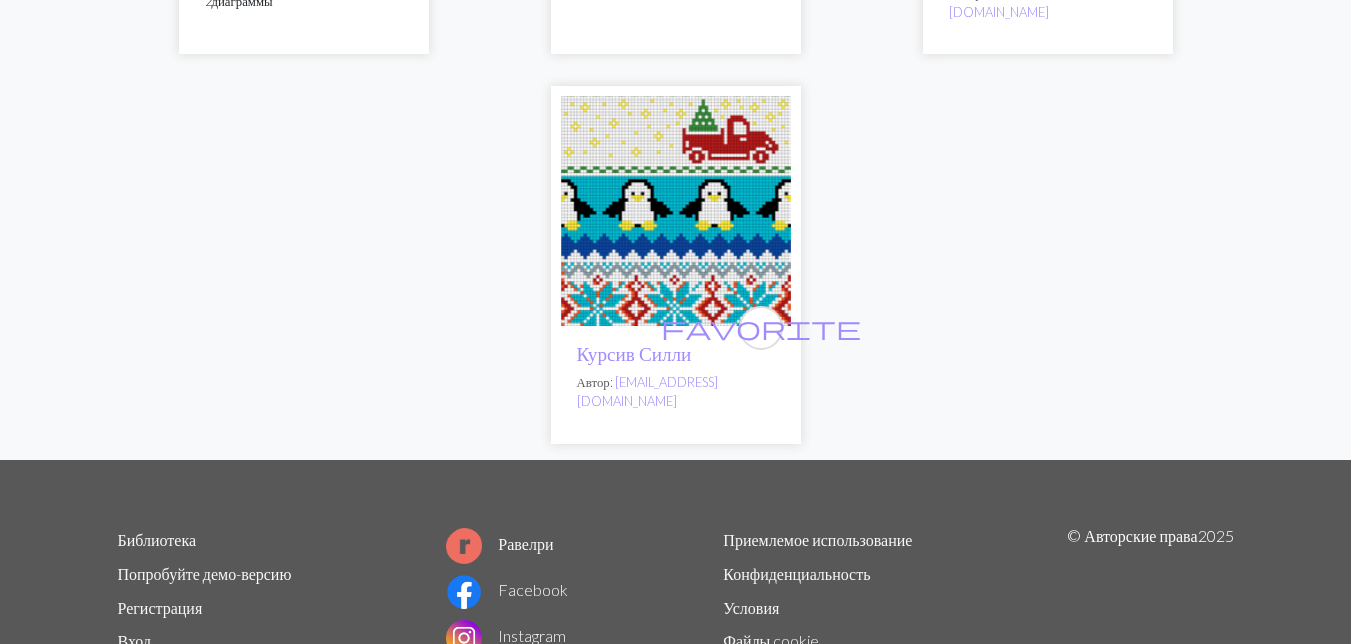 scroll, scrollTop: 2598, scrollLeft: 0, axis: vertical 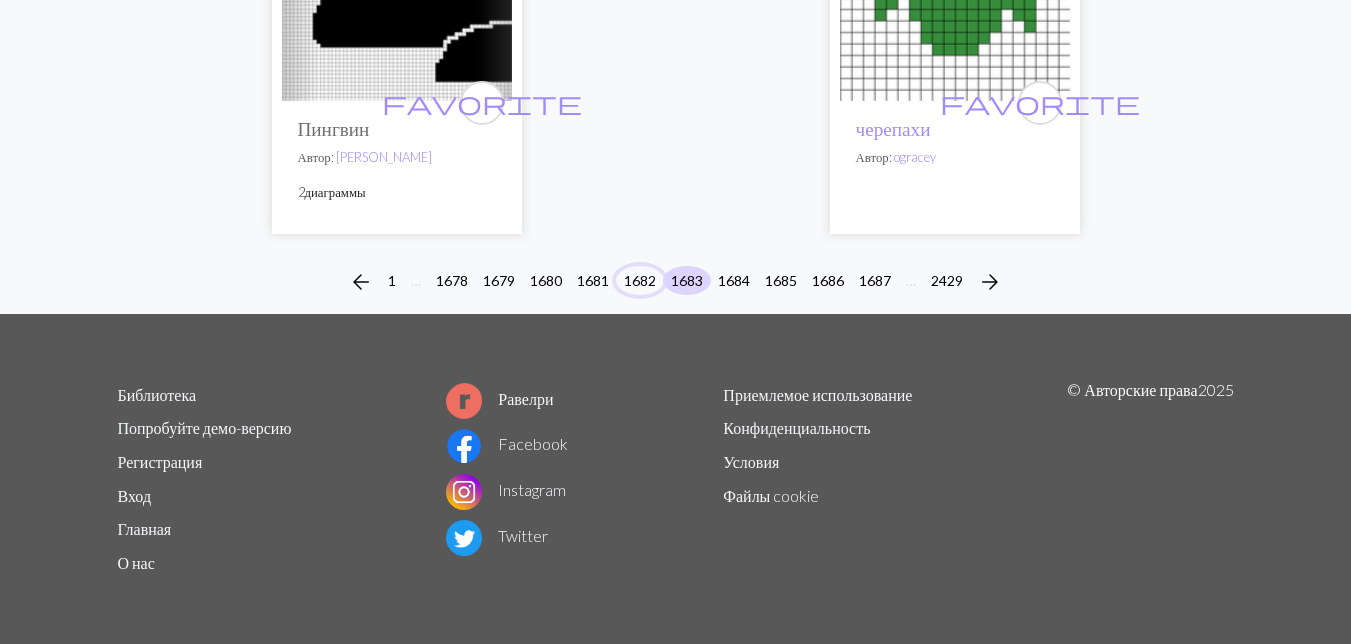 click on "1682" at bounding box center (640, 280) 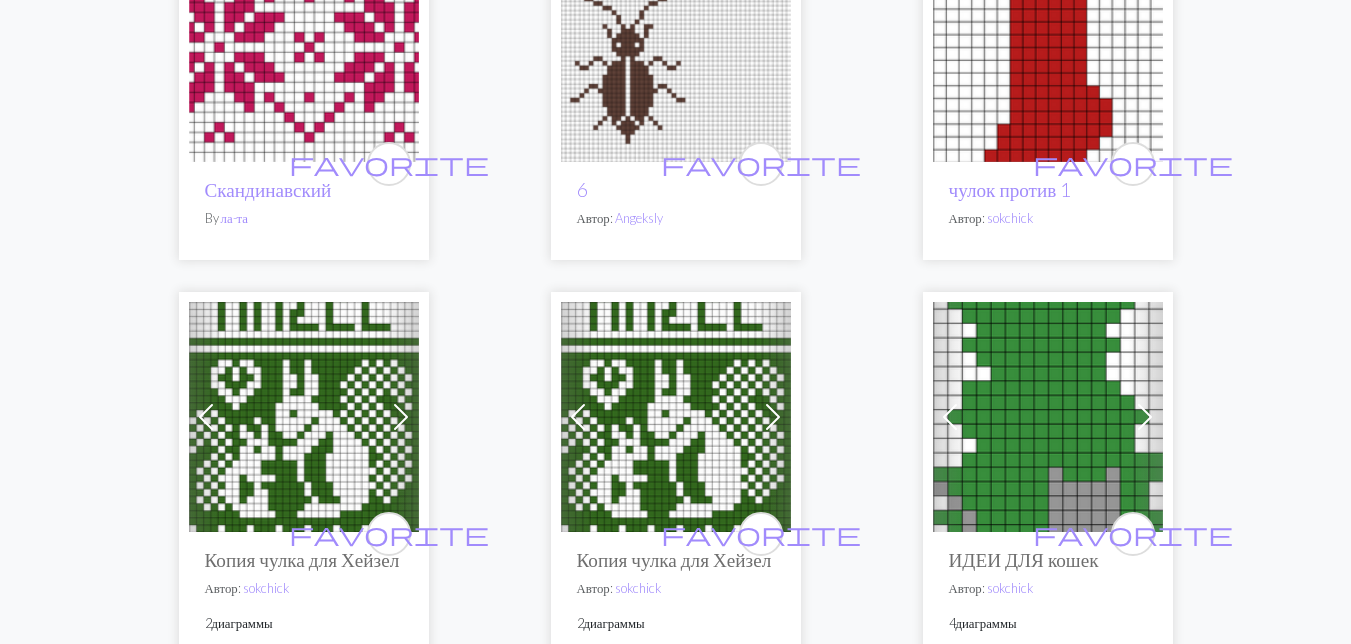 scroll, scrollTop: 1200, scrollLeft: 0, axis: vertical 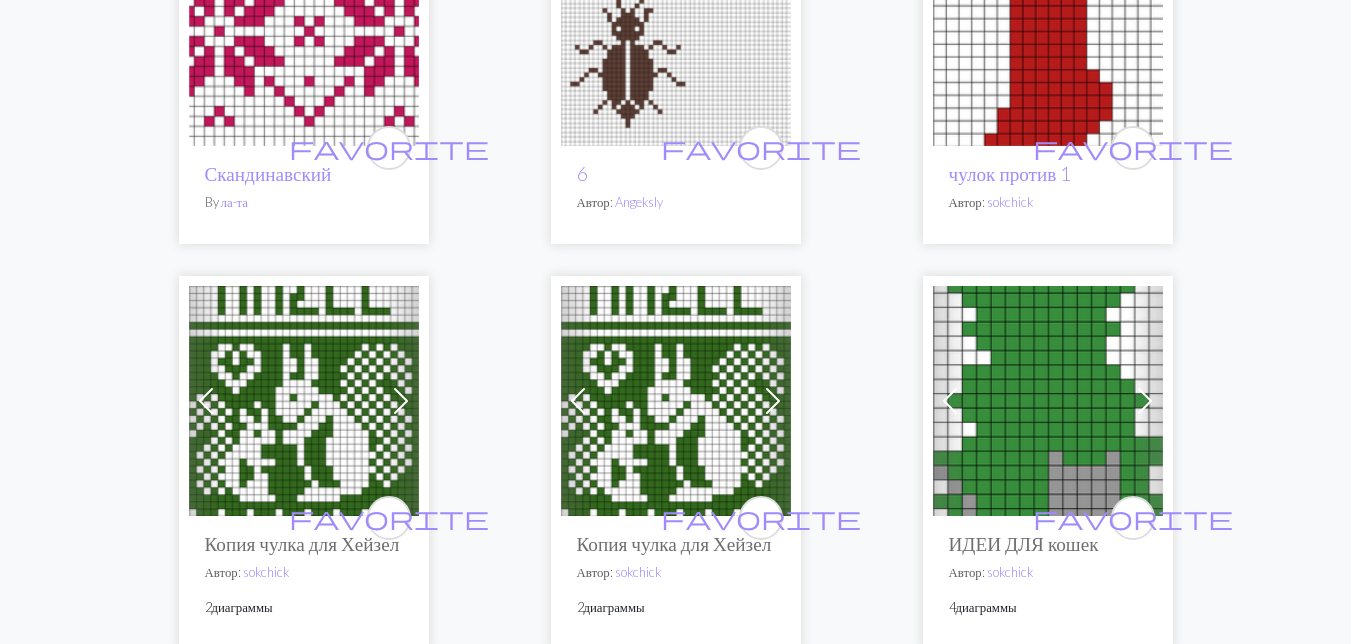 click at bounding box center (304, 401) 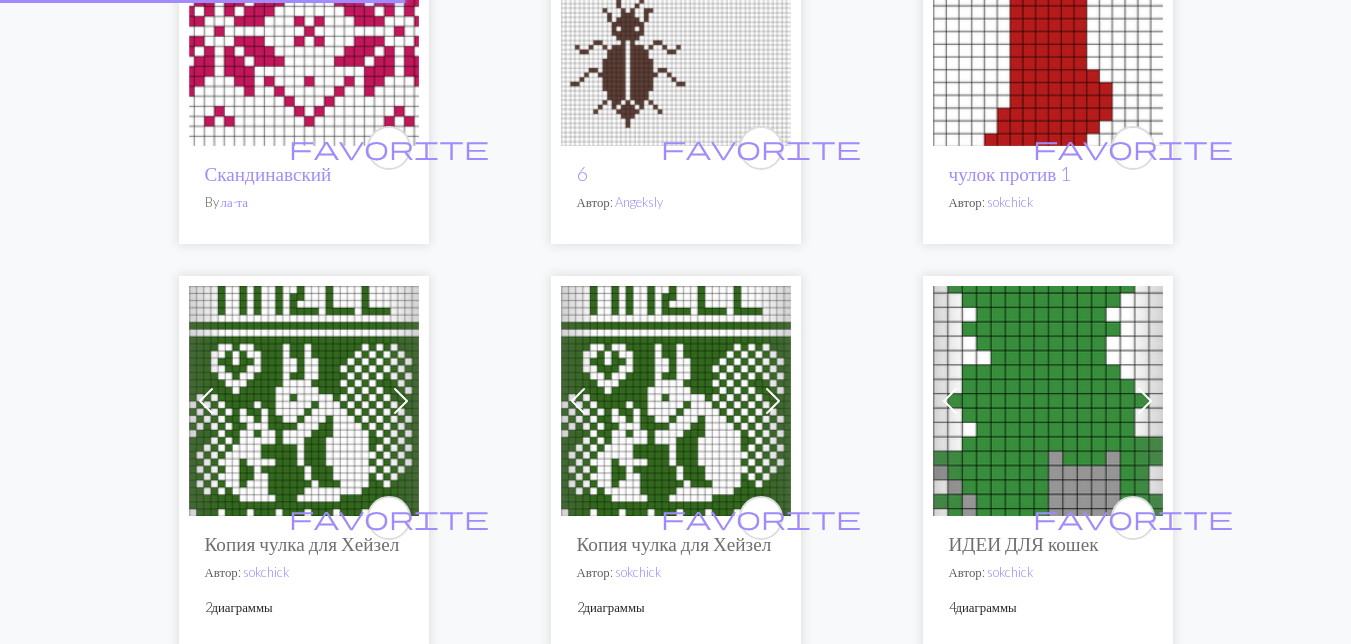 scroll, scrollTop: 0, scrollLeft: 0, axis: both 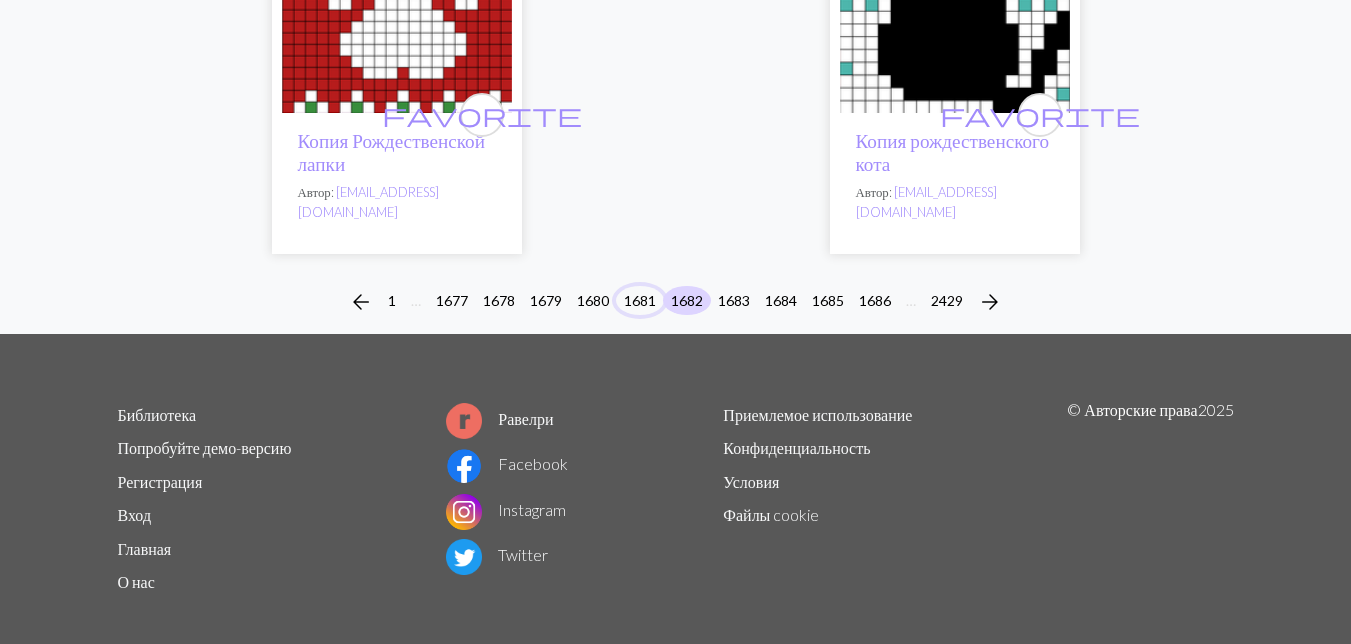click on "1681" at bounding box center (640, 300) 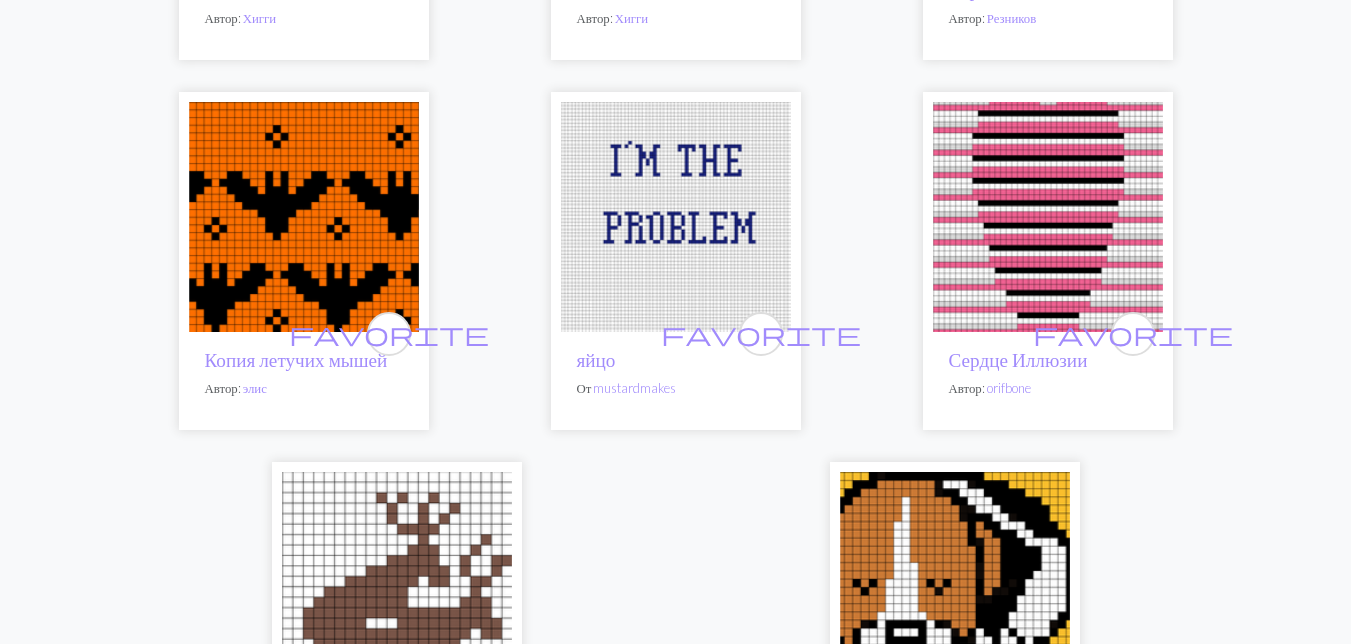 scroll, scrollTop: 6400, scrollLeft: 0, axis: vertical 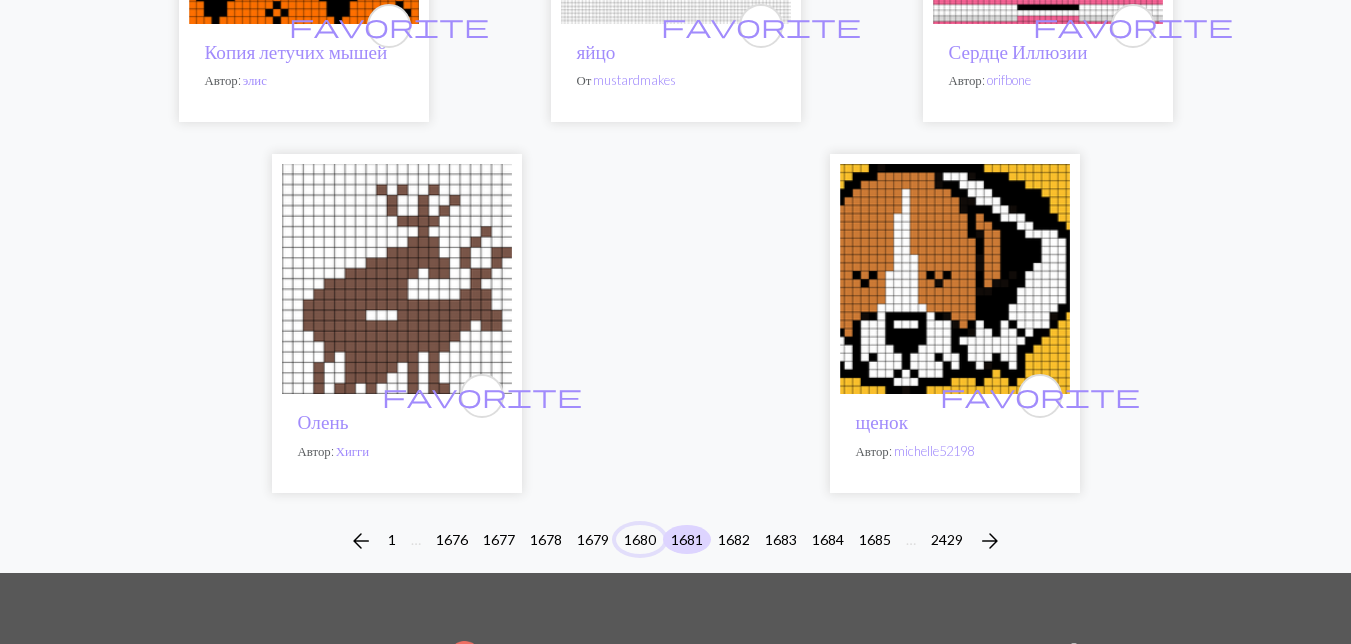 click on "1680" at bounding box center [640, 539] 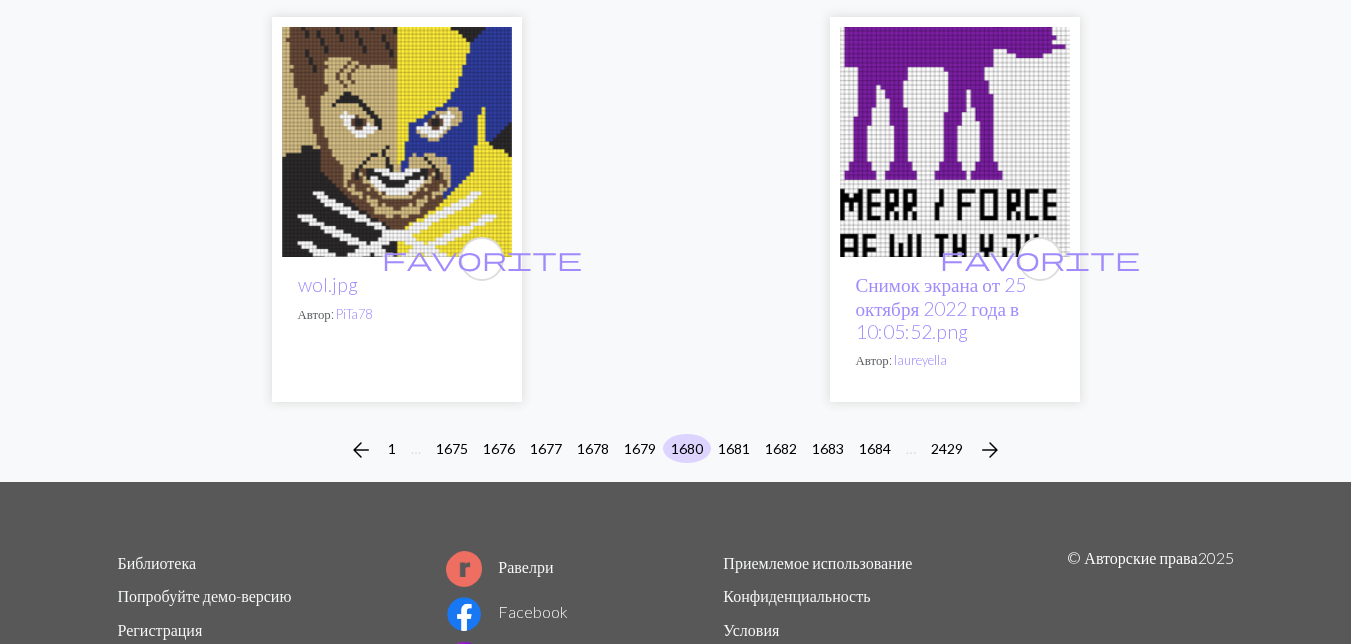 scroll, scrollTop: 7049, scrollLeft: 0, axis: vertical 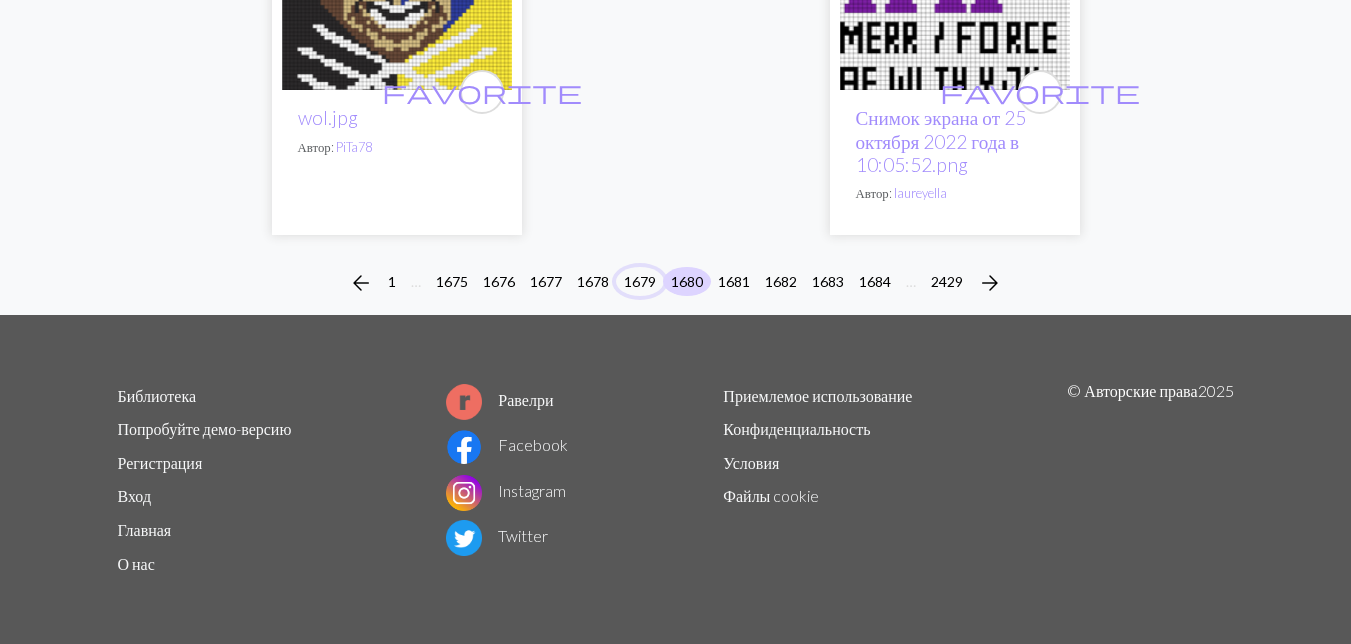click on "1679" at bounding box center (640, 281) 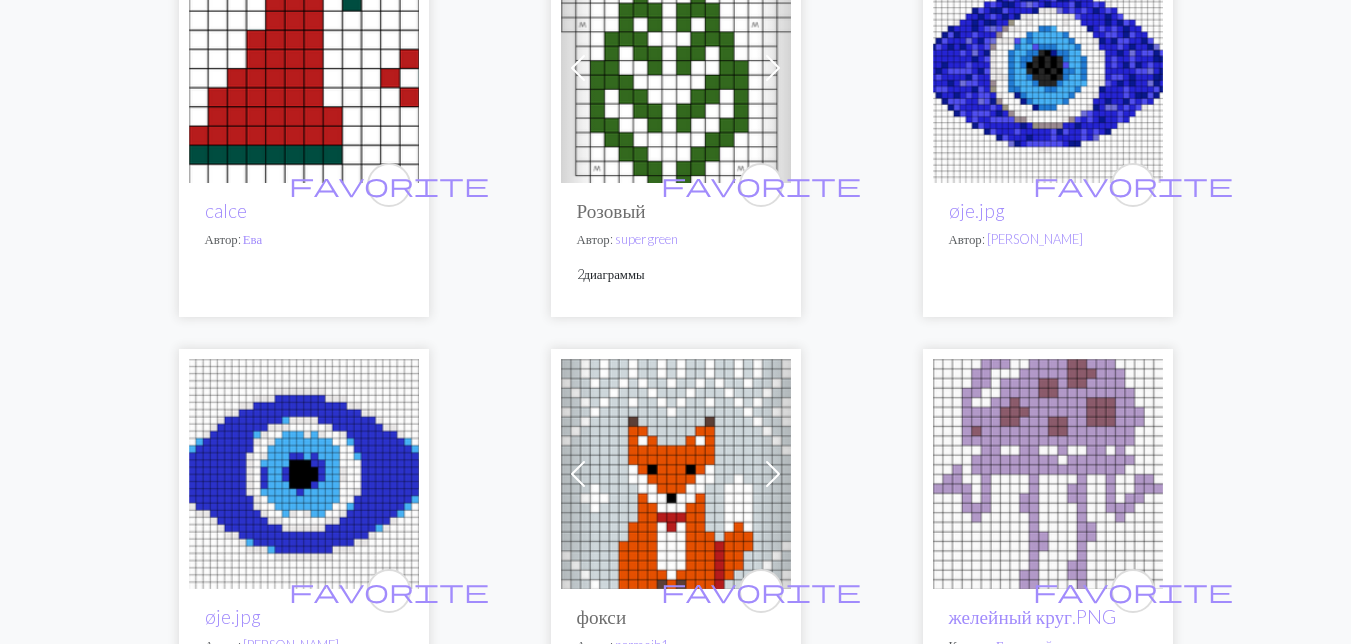 scroll, scrollTop: 1900, scrollLeft: 0, axis: vertical 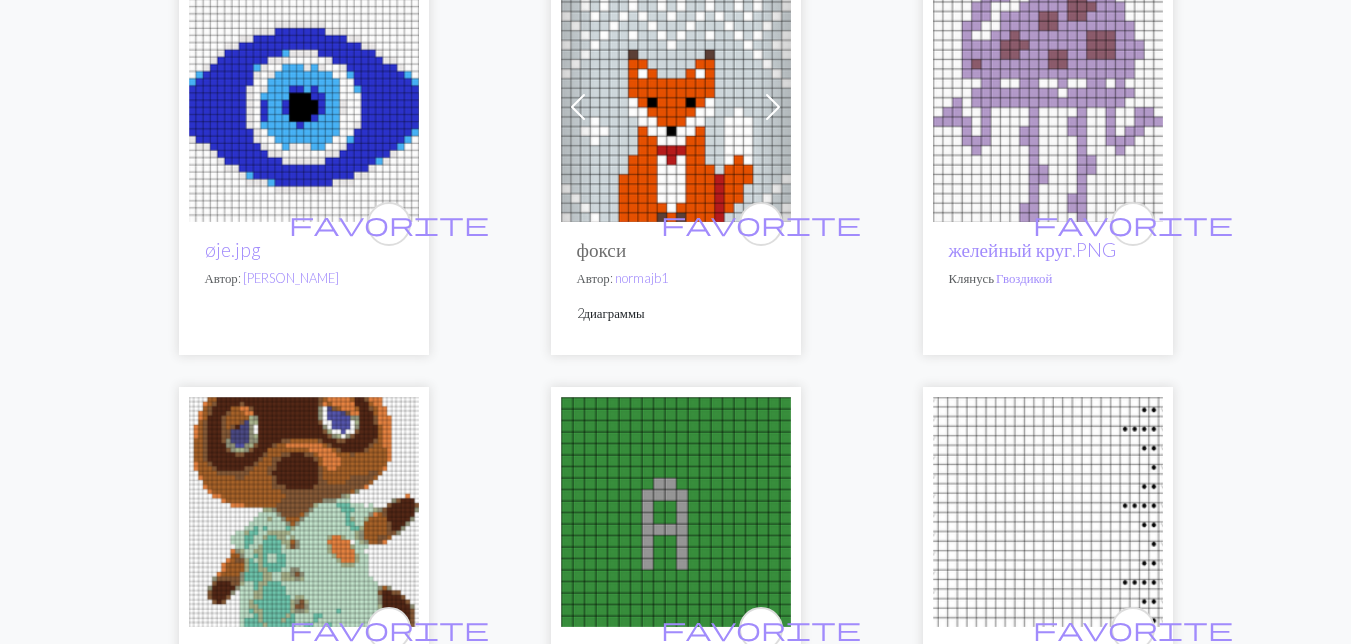 click at bounding box center [676, 107] 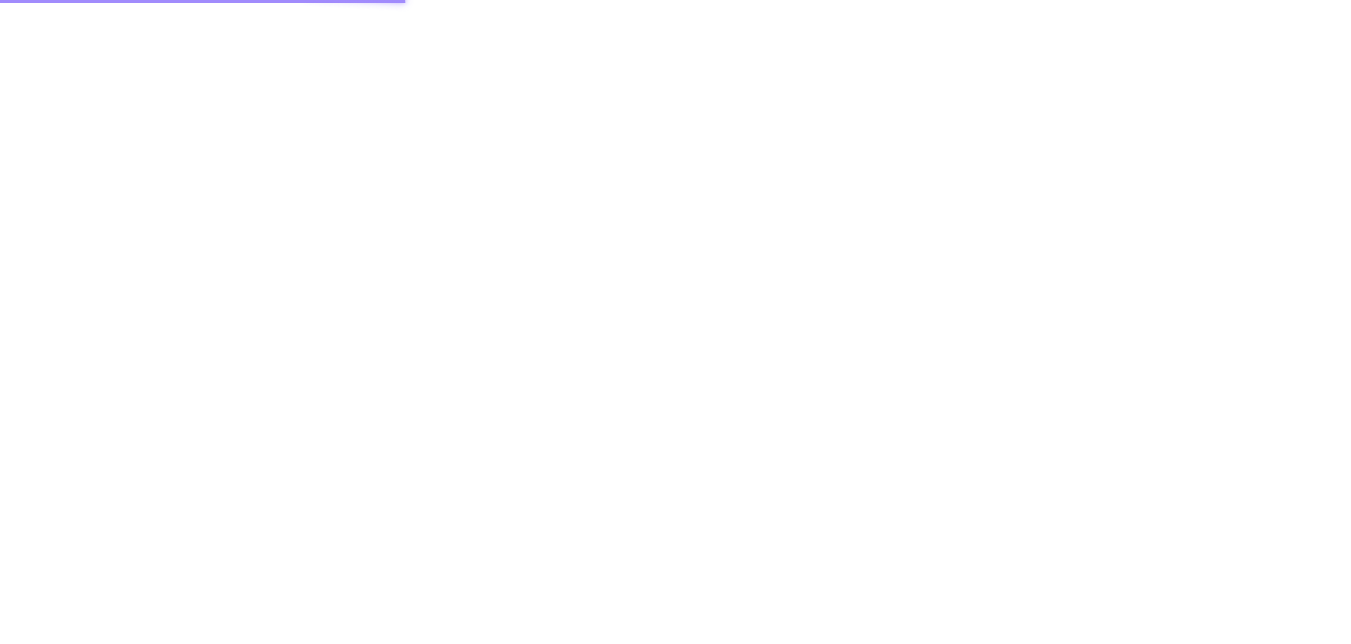 scroll, scrollTop: 0, scrollLeft: 0, axis: both 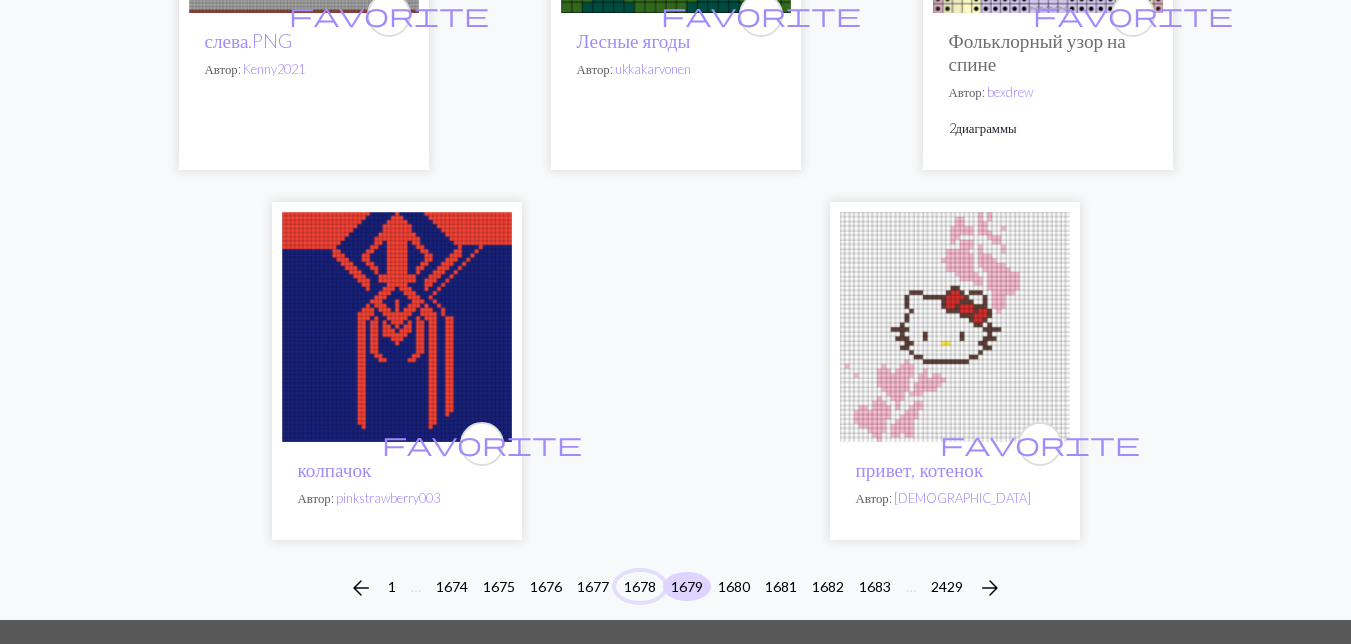 click on "1678" at bounding box center [640, 586] 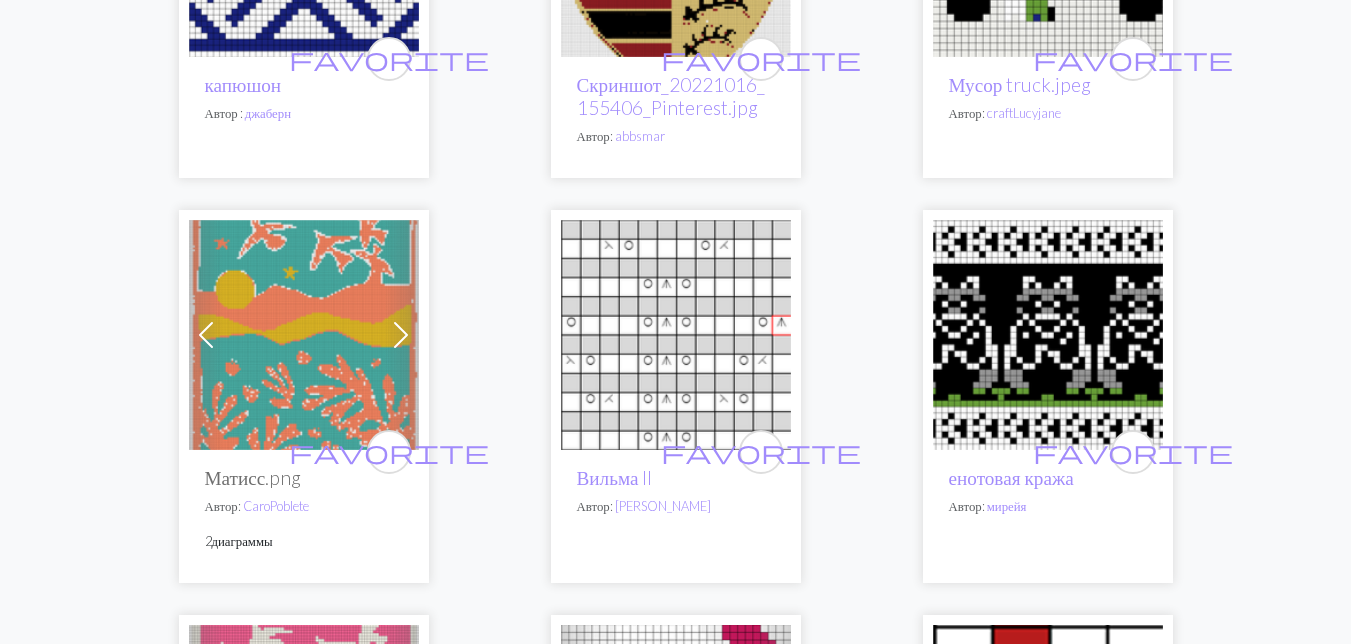 scroll, scrollTop: 5300, scrollLeft: 0, axis: vertical 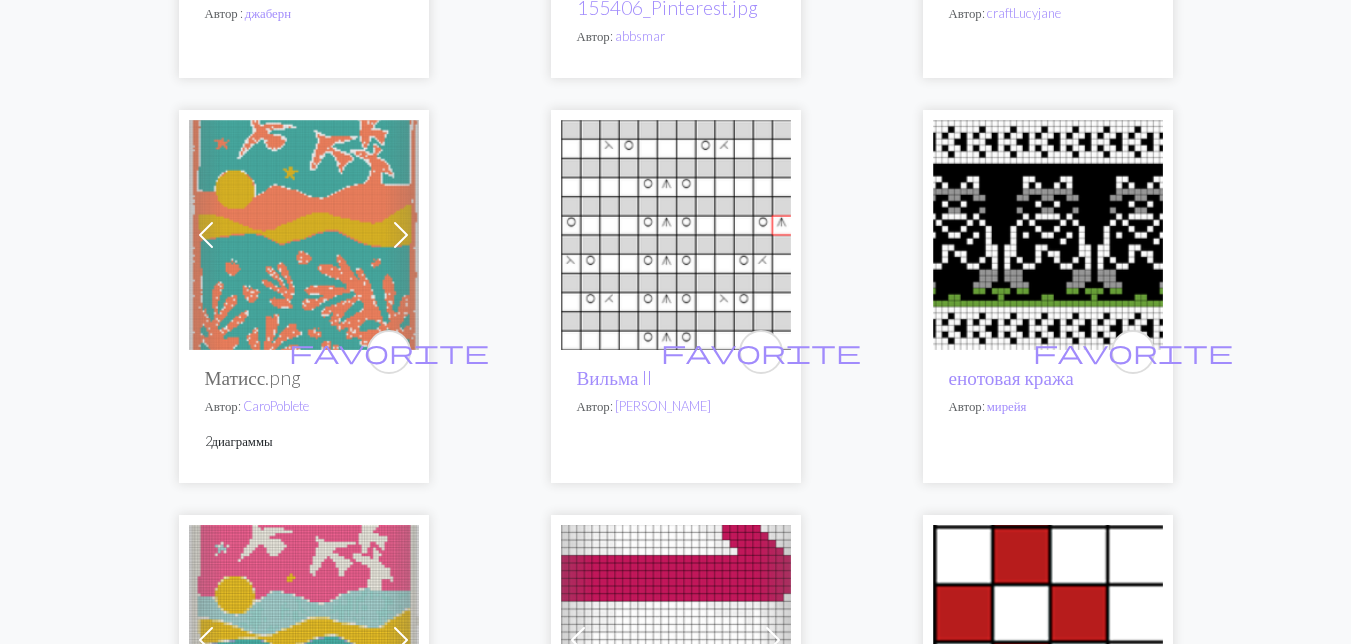 click at bounding box center [1048, 235] 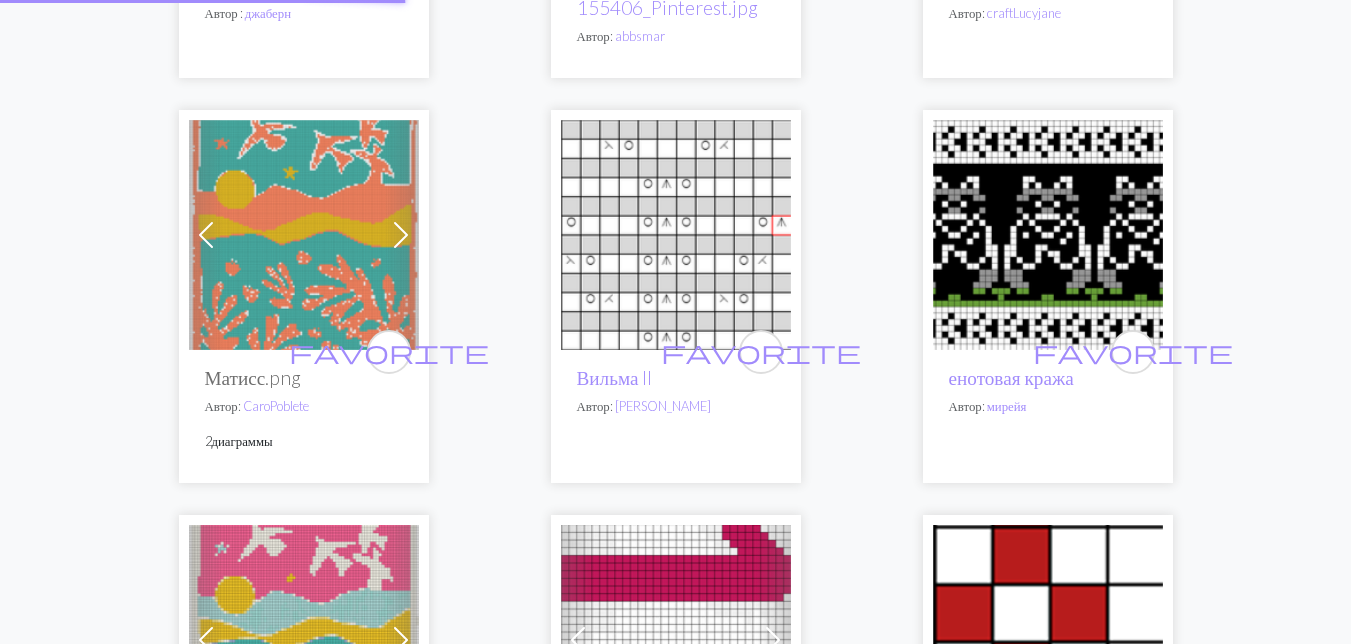 scroll, scrollTop: 0, scrollLeft: 0, axis: both 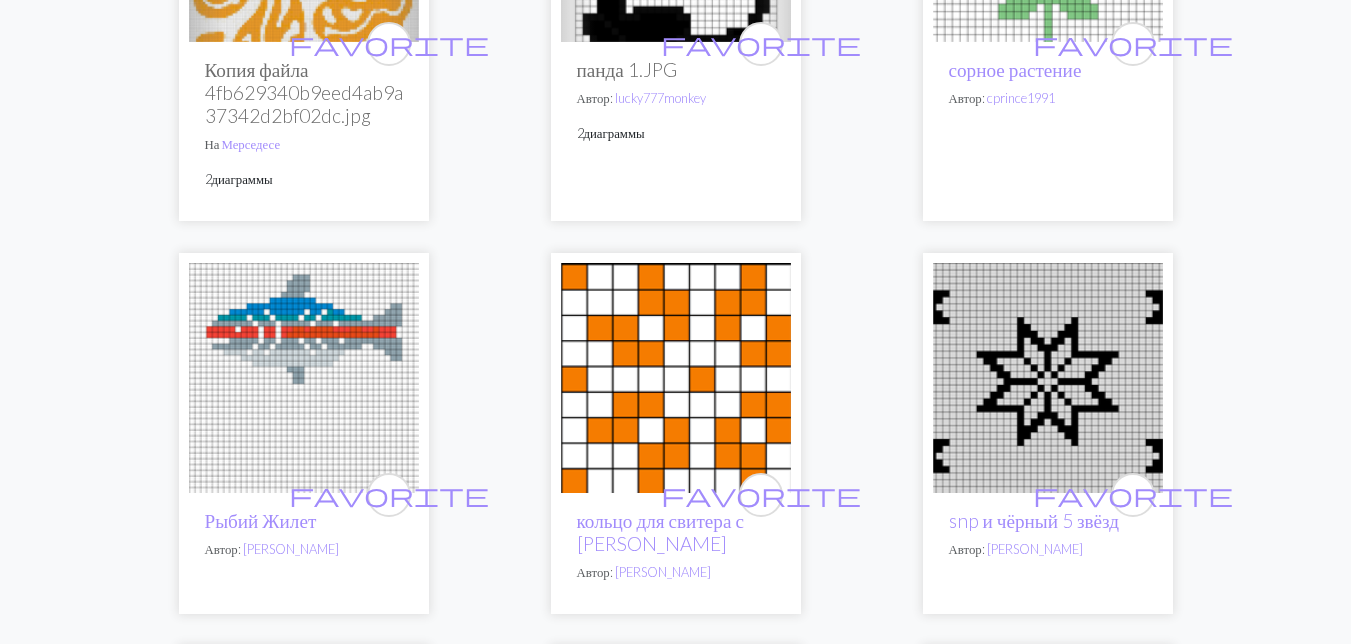 click at bounding box center [304, 378] 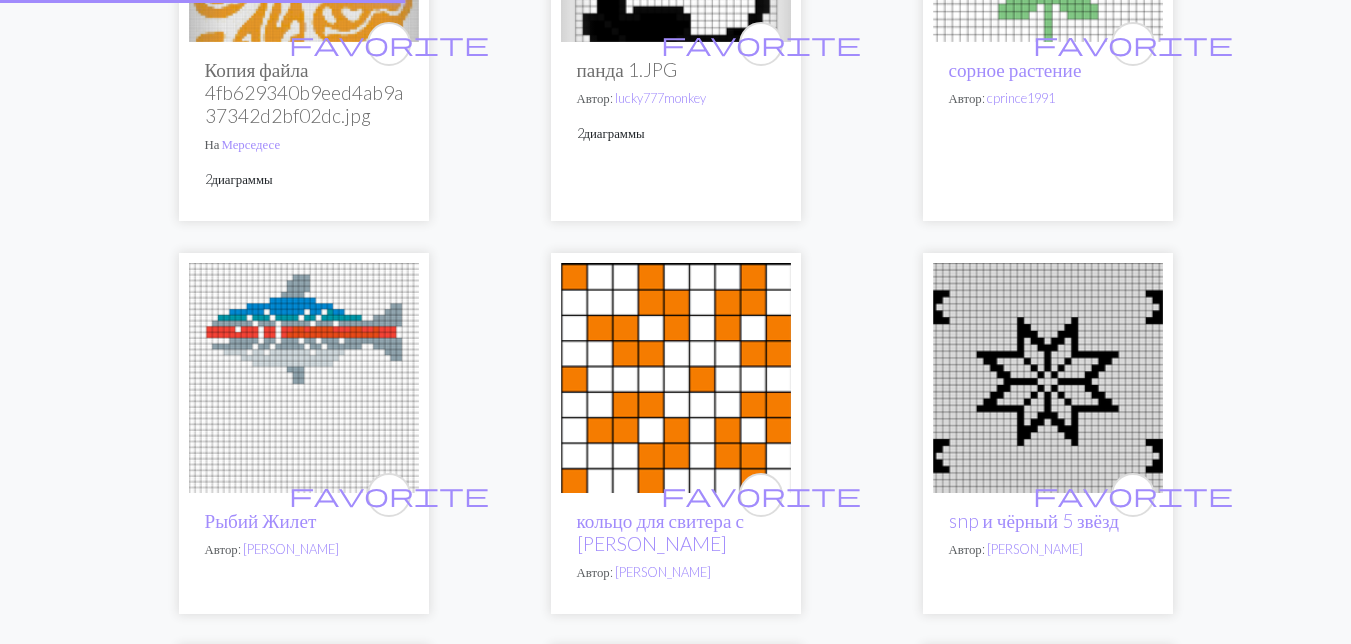 scroll, scrollTop: 0, scrollLeft: 0, axis: both 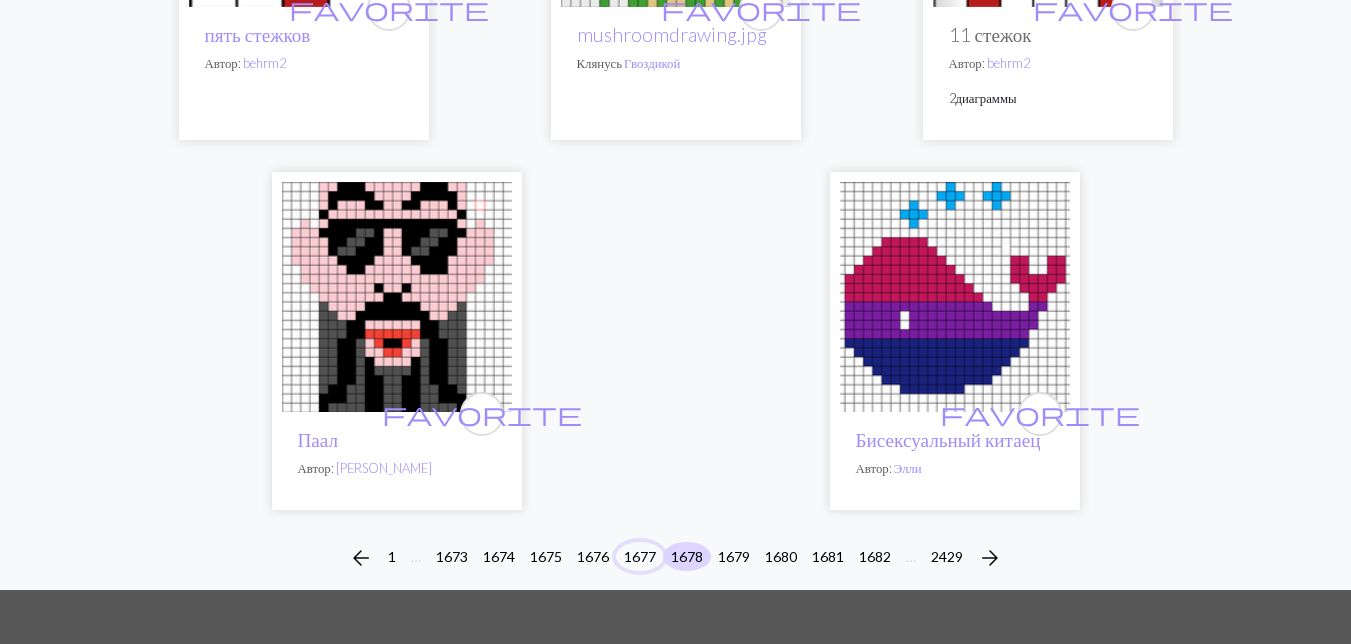 click on "1677" at bounding box center (640, 556) 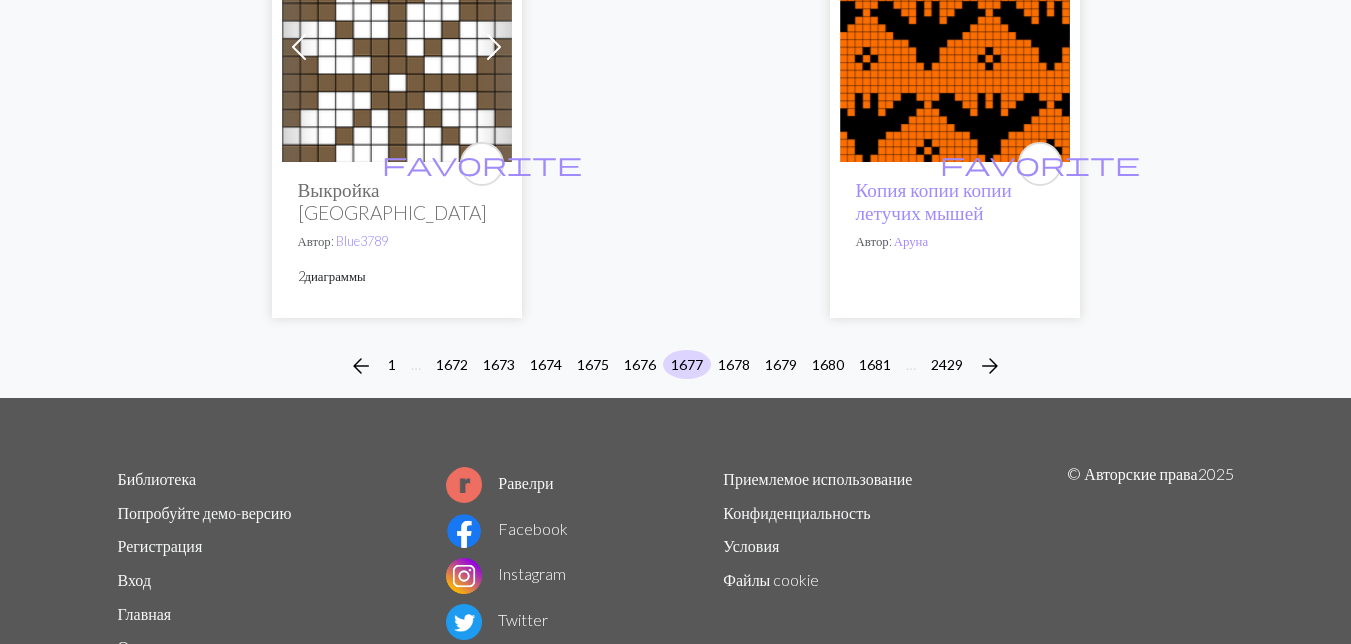 scroll, scrollTop: 6915, scrollLeft: 0, axis: vertical 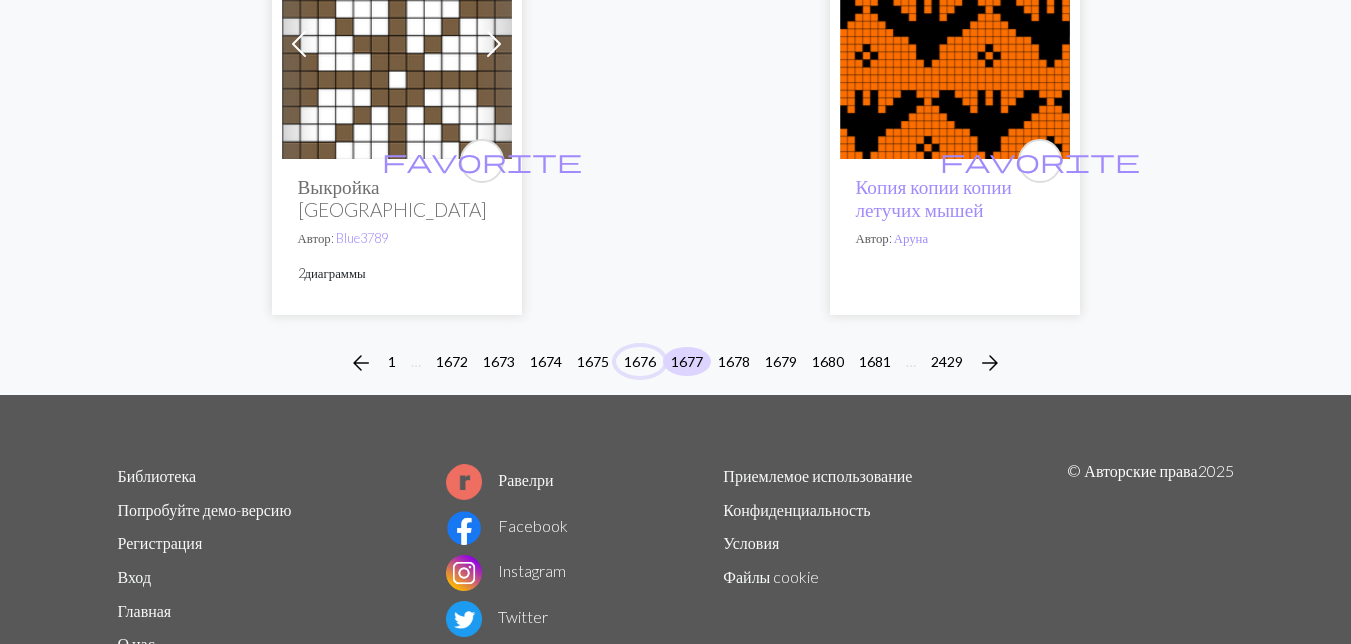 click on "1676" at bounding box center [640, 361] 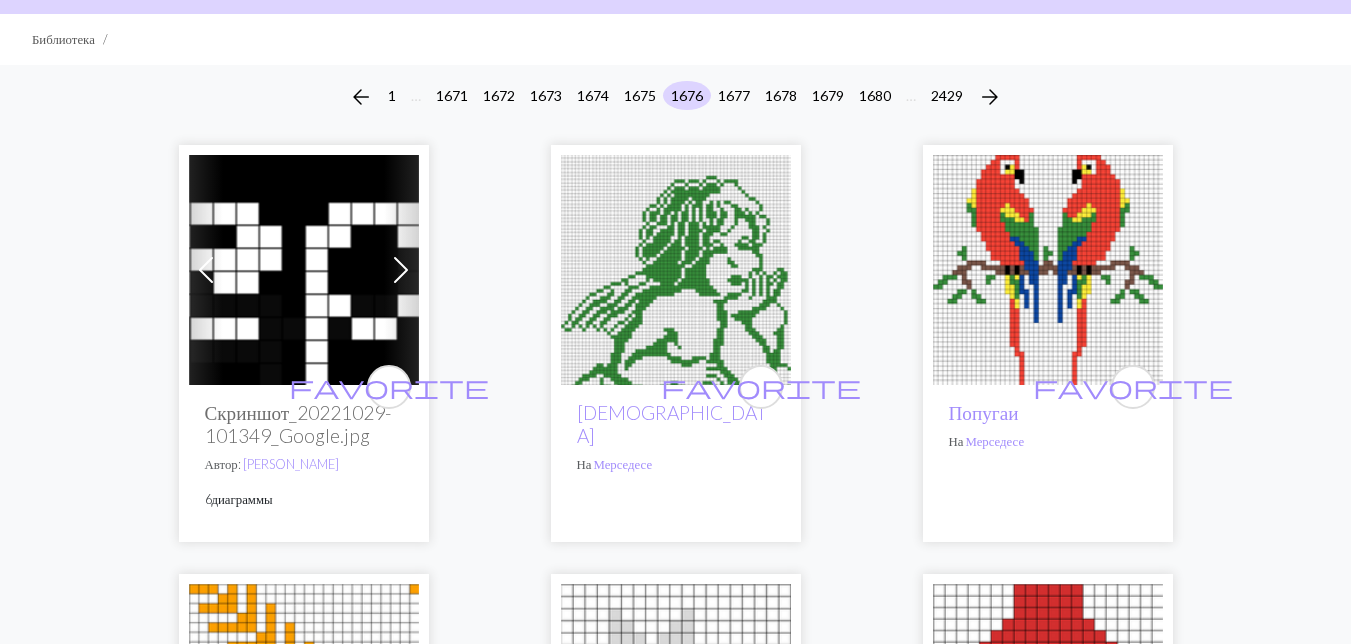scroll, scrollTop: 100, scrollLeft: 0, axis: vertical 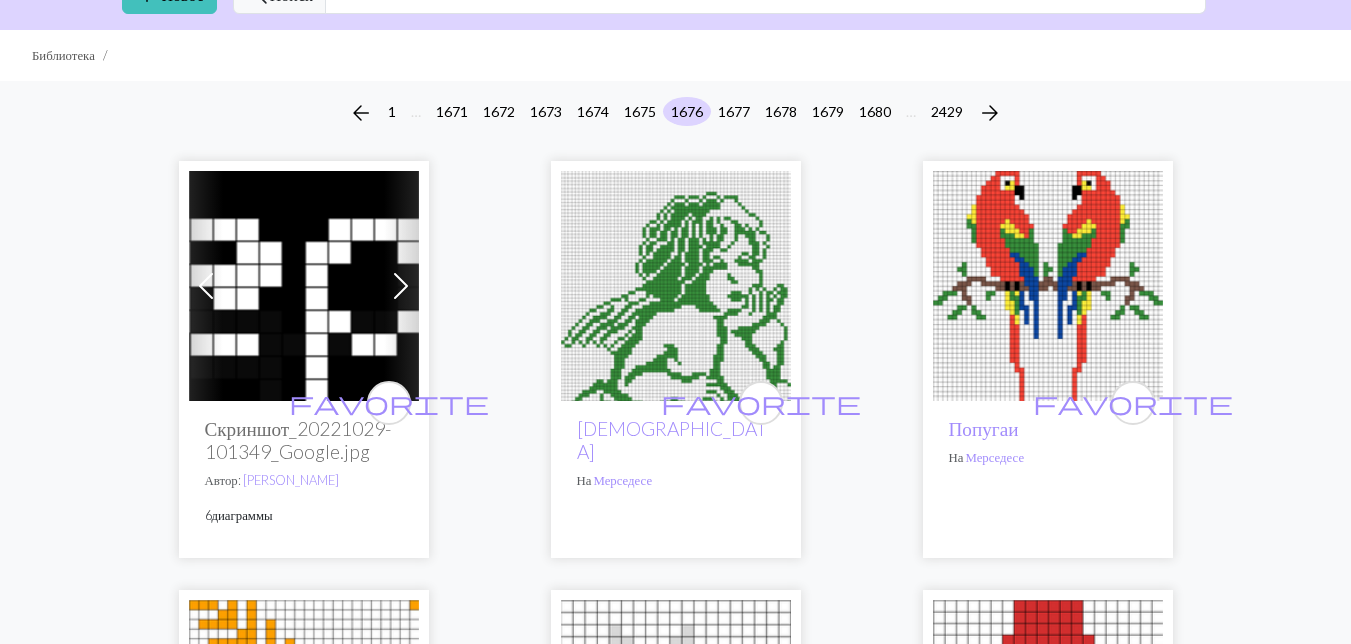 click at bounding box center (1048, 286) 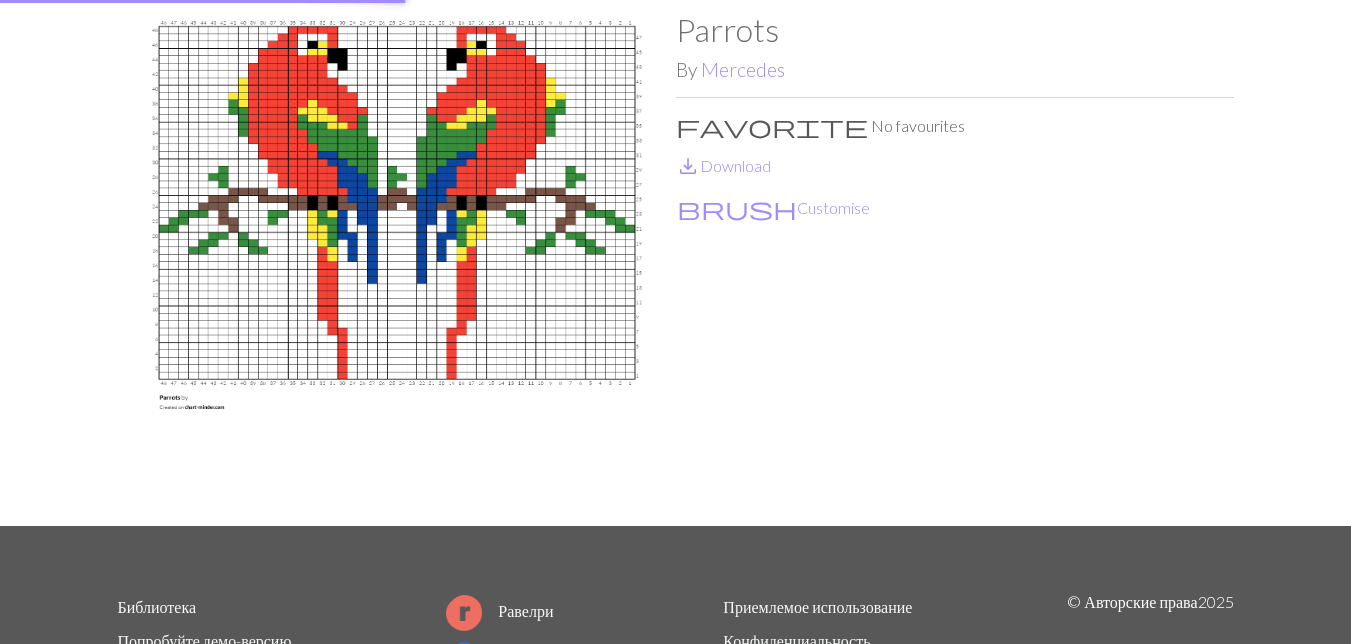 scroll, scrollTop: 0, scrollLeft: 0, axis: both 